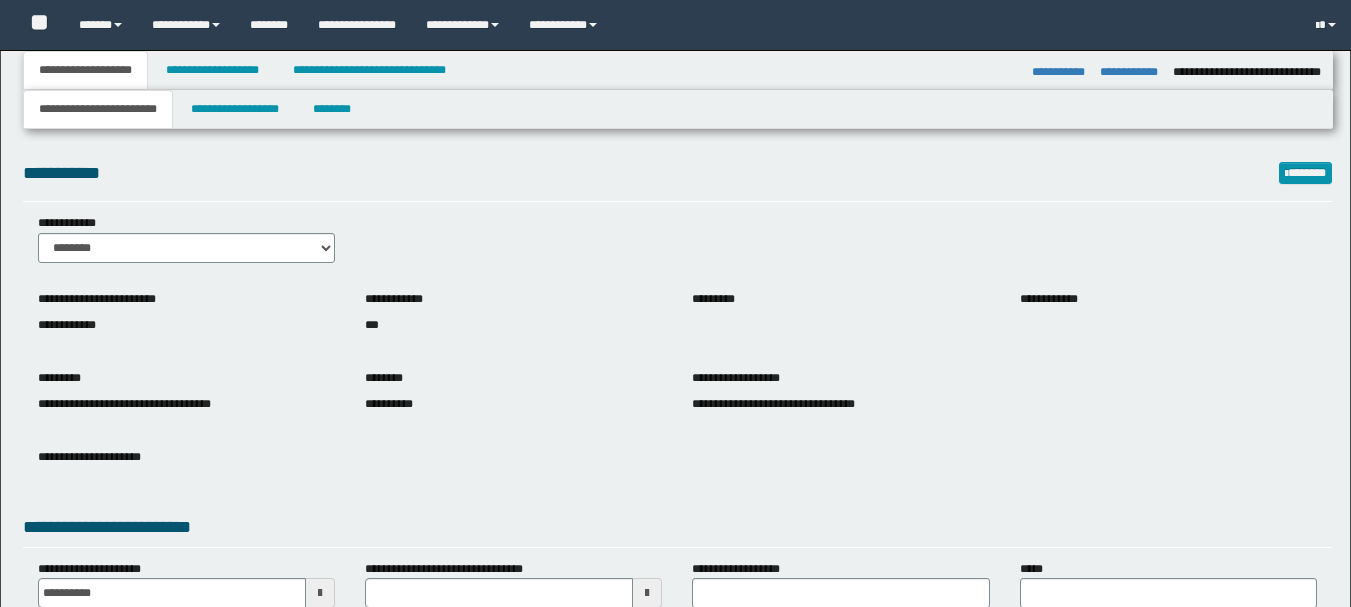 select on "*" 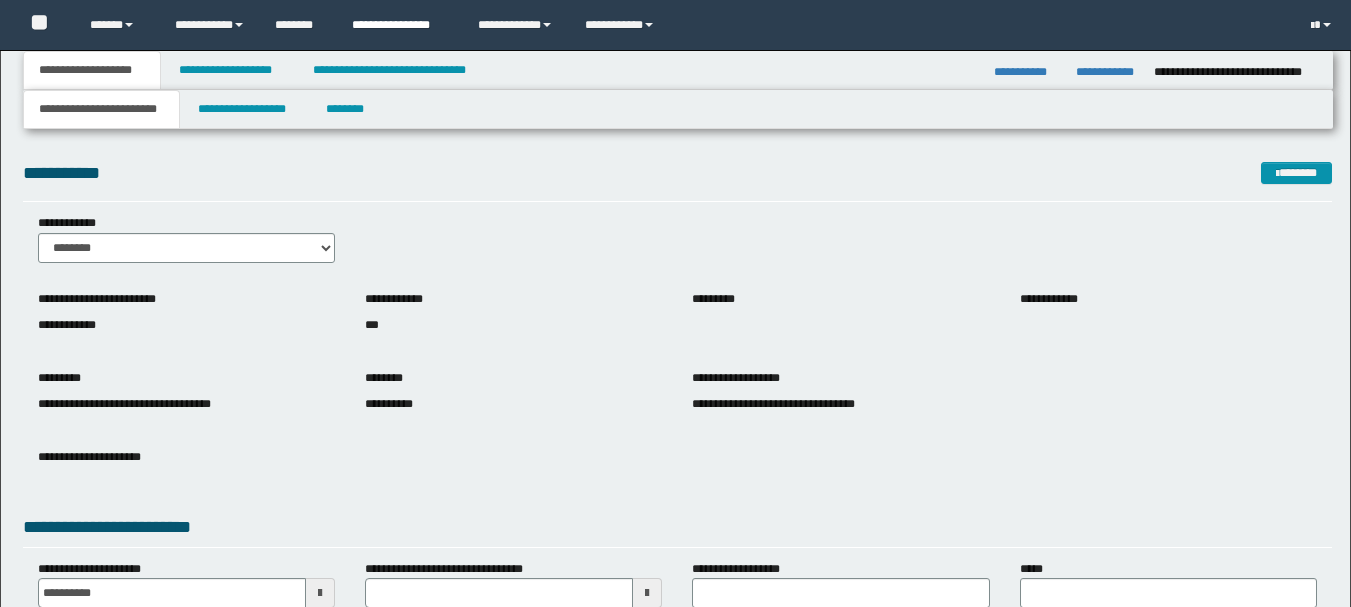 scroll, scrollTop: 0, scrollLeft: 0, axis: both 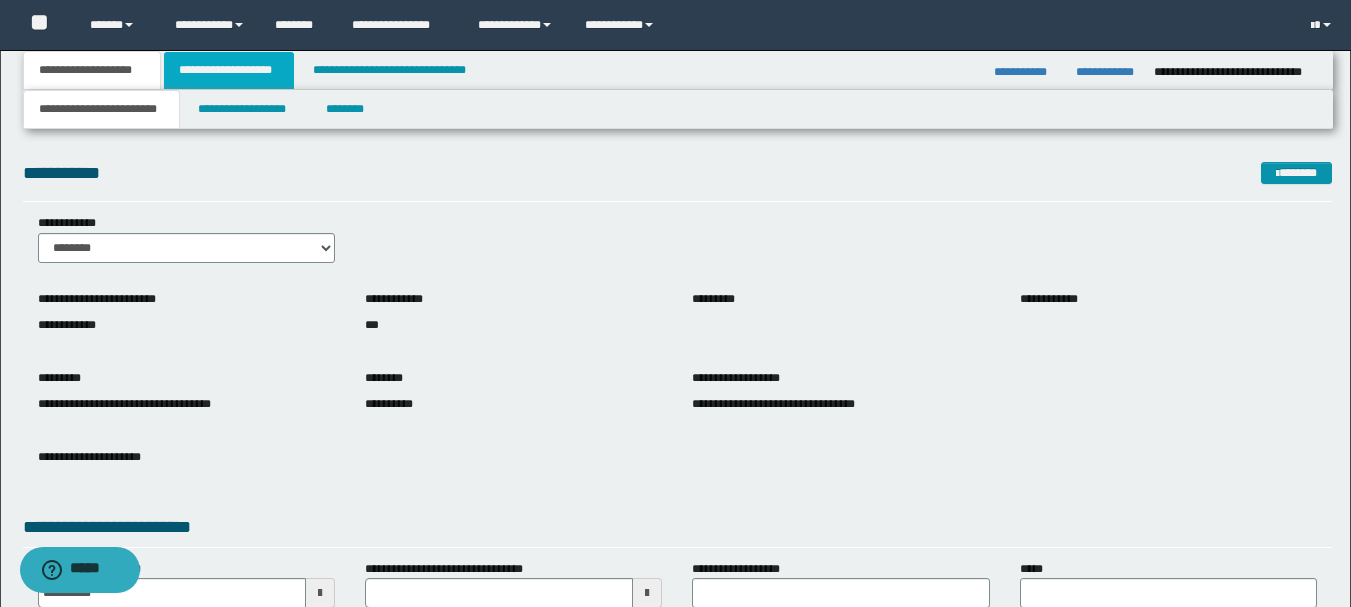 click on "**********" at bounding box center [229, 70] 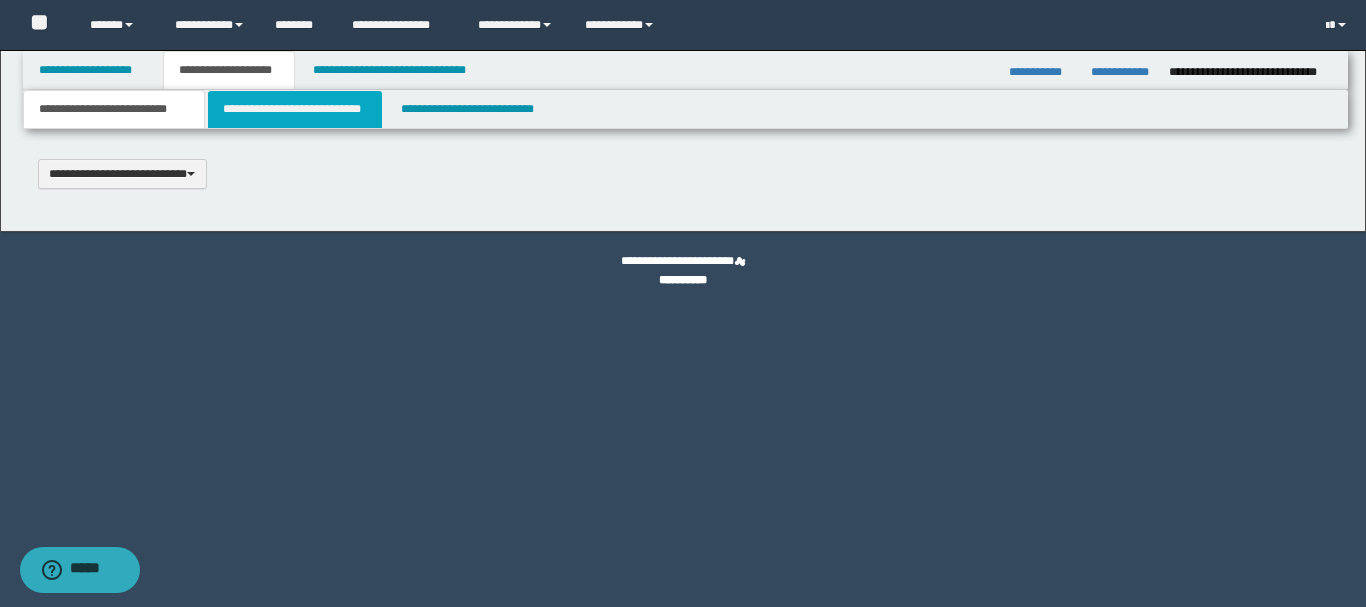 click on "**********" at bounding box center (295, 109) 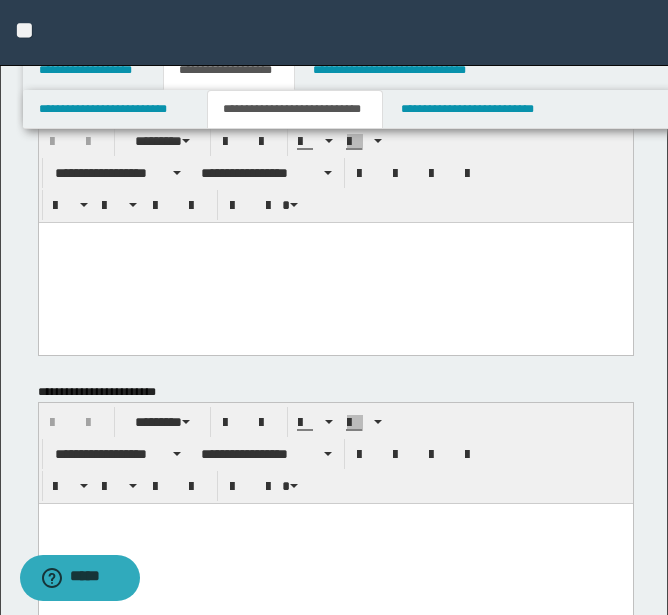 scroll, scrollTop: 0, scrollLeft: 0, axis: both 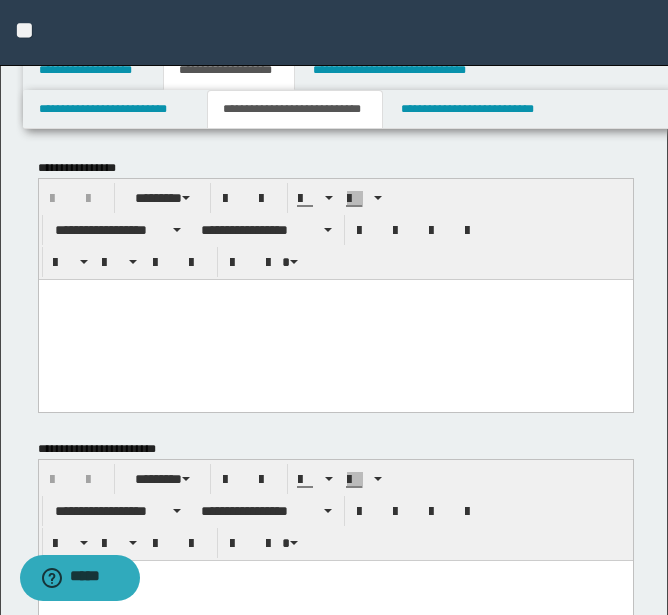 click at bounding box center (335, 319) 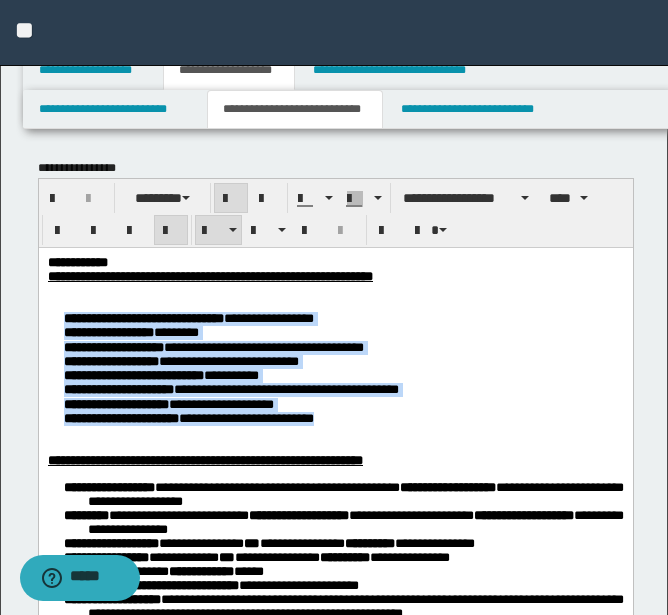 drag, startPoint x: 57, startPoint y: 320, endPoint x: 482, endPoint y: 441, distance: 441.88913 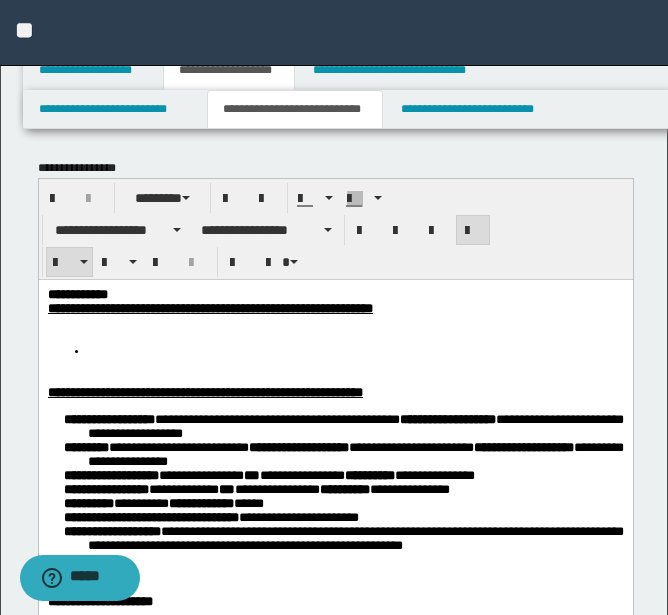 click at bounding box center [355, 350] 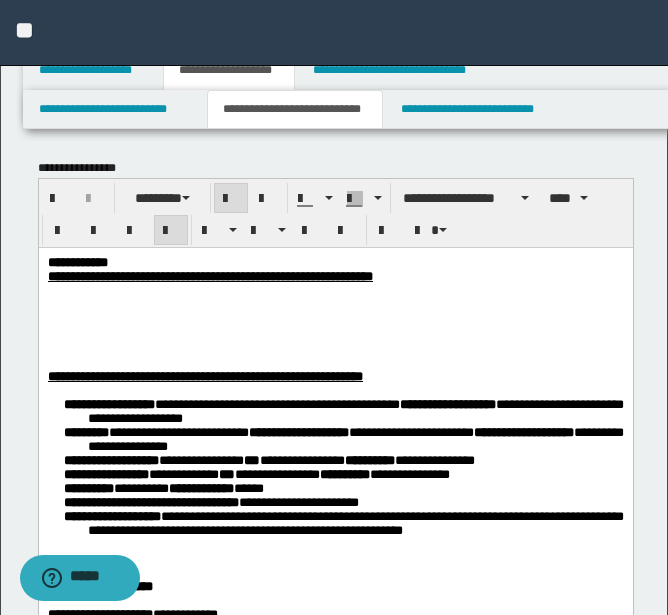 click on "**********" at bounding box center [335, 262] 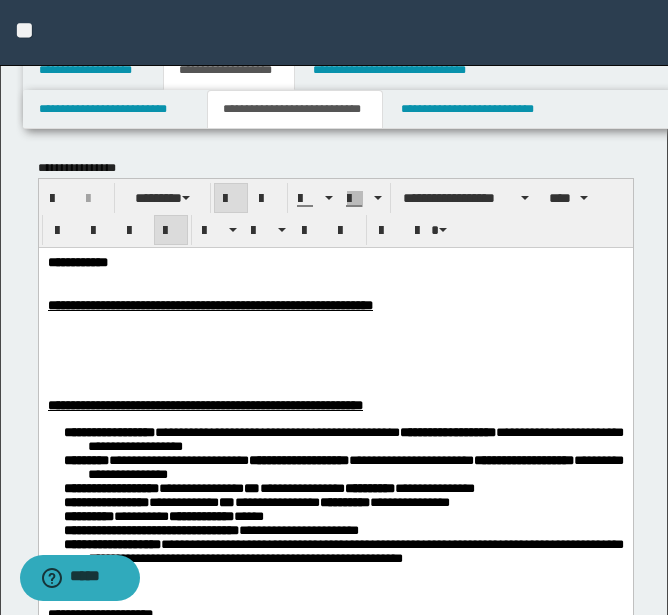 click at bounding box center [335, 319] 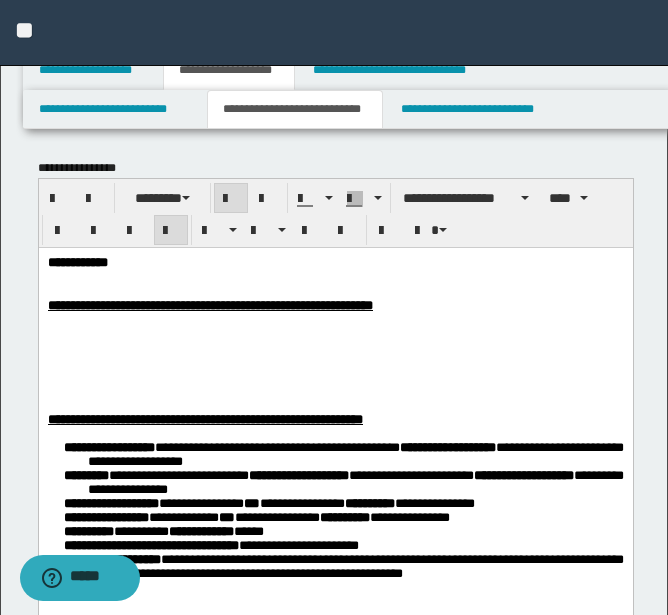 click at bounding box center (335, 333) 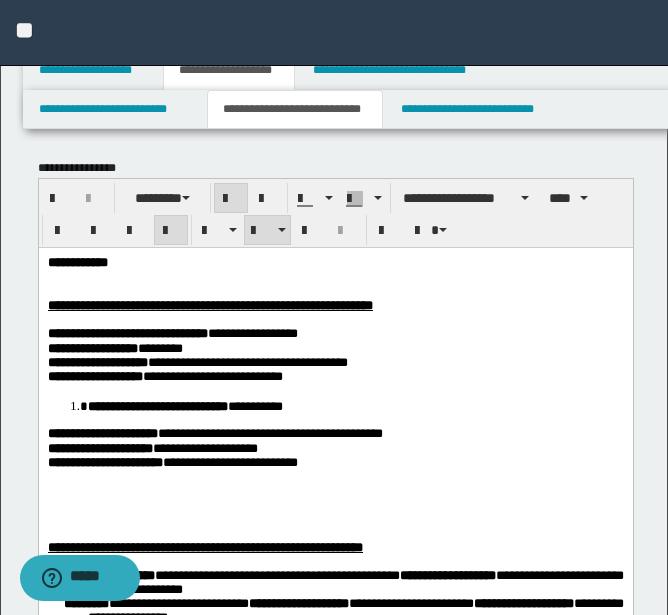 click on "**********" at bounding box center [157, 405] 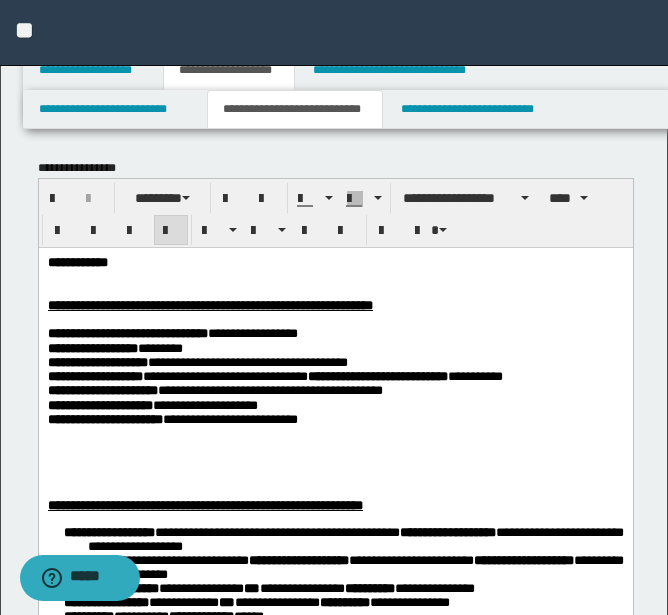 click on "**********" at bounding box center [224, 375] 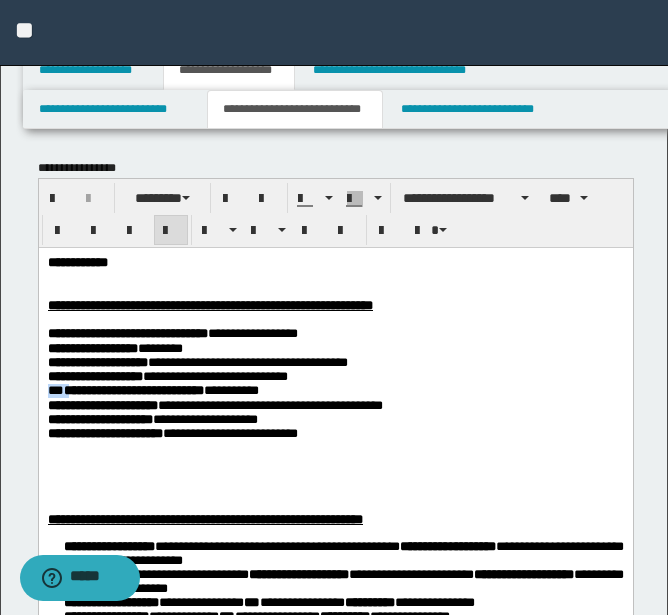 drag, startPoint x: 49, startPoint y: 408, endPoint x: 73, endPoint y: 410, distance: 24.083189 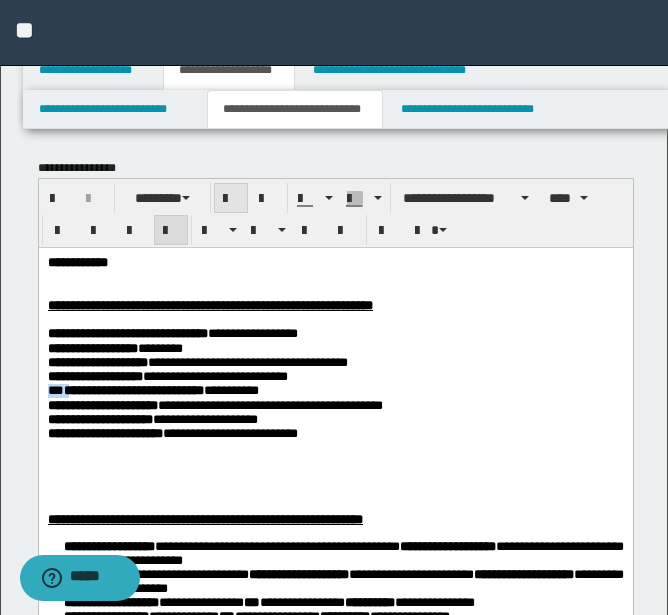click at bounding box center [231, 199] 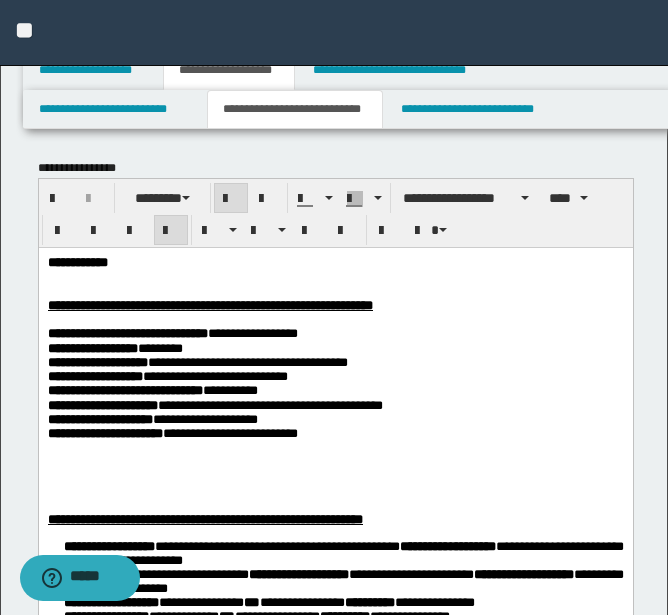 click on "**********" at bounding box center [132, 389] 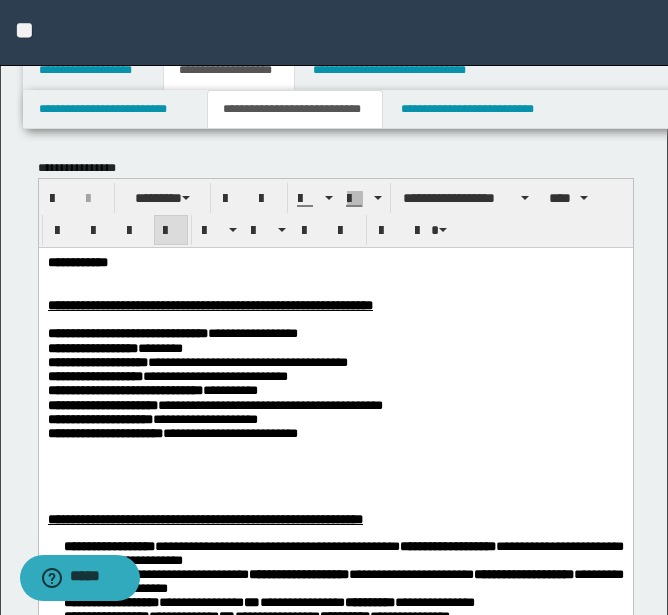 drag, startPoint x: 361, startPoint y: 404, endPoint x: 304, endPoint y: 430, distance: 62.649822 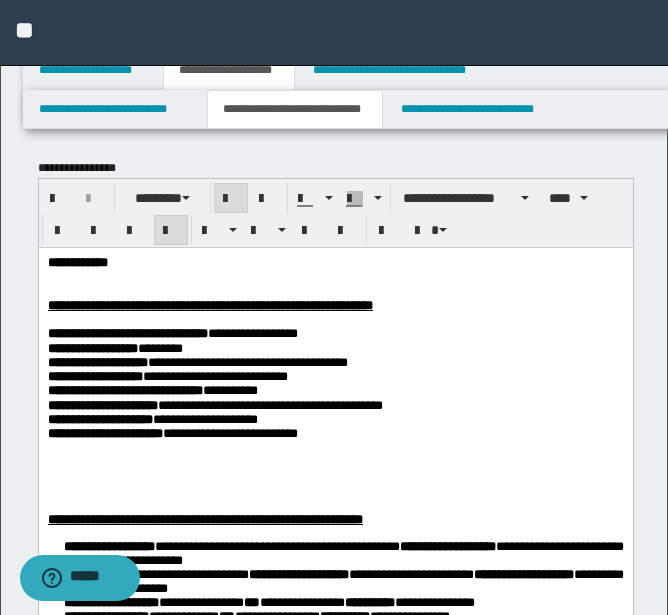 click at bounding box center [335, 462] 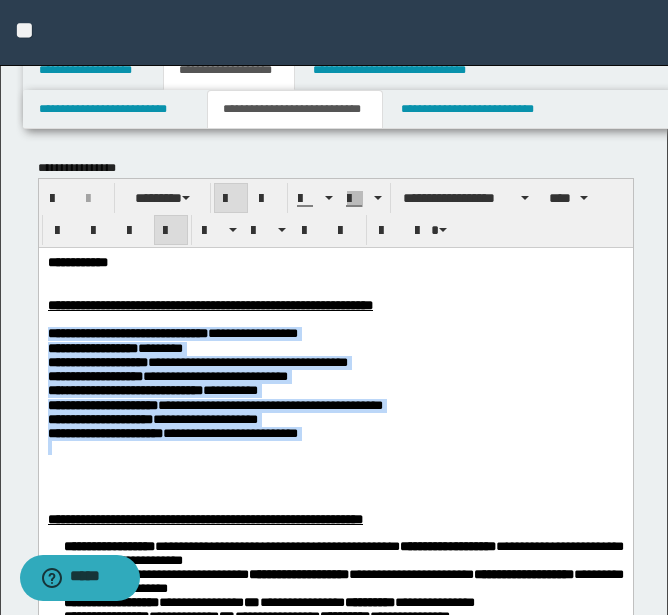 drag, startPoint x: 47, startPoint y: 344, endPoint x: 94, endPoint y: 487, distance: 150.52574 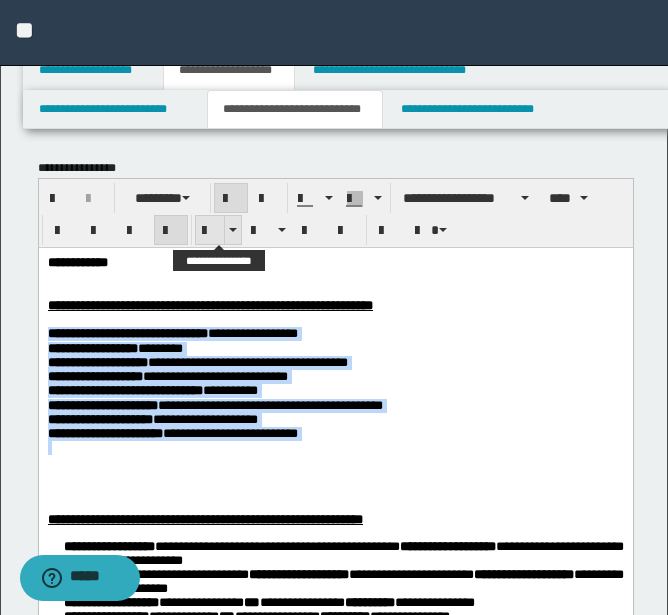 click at bounding box center [210, 231] 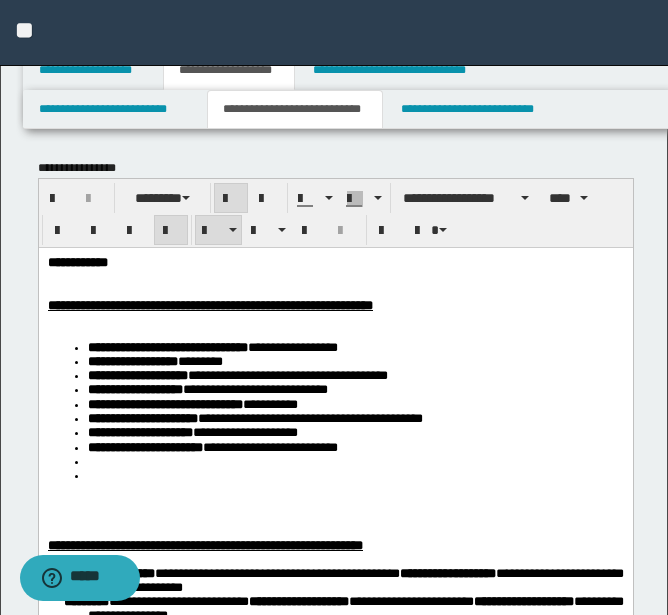 click on "**********" at bounding box center (134, 388) 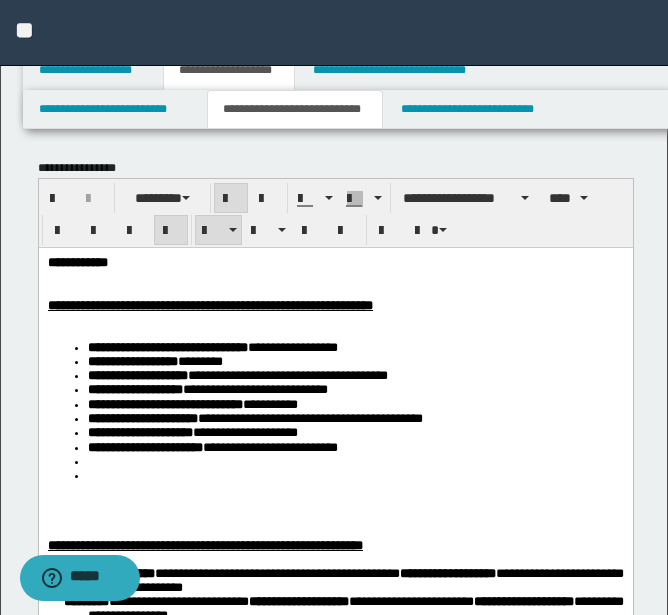click at bounding box center [355, 461] 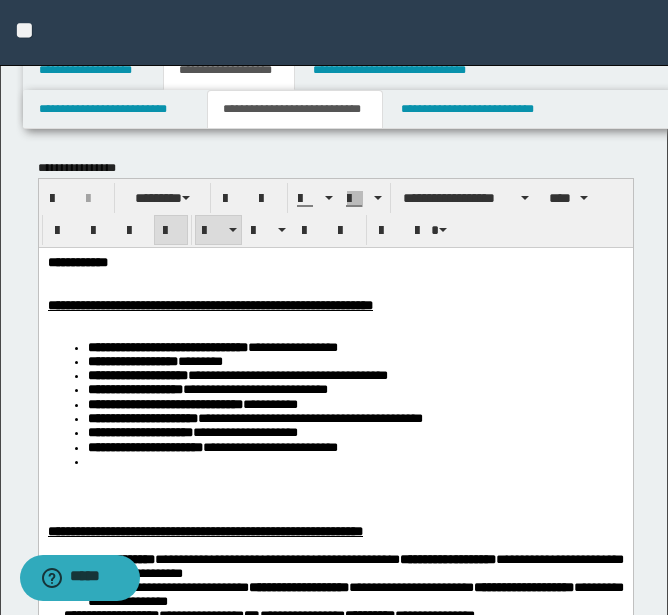 click at bounding box center [355, 461] 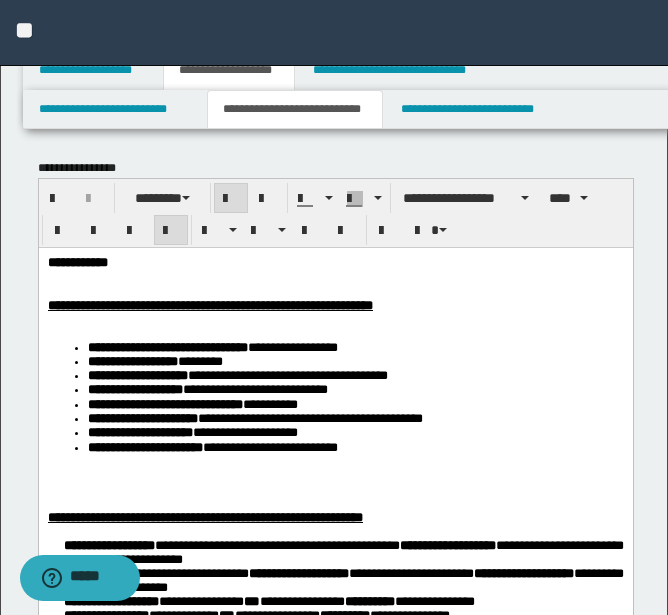 click at bounding box center [335, 503] 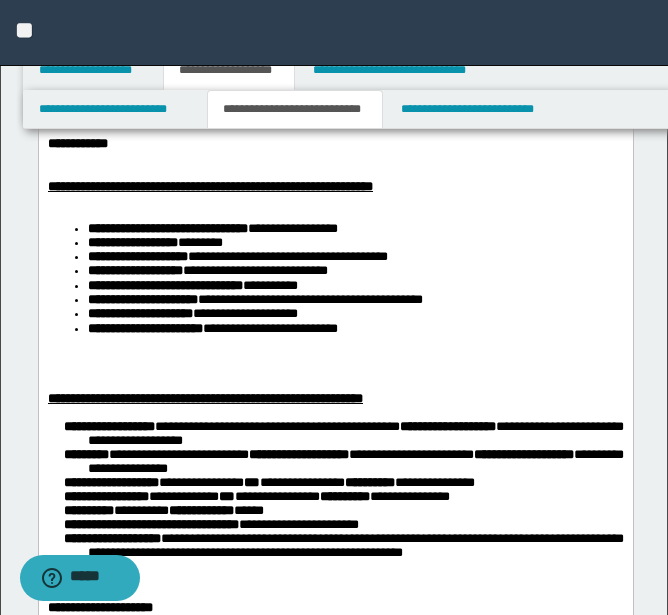 scroll, scrollTop: 300, scrollLeft: 0, axis: vertical 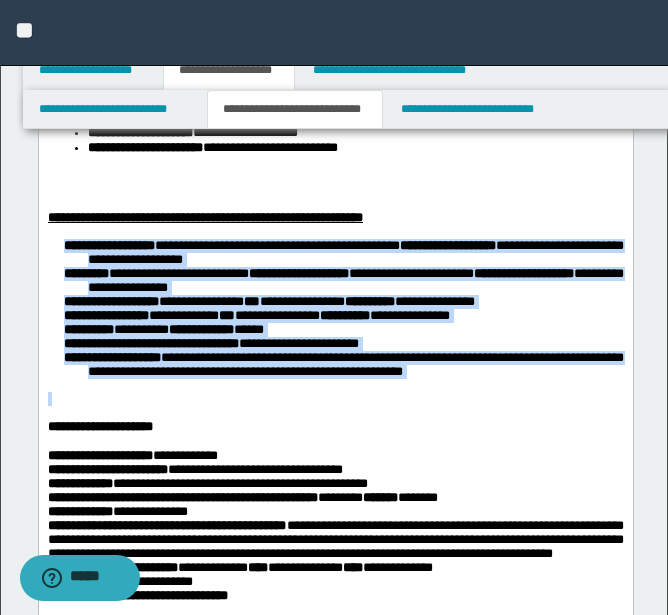 drag, startPoint x: 58, startPoint y: 275, endPoint x: 293, endPoint y: 481, distance: 312.5076 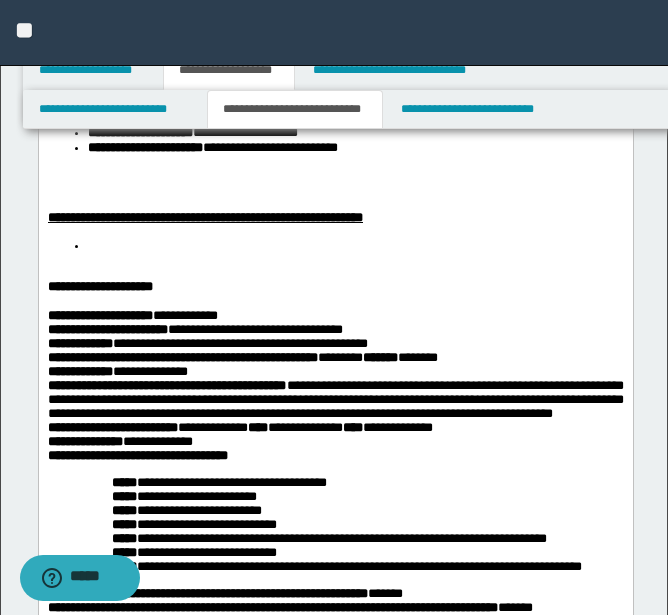 scroll, scrollTop: 332, scrollLeft: 0, axis: vertical 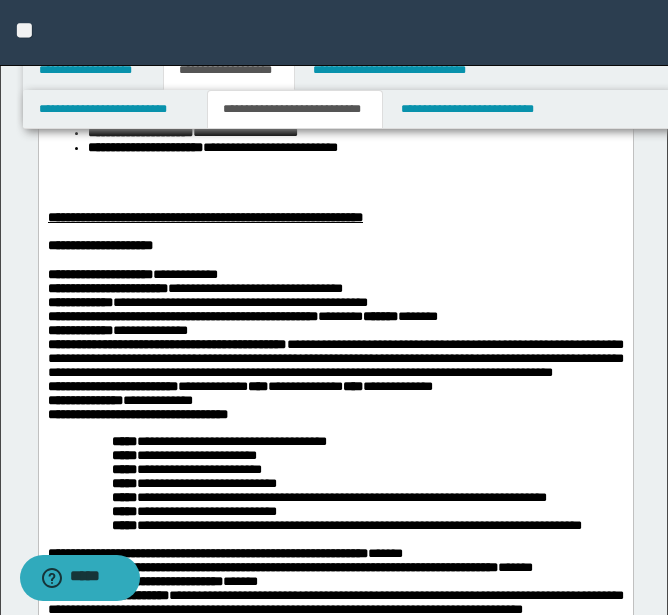 click at bounding box center [335, 204] 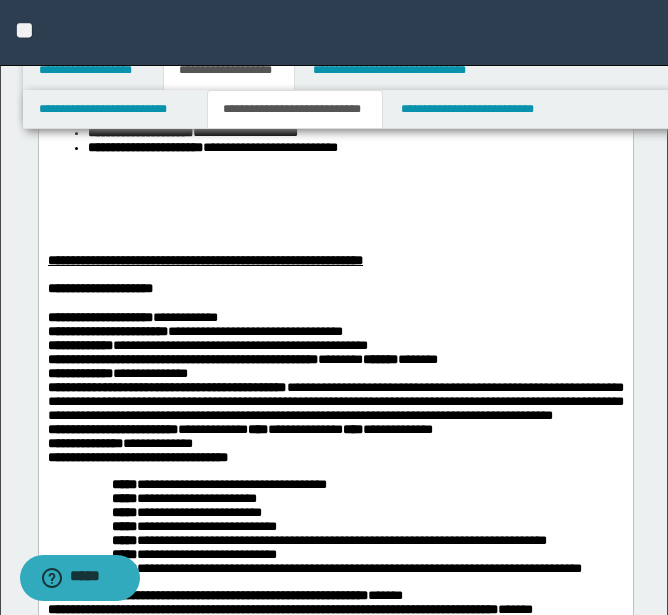 click at bounding box center [335, 218] 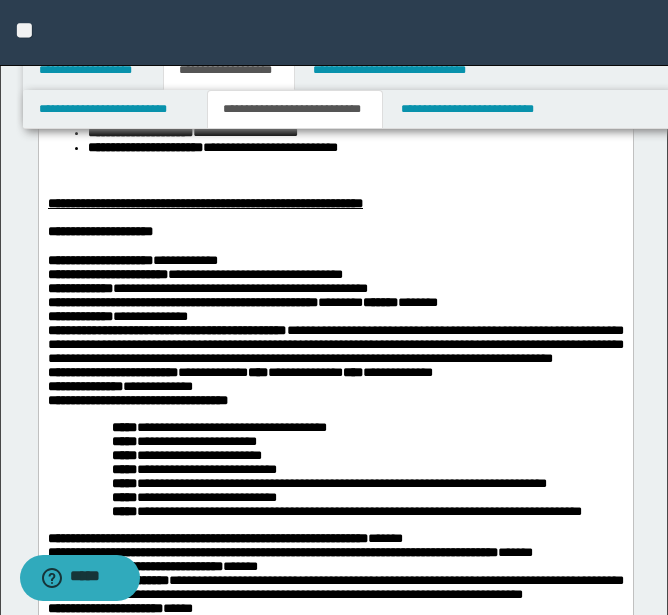 click at bounding box center (335, 218) 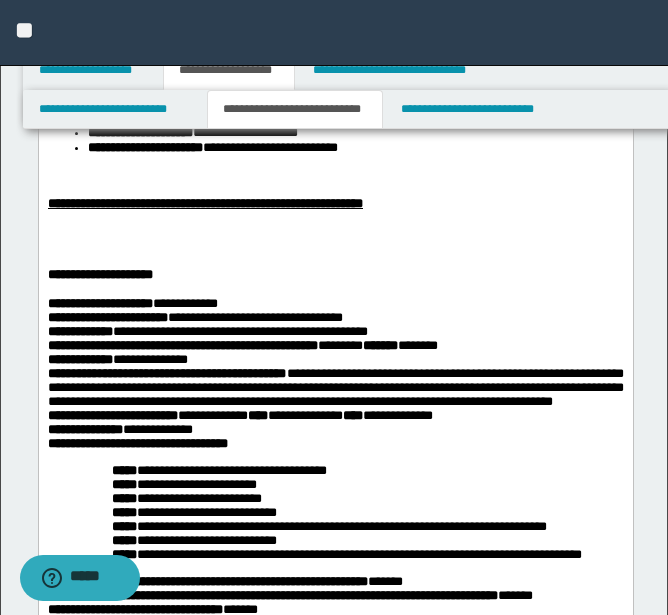 click at bounding box center (335, 232) 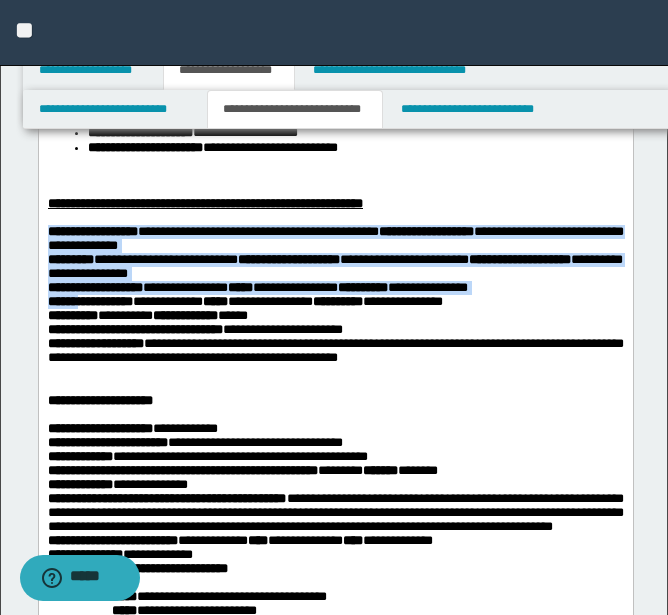 drag, startPoint x: 45, startPoint y: 262, endPoint x: 110, endPoint y: 351, distance: 110.20889 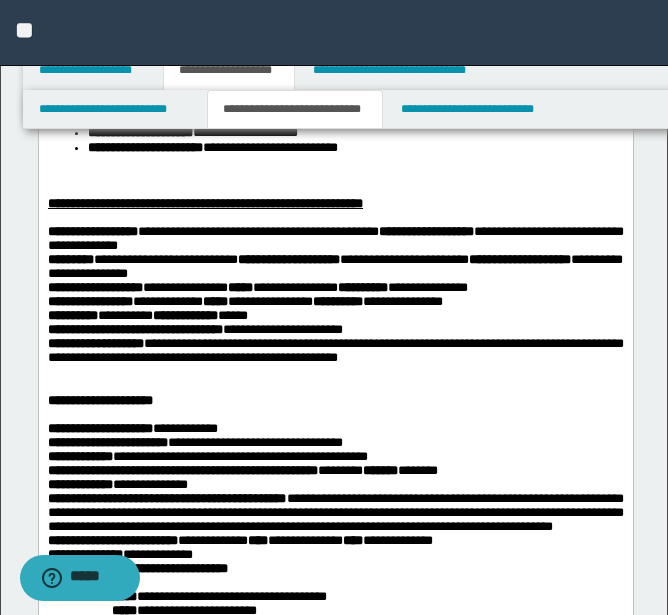 drag, startPoint x: 369, startPoint y: 536, endPoint x: 372, endPoint y: 467, distance: 69.065186 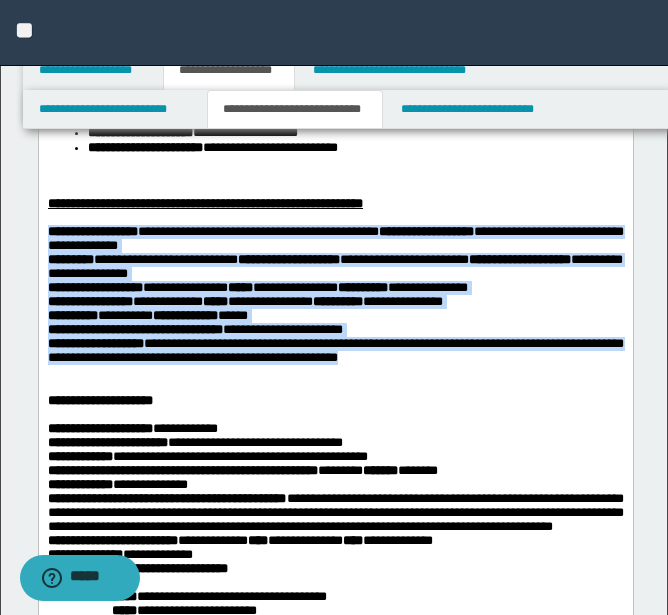 drag, startPoint x: 49, startPoint y: 265, endPoint x: 223, endPoint y: 464, distance: 264.3426 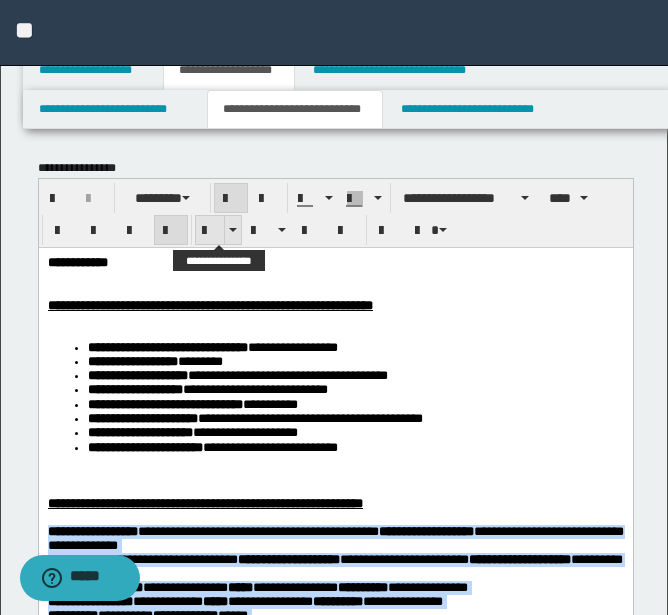 click at bounding box center (210, 231) 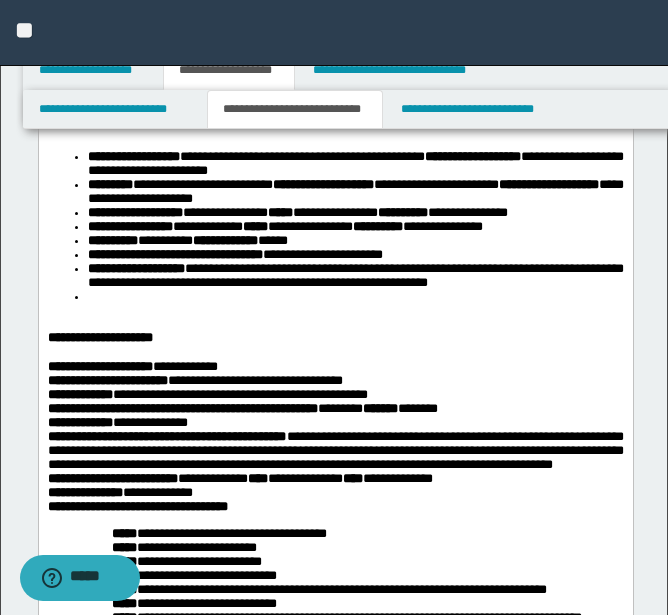 scroll, scrollTop: 400, scrollLeft: 0, axis: vertical 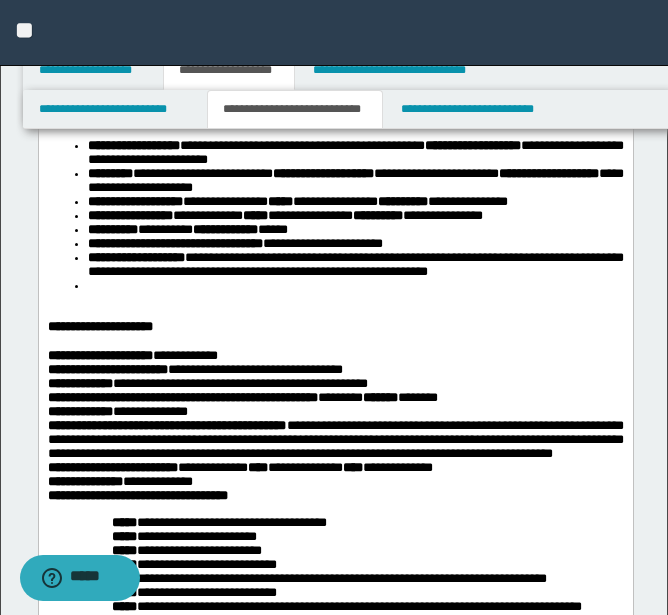 click on "**********" at bounding box center [335, 327] 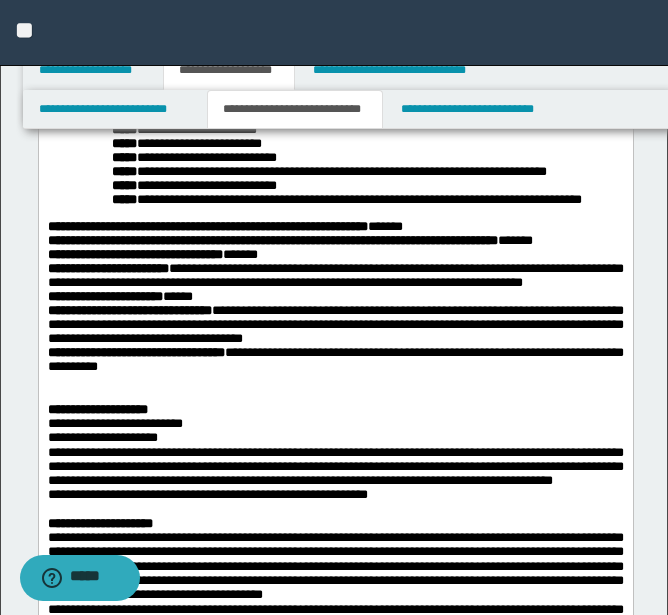 scroll, scrollTop: 800, scrollLeft: 0, axis: vertical 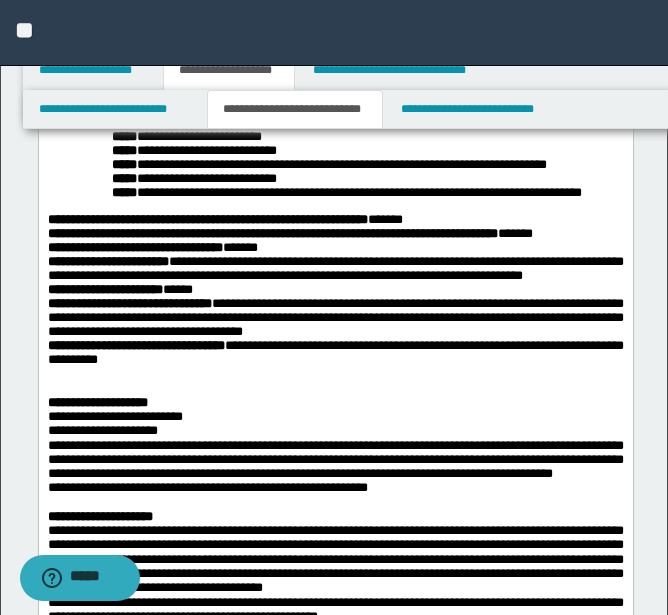 click on "**********" at bounding box center [231, 108] 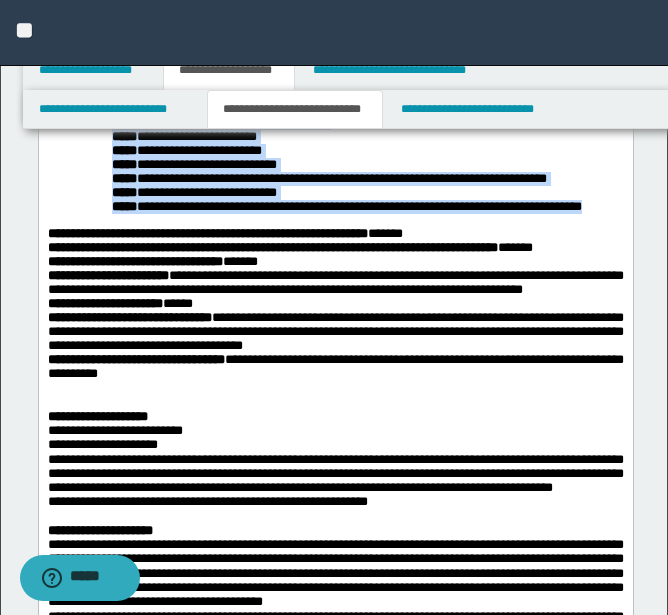 drag, startPoint x: 105, startPoint y: 300, endPoint x: 356, endPoint y: 430, distance: 282.66766 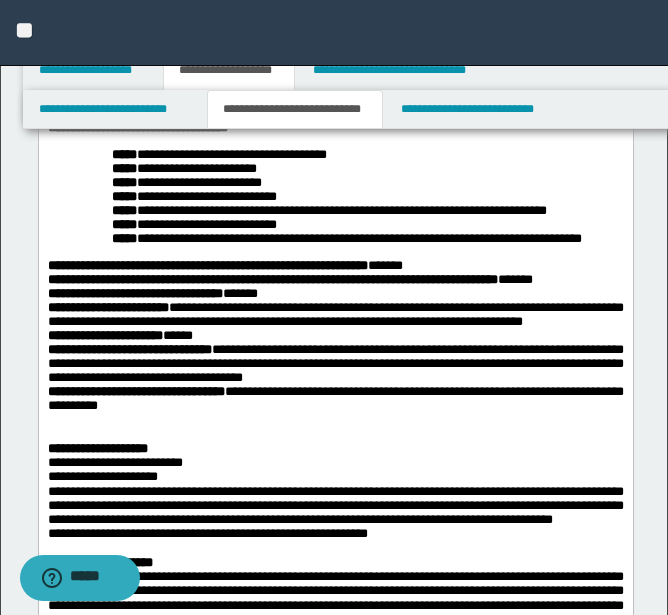 scroll, scrollTop: 832, scrollLeft: 0, axis: vertical 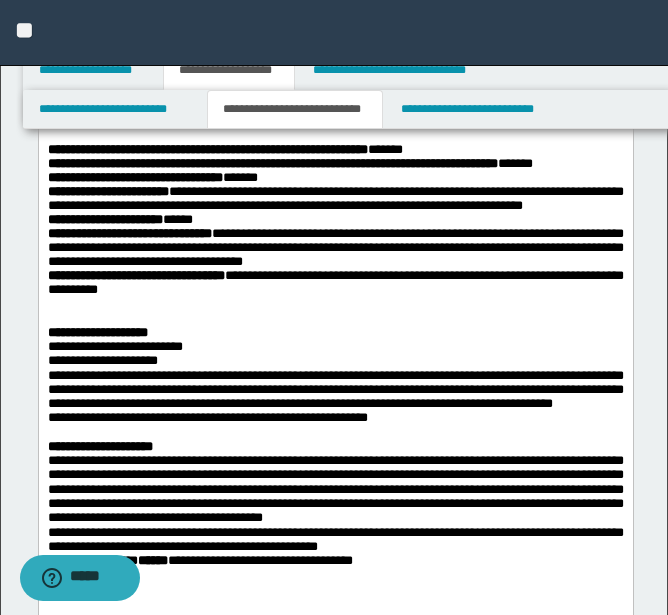 click at bounding box center [335, 123] 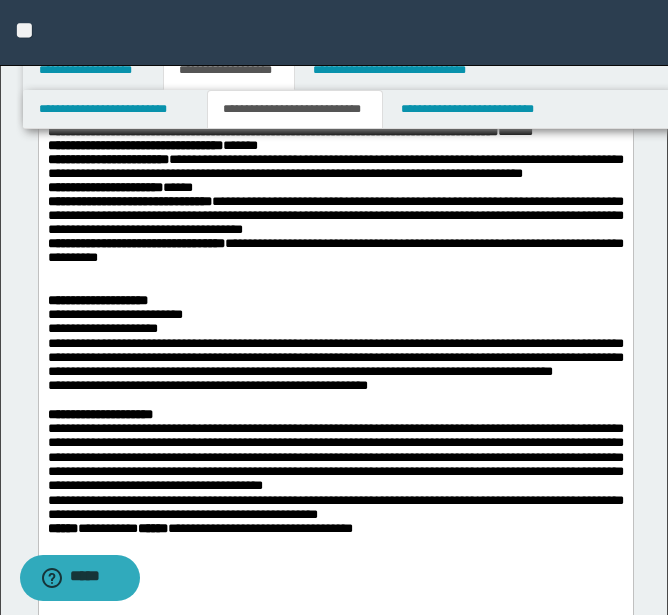 scroll, scrollTop: 800, scrollLeft: 0, axis: vertical 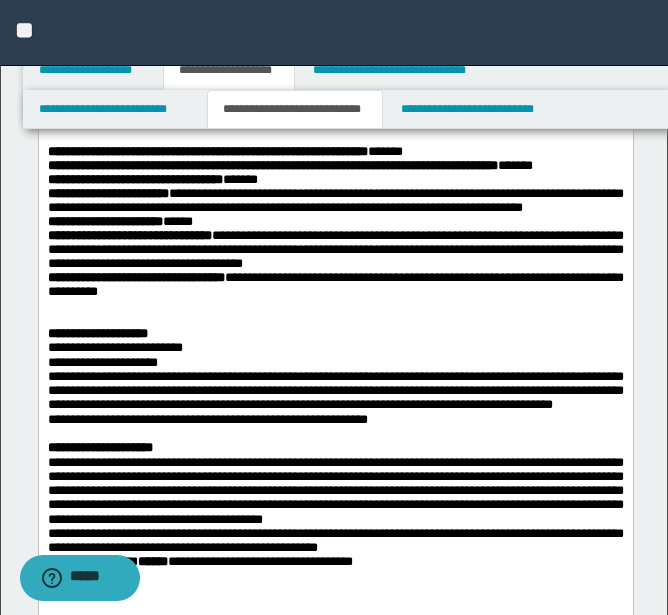 click at bounding box center (335, 124) 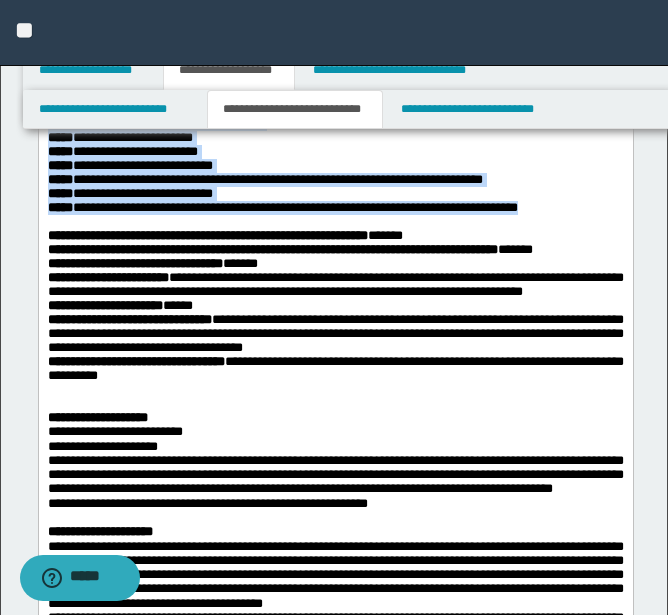 drag, startPoint x: 48, startPoint y: 301, endPoint x: 225, endPoint y: 438, distance: 223.82582 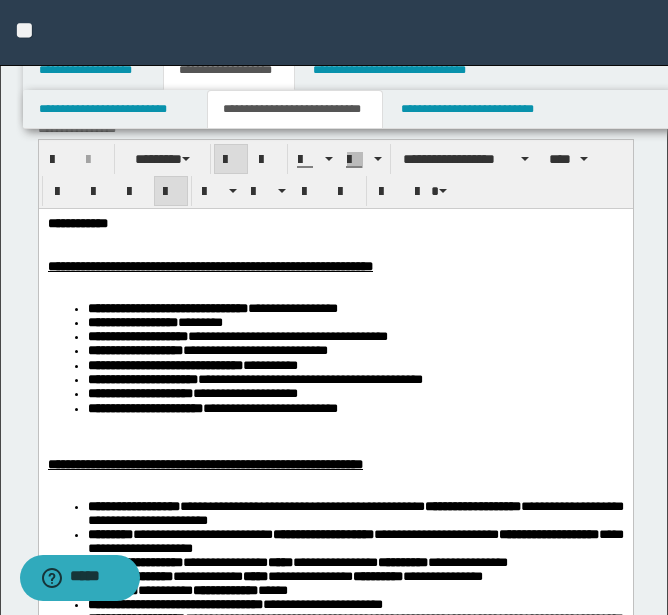 scroll, scrollTop: 0, scrollLeft: 0, axis: both 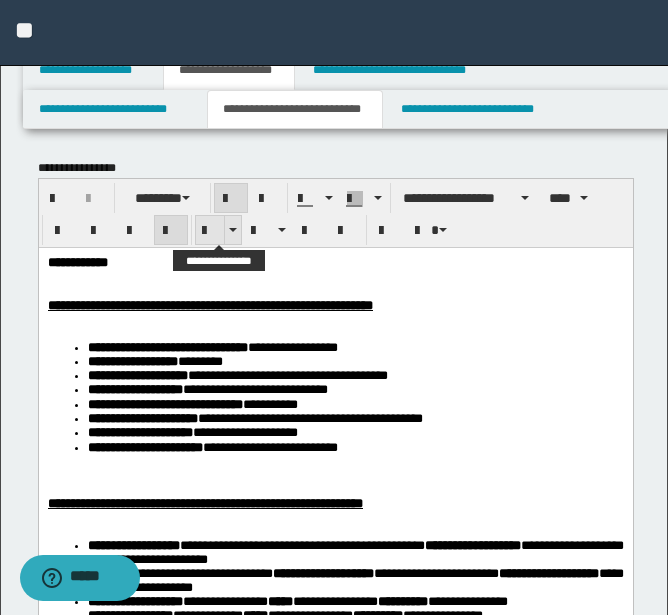 click at bounding box center (210, 231) 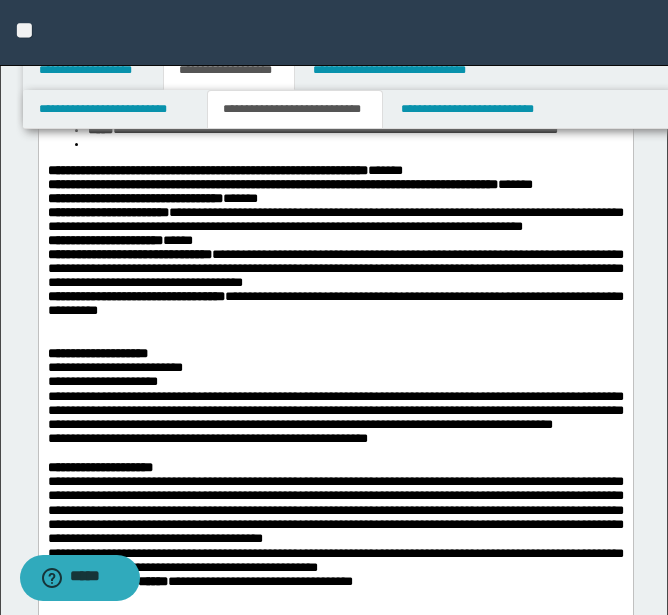 scroll, scrollTop: 900, scrollLeft: 0, axis: vertical 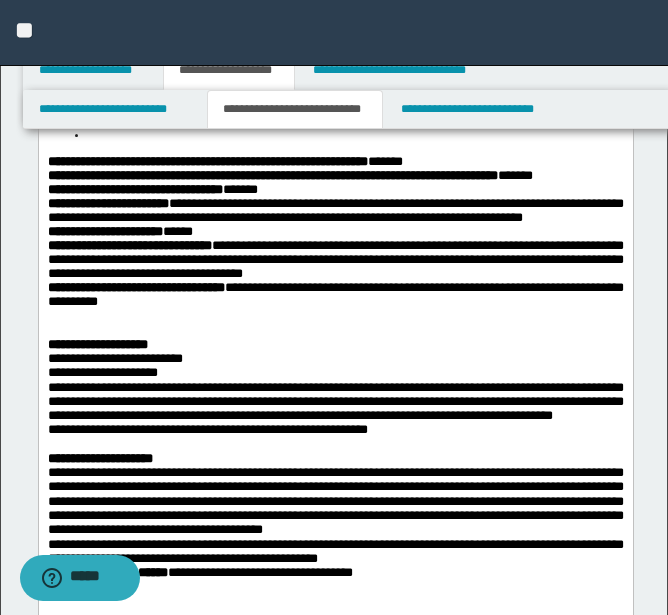 click on "**********" at bounding box center (182, 106) 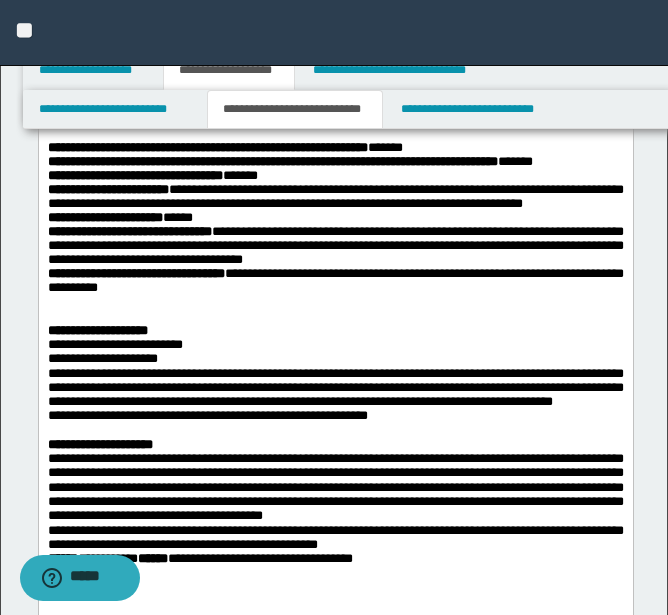 click on "**********" at bounding box center (335, -14) 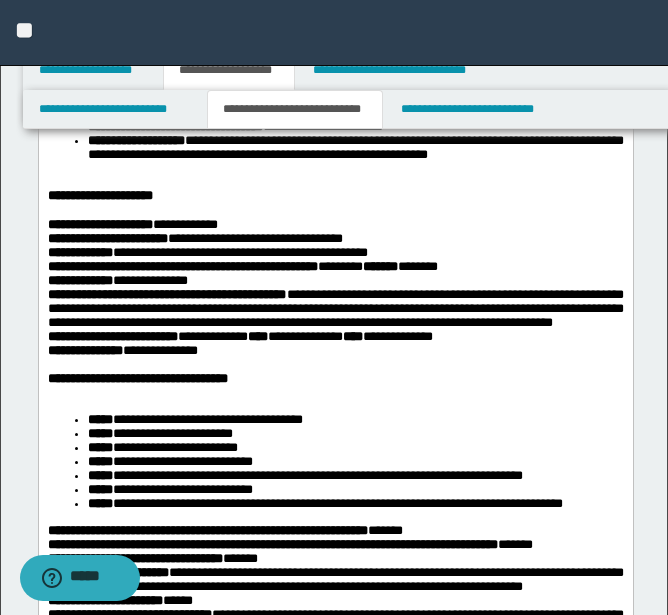 scroll, scrollTop: 500, scrollLeft: 0, axis: vertical 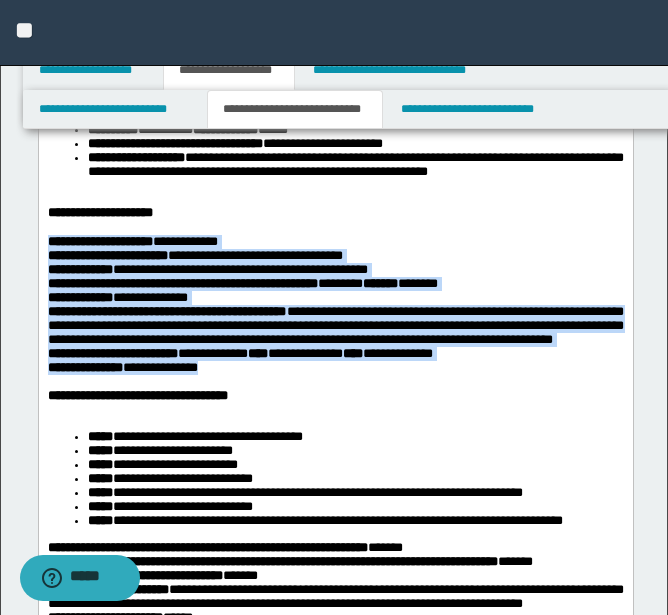 drag, startPoint x: 47, startPoint y: 344, endPoint x: 309, endPoint y: 543, distance: 329.00607 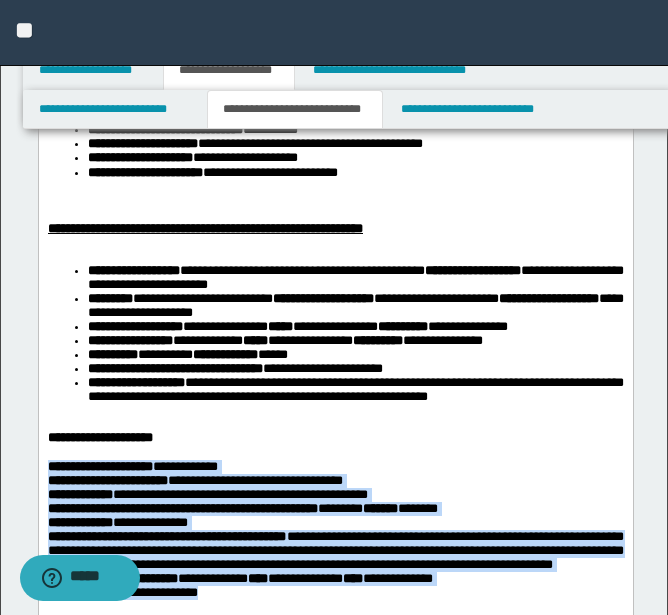 scroll, scrollTop: 0, scrollLeft: 0, axis: both 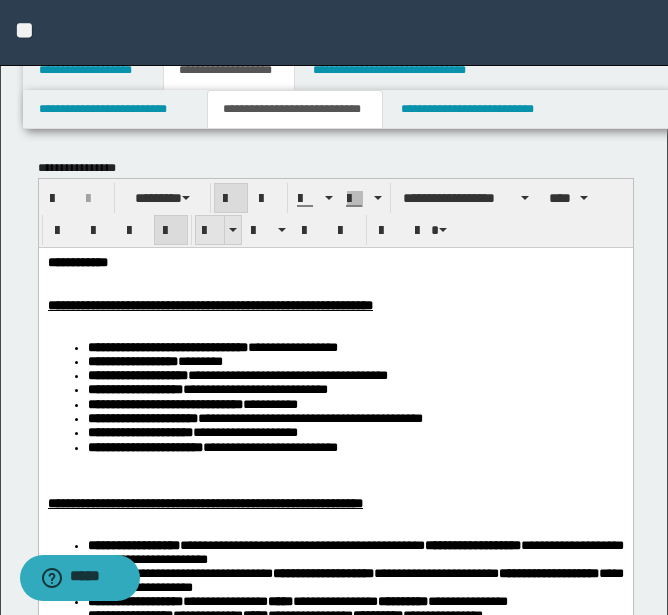 click at bounding box center [210, 231] 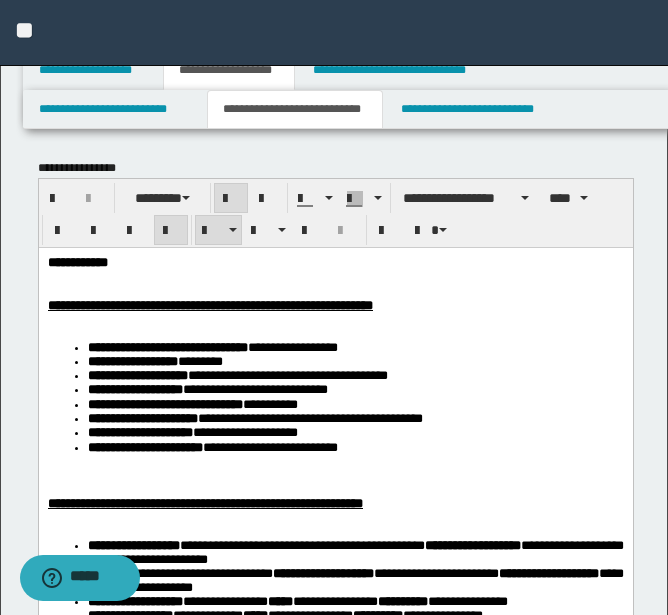 scroll, scrollTop: 400, scrollLeft: 0, axis: vertical 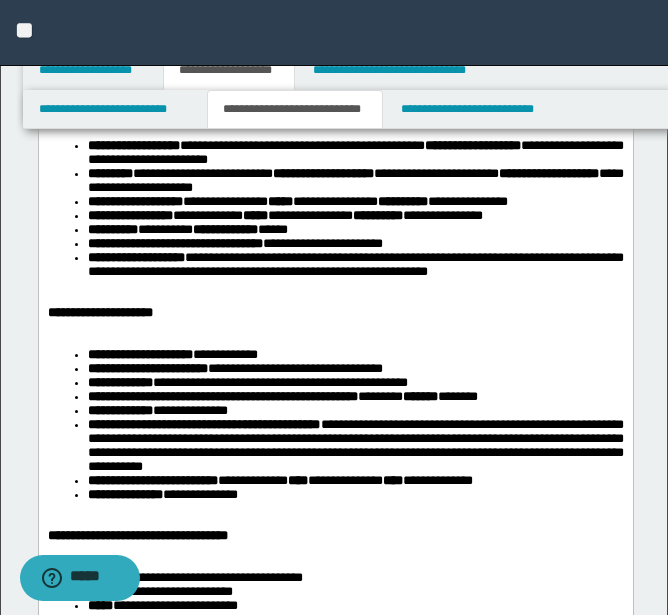 click on "**********" at bounding box center (355, 264) 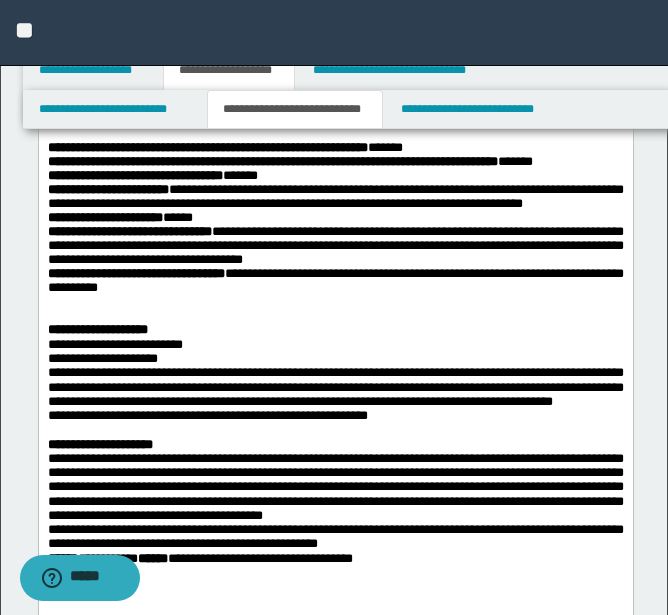 scroll, scrollTop: 1000, scrollLeft: 0, axis: vertical 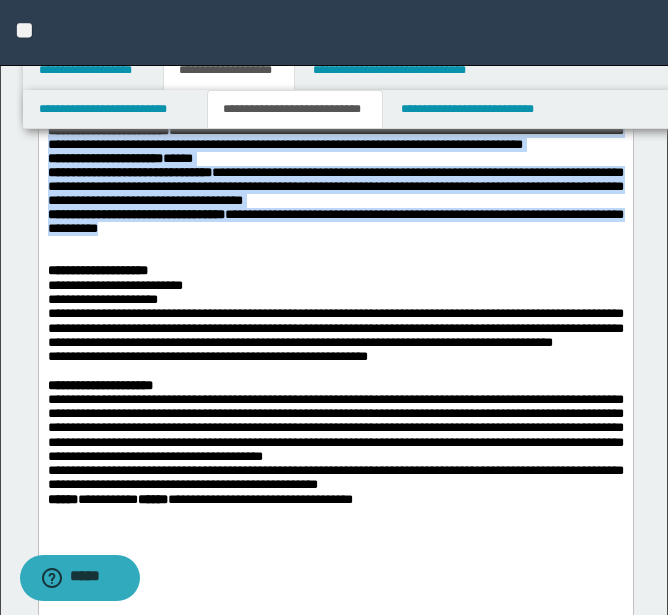 drag, startPoint x: 49, startPoint y: 309, endPoint x: 466, endPoint y: 526, distance: 470.08298 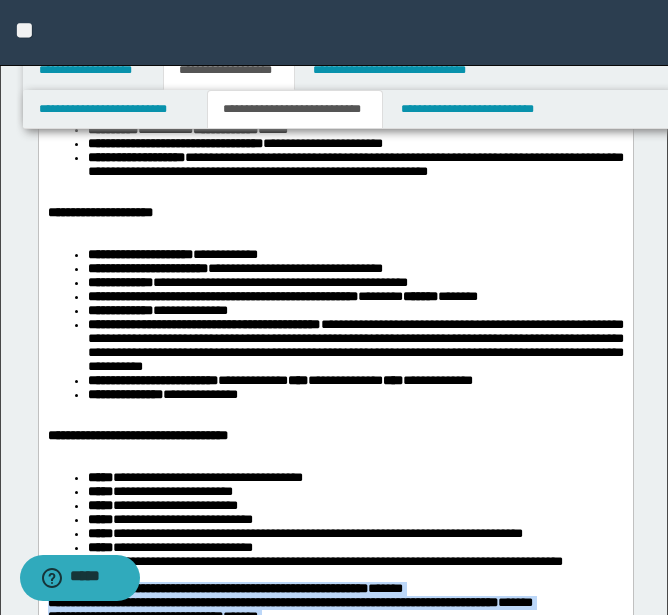 scroll, scrollTop: 0, scrollLeft: 0, axis: both 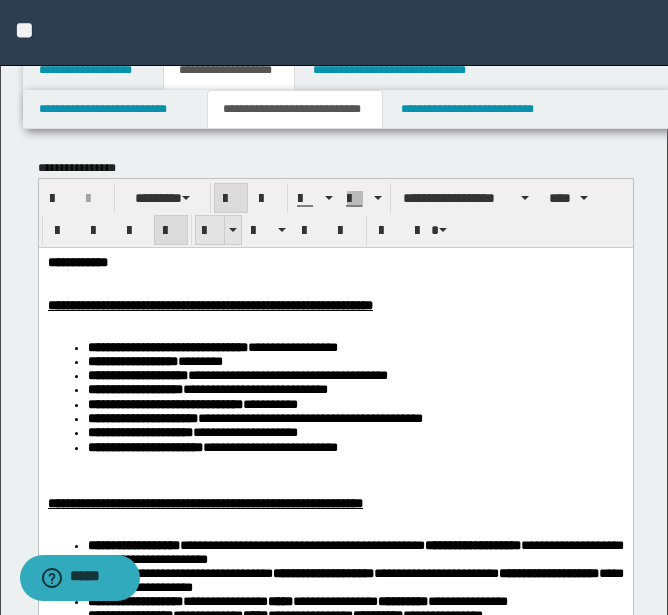 click at bounding box center [210, 230] 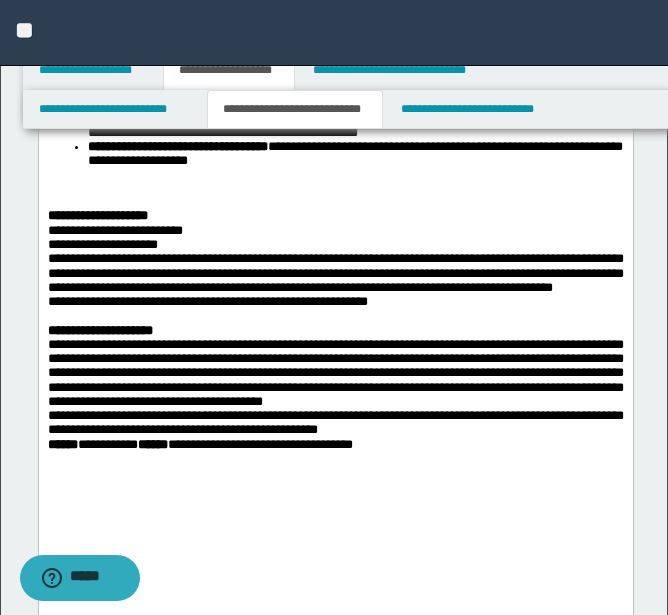 scroll, scrollTop: 1100, scrollLeft: 0, axis: vertical 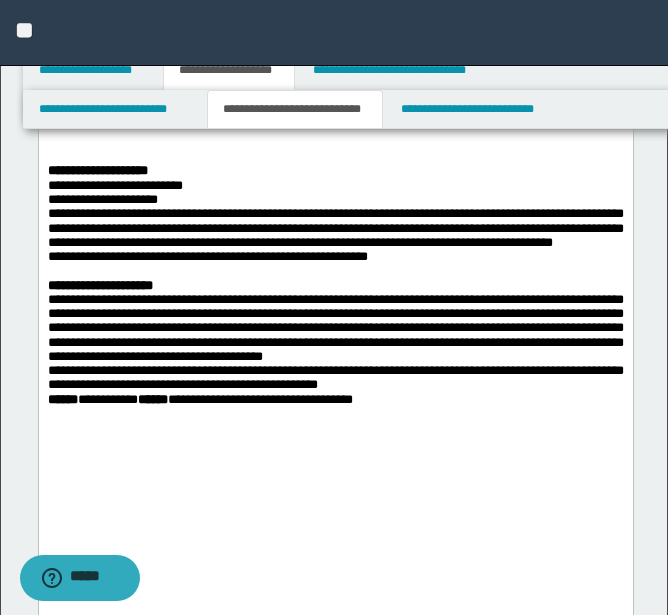 click on "**********" at bounding box center (355, 73) 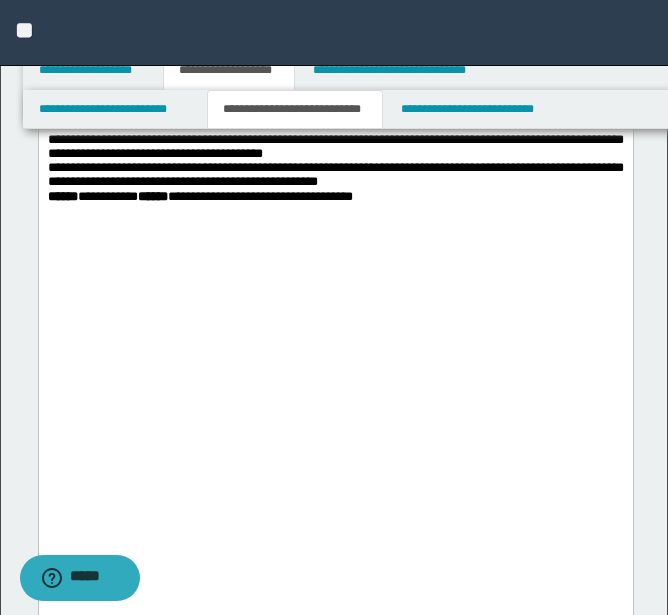 scroll, scrollTop: 1300, scrollLeft: 0, axis: vertical 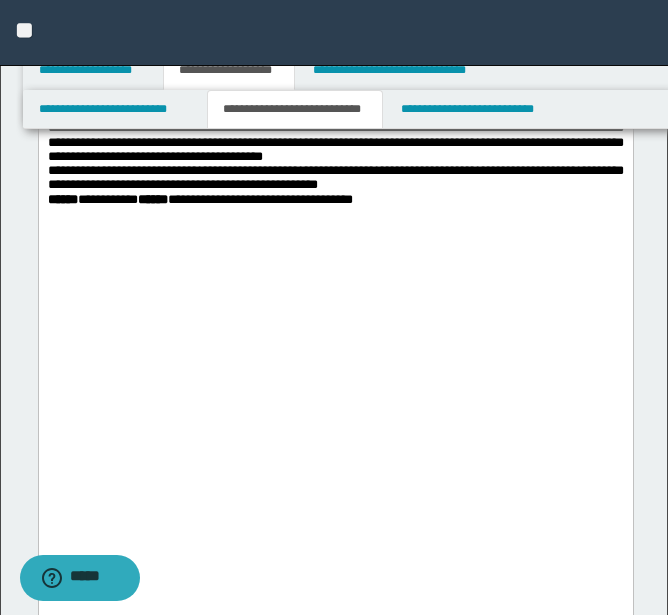 click on "**********" at bounding box center (335, -29) 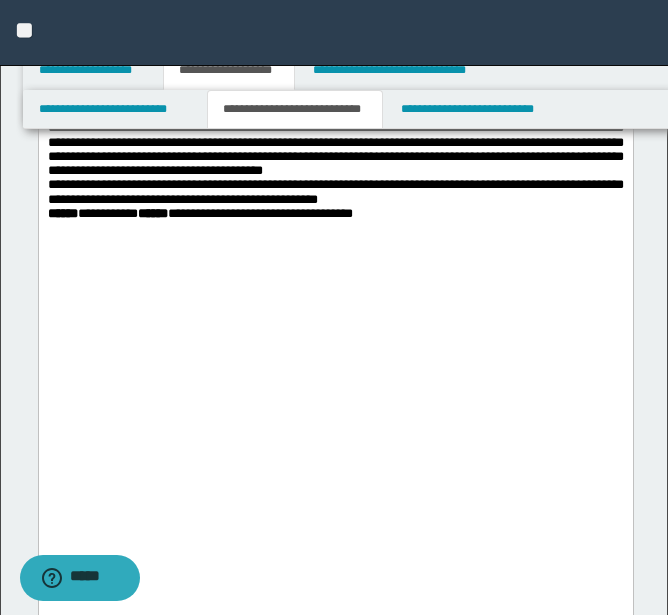 click on "**********" at bounding box center (335, 100) 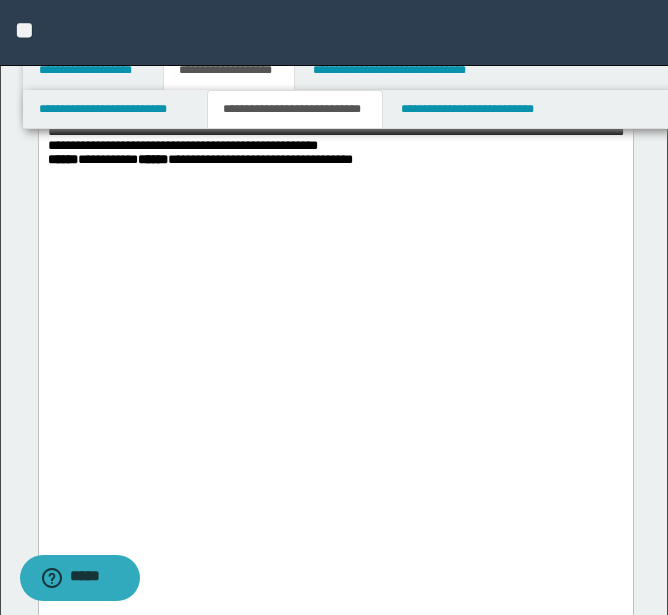 scroll, scrollTop: 1100, scrollLeft: 0, axis: vertical 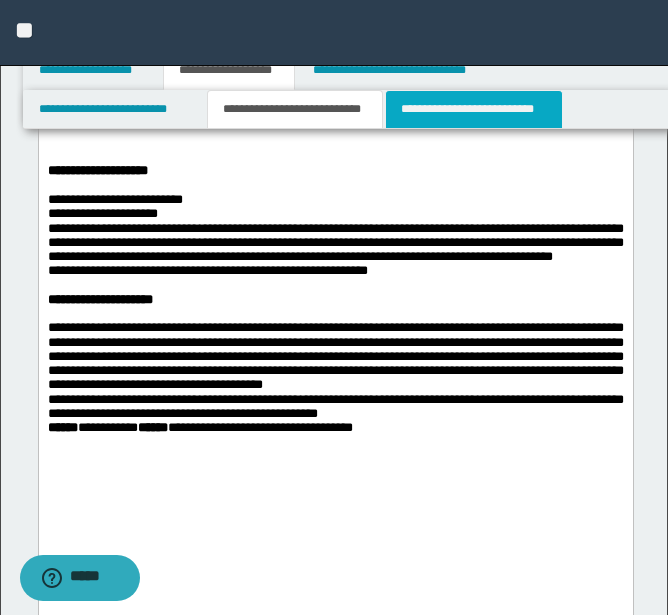 click on "**********" at bounding box center (474, 109) 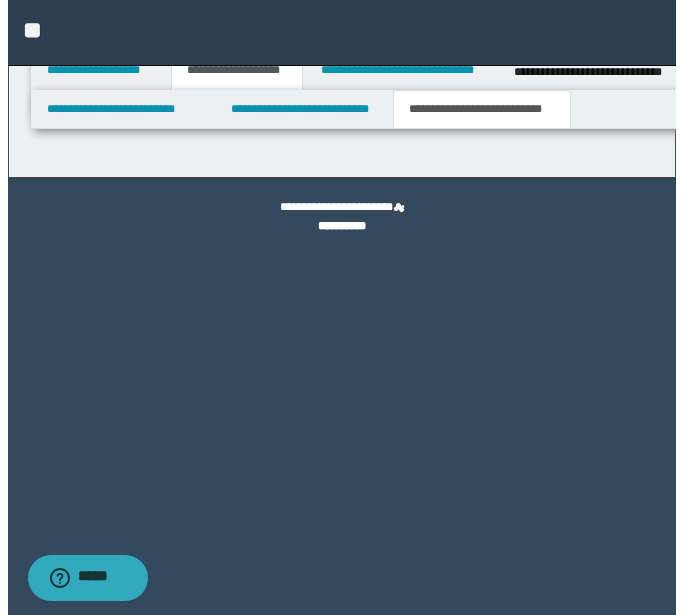 scroll, scrollTop: 0, scrollLeft: 0, axis: both 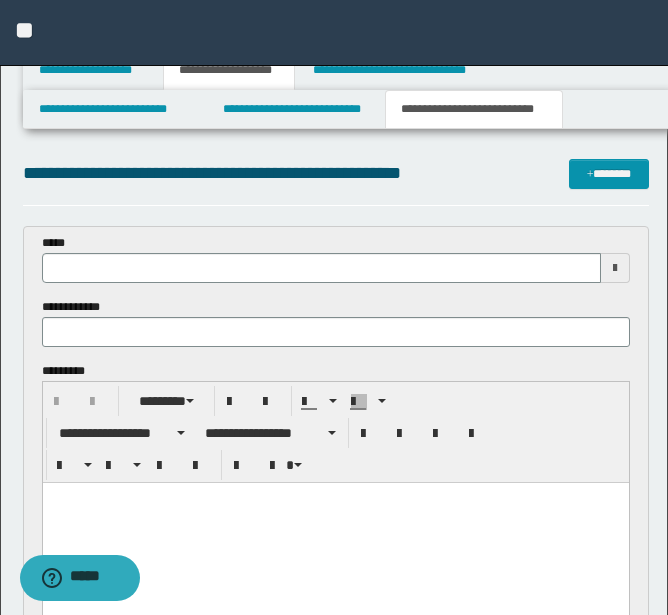 click on "**********" at bounding box center [474, 109] 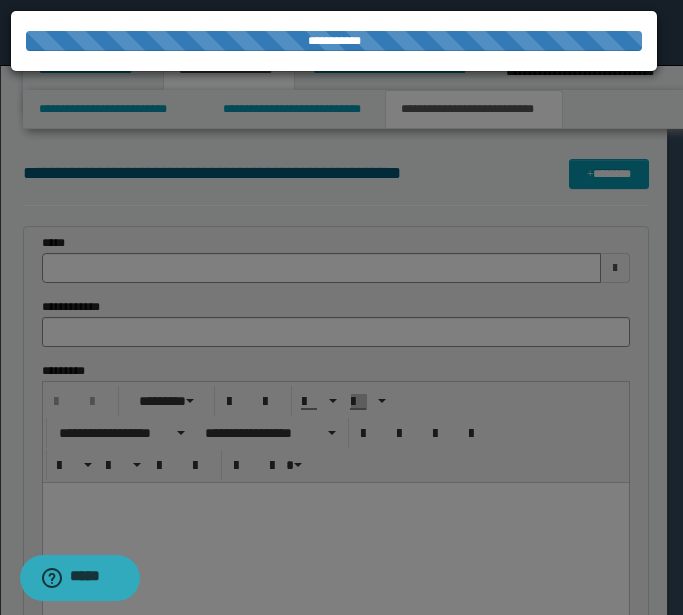 type 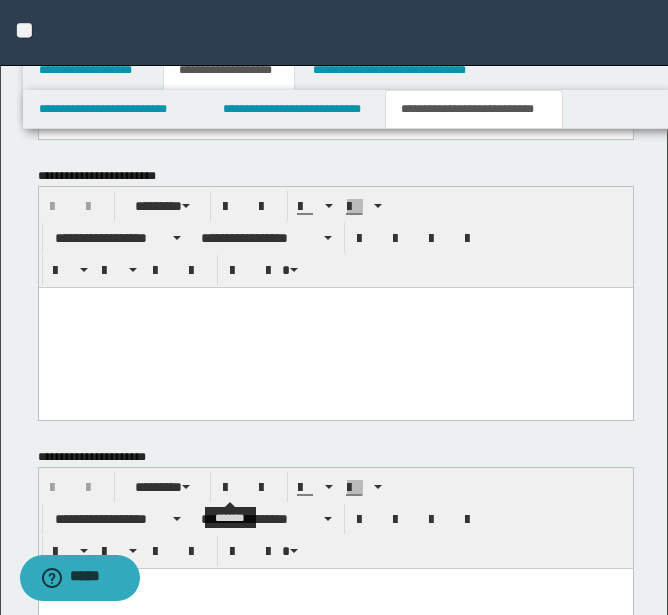 scroll, scrollTop: 1000, scrollLeft: 0, axis: vertical 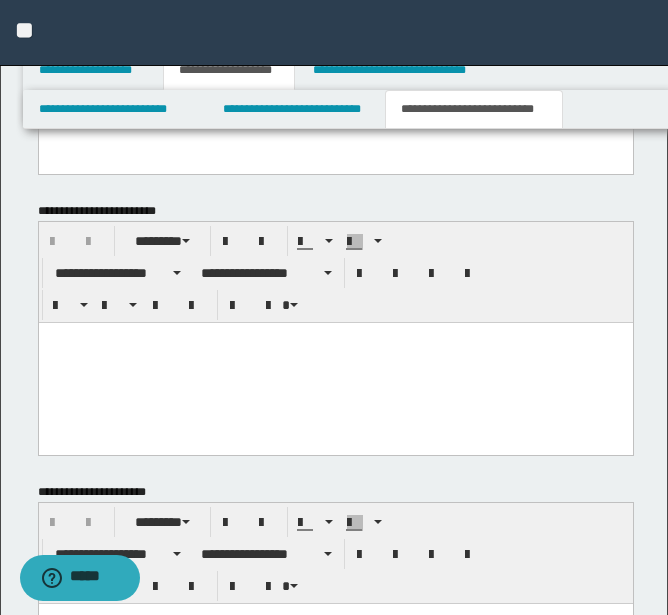 click at bounding box center [335, 337] 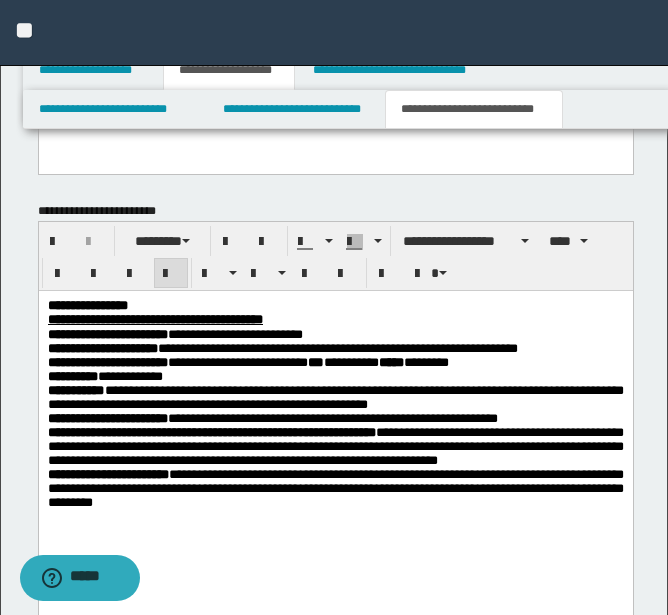 click on "**********" at bounding box center [335, 319] 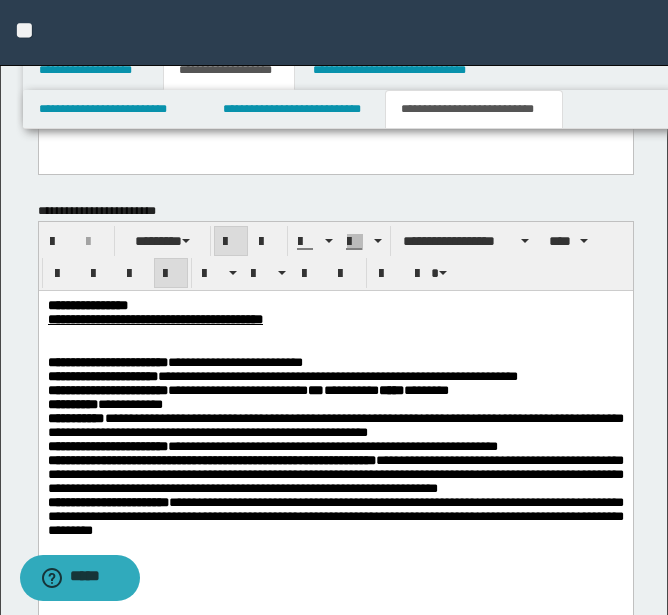 click on "**********" at bounding box center [335, 305] 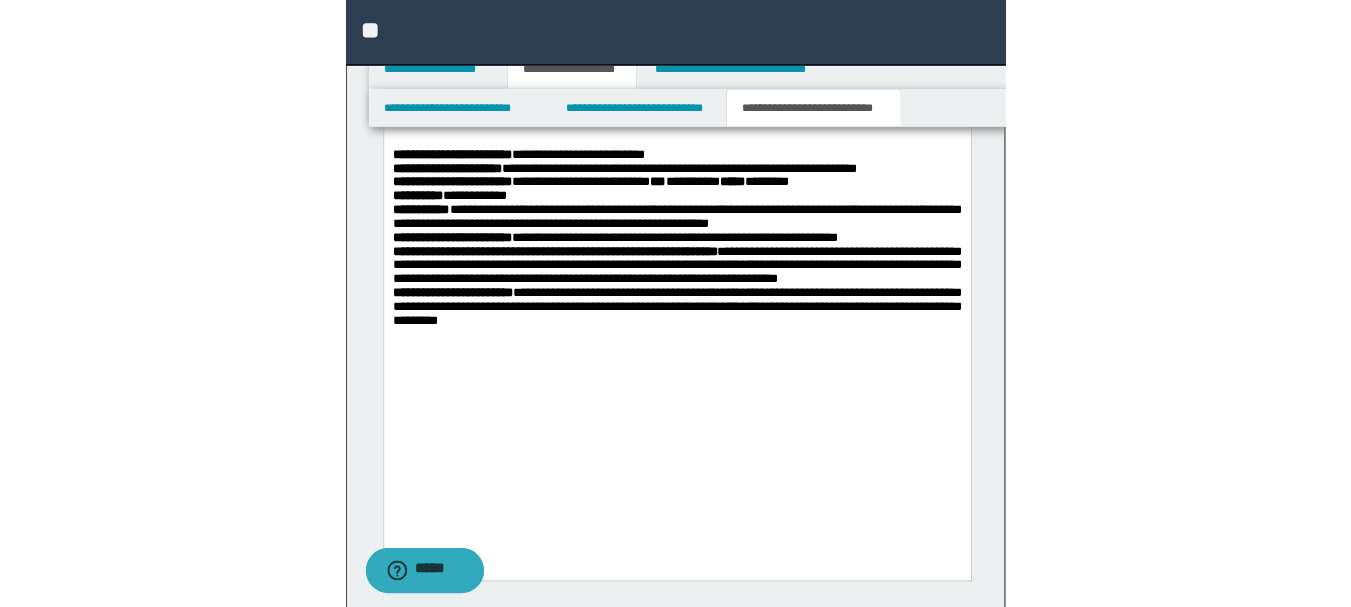 scroll, scrollTop: 1200, scrollLeft: 0, axis: vertical 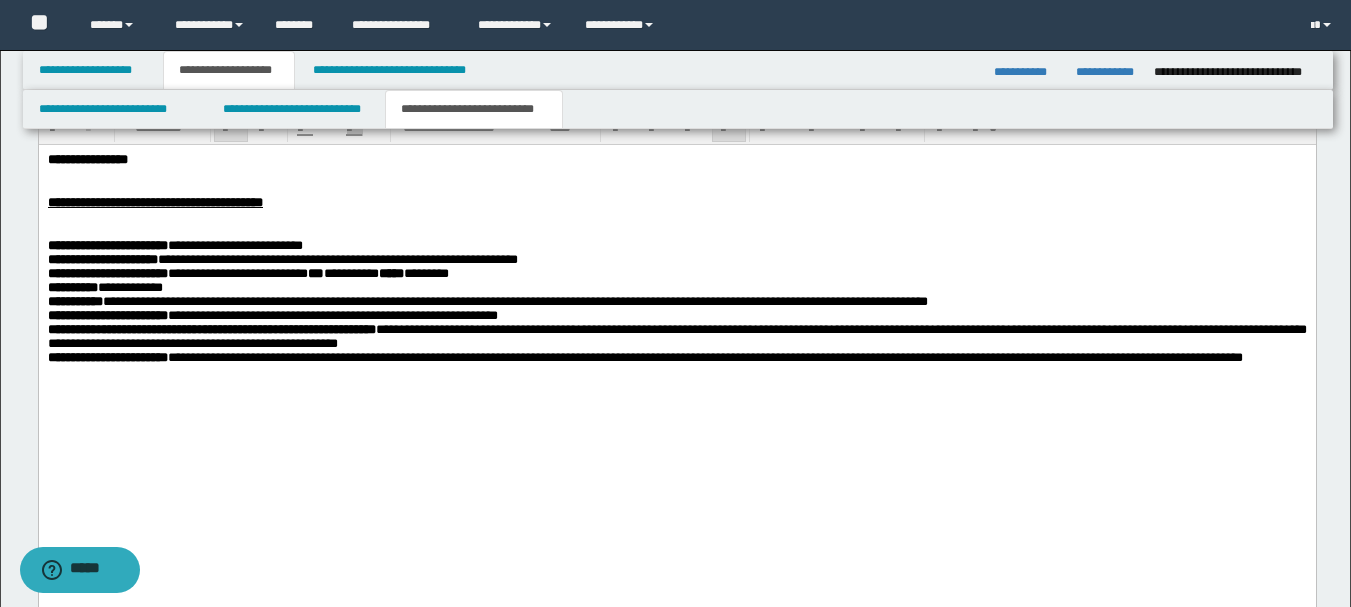 click on "**********" at bounding box center [676, 336] 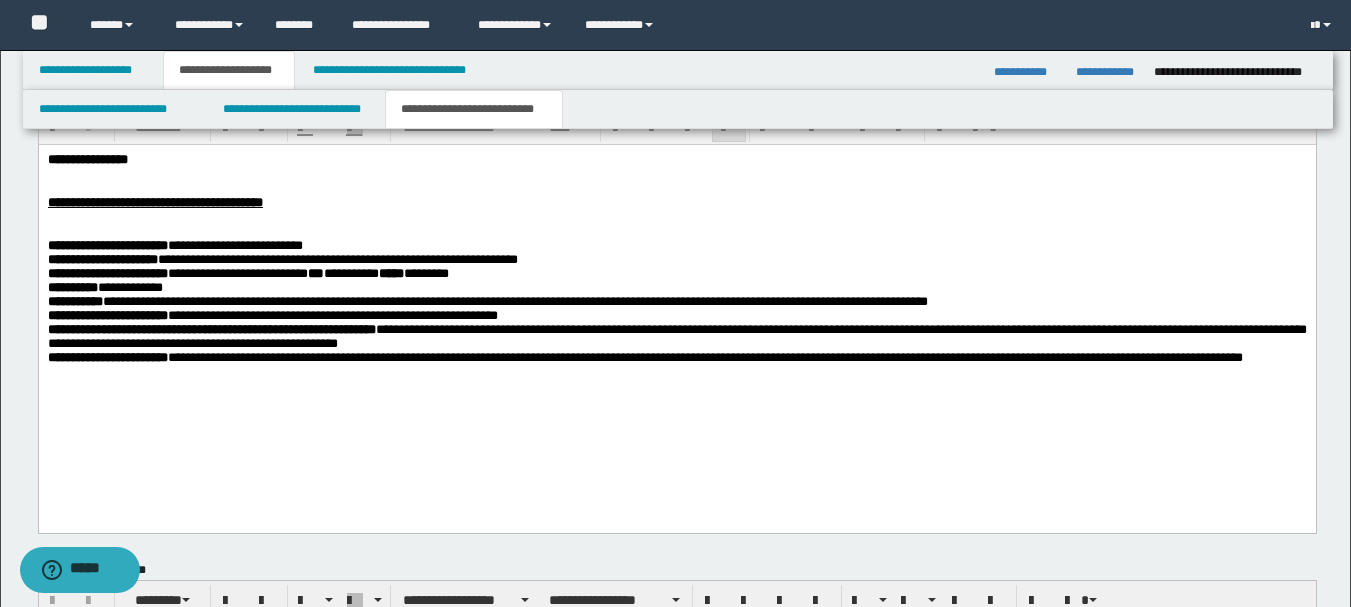 click on "**********" at bounding box center (676, 283) 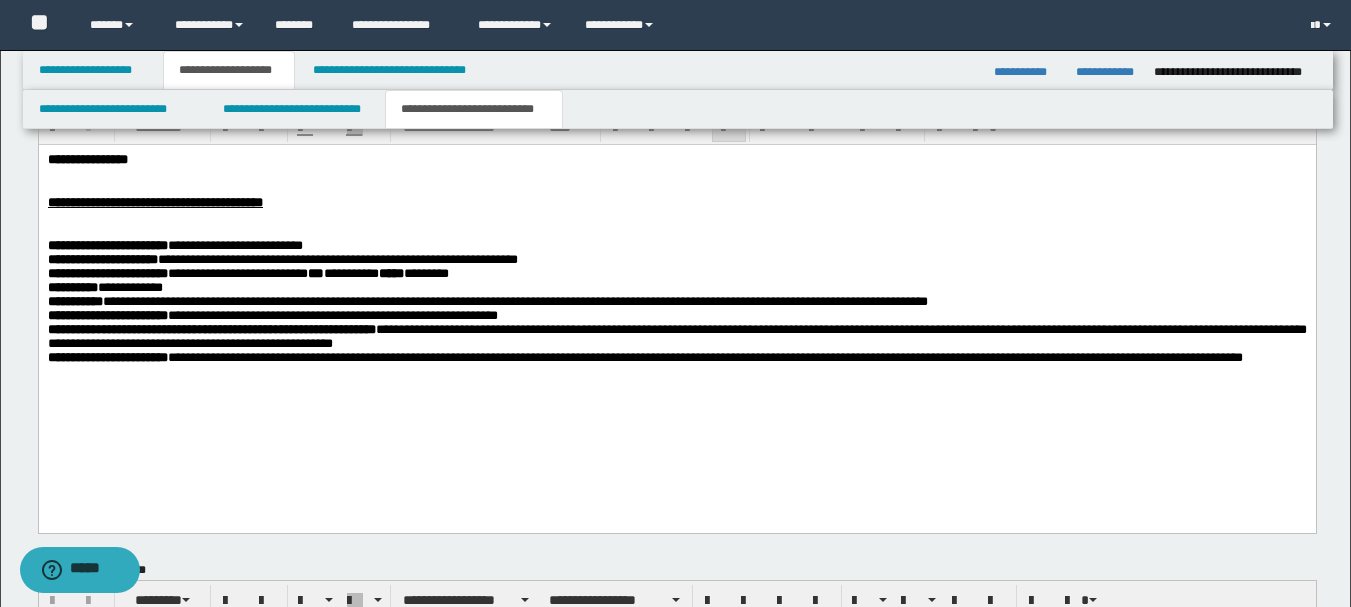click on "**********" at bounding box center [676, 283] 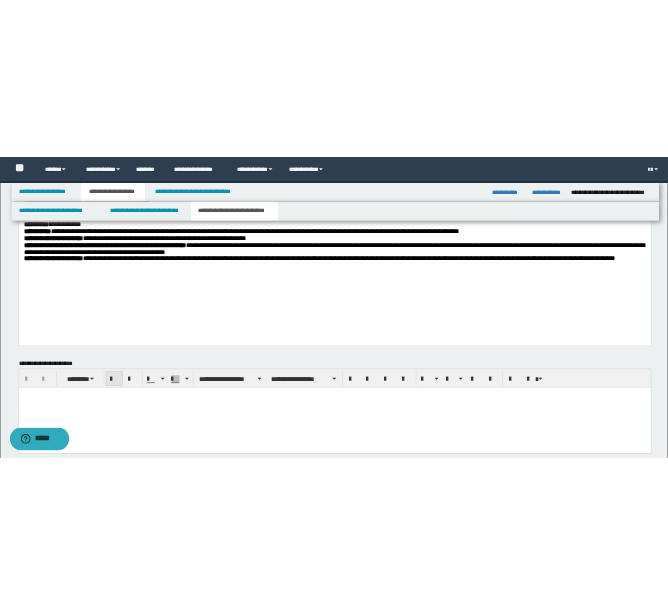 scroll, scrollTop: 867, scrollLeft: 0, axis: vertical 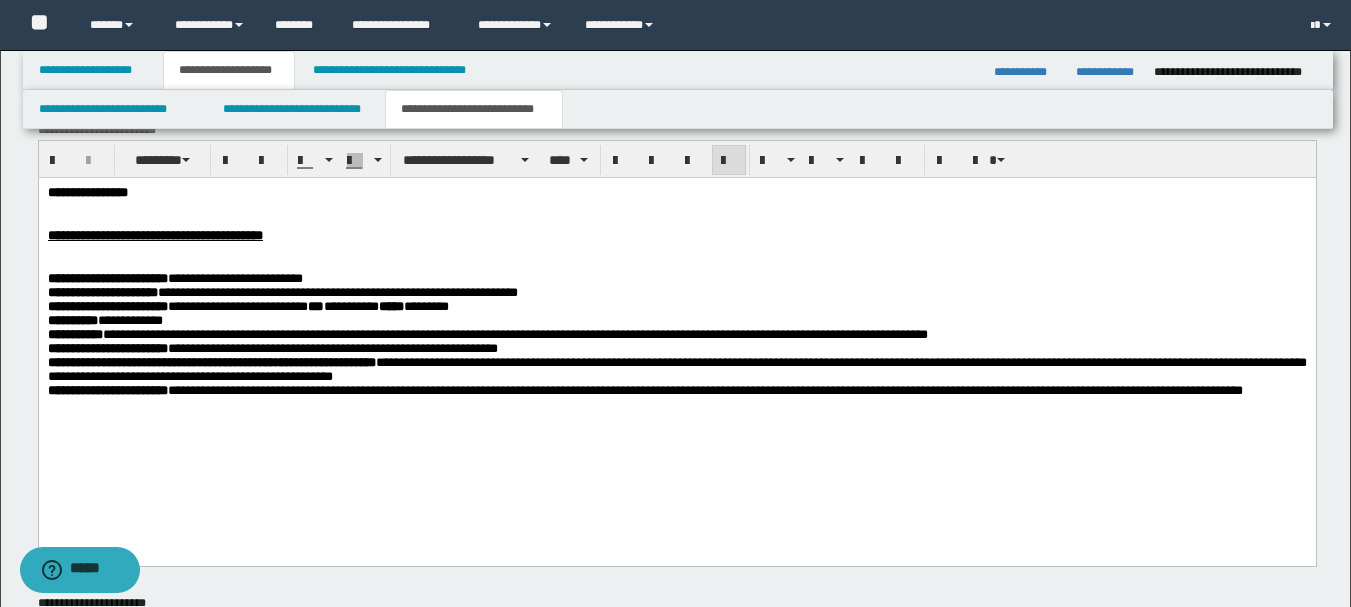 click on "**********" at bounding box center (676, 316) 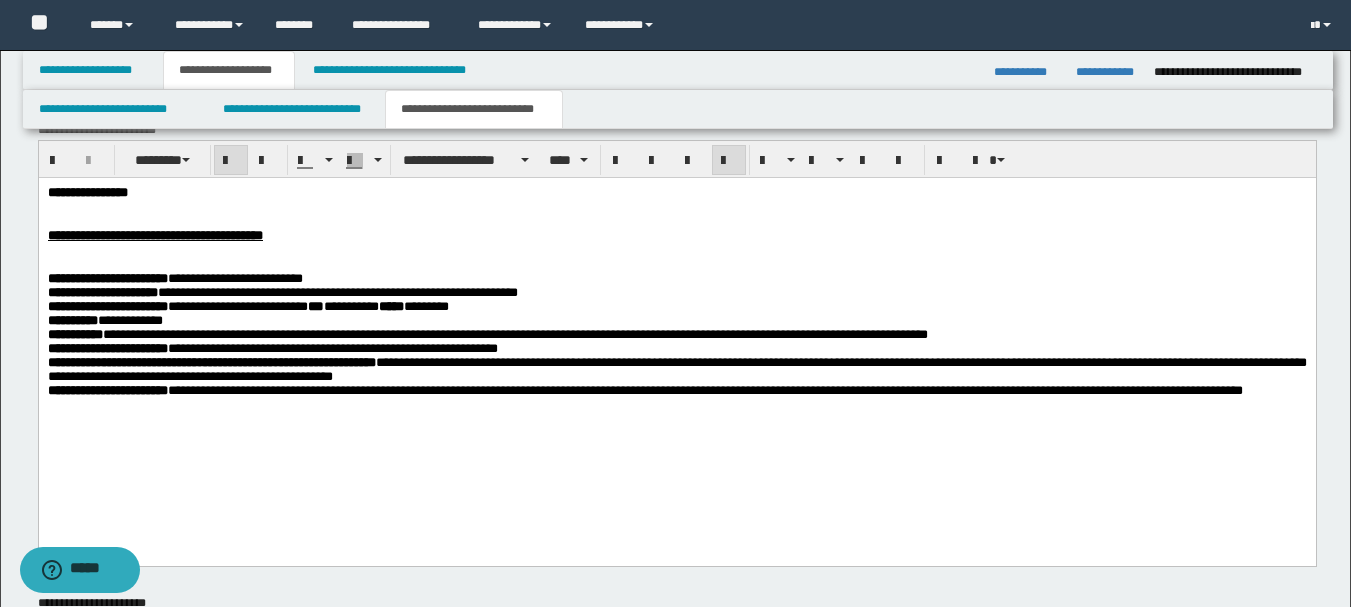 click on "**********" at bounding box center (107, 277) 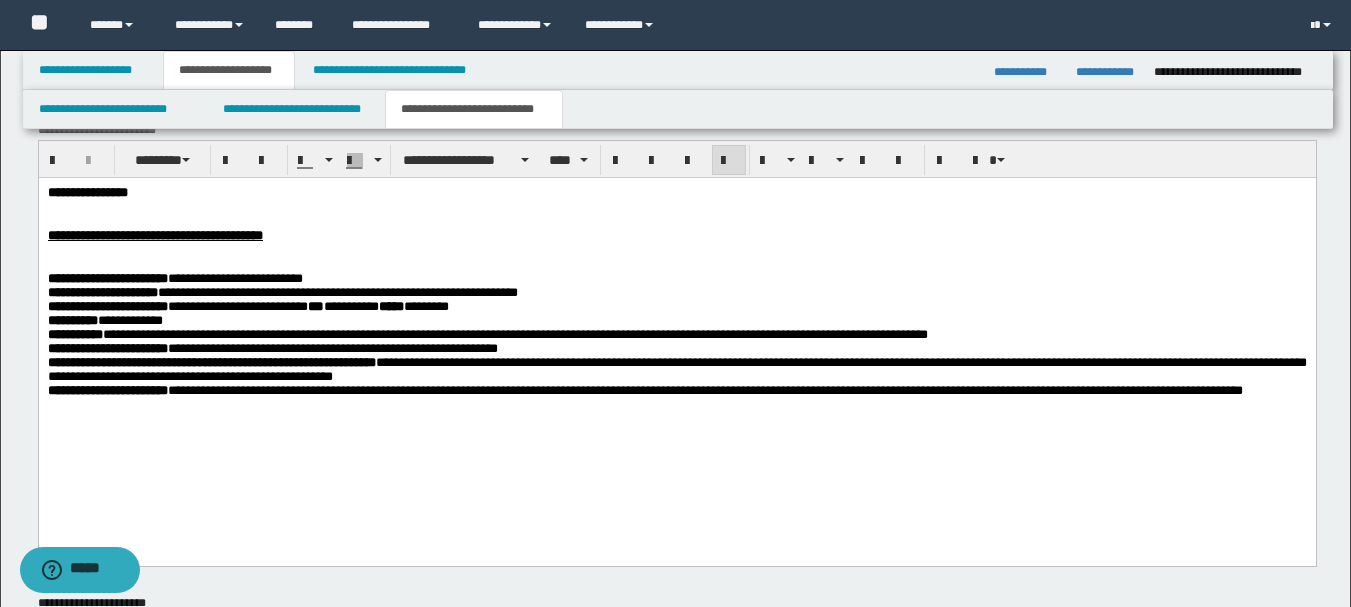 click on "**********" at bounding box center [676, 316] 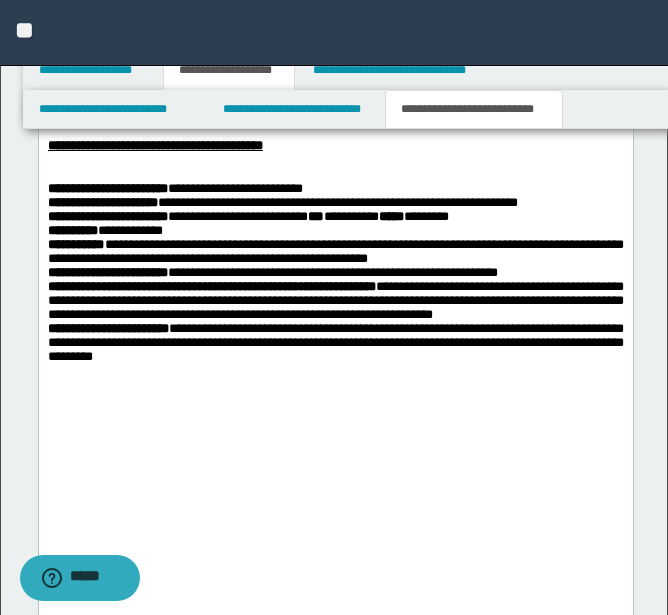 scroll, scrollTop: 1167, scrollLeft: 0, axis: vertical 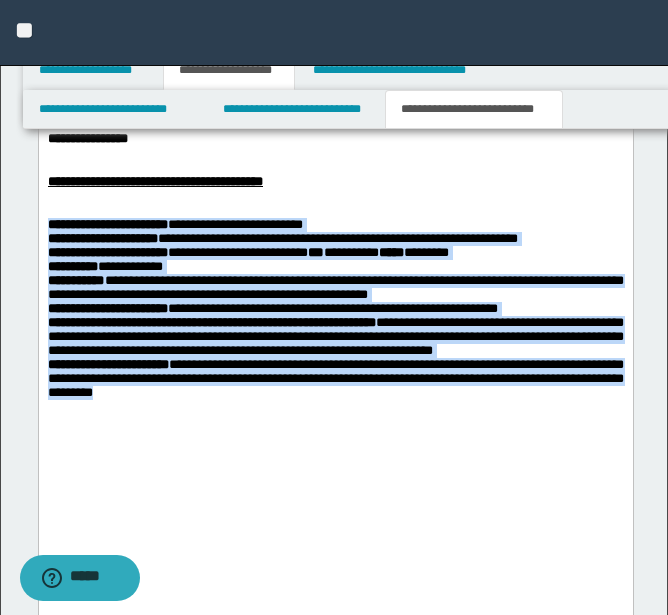 drag, startPoint x: 47, startPoint y: 230, endPoint x: 250, endPoint y: 553, distance: 381.49442 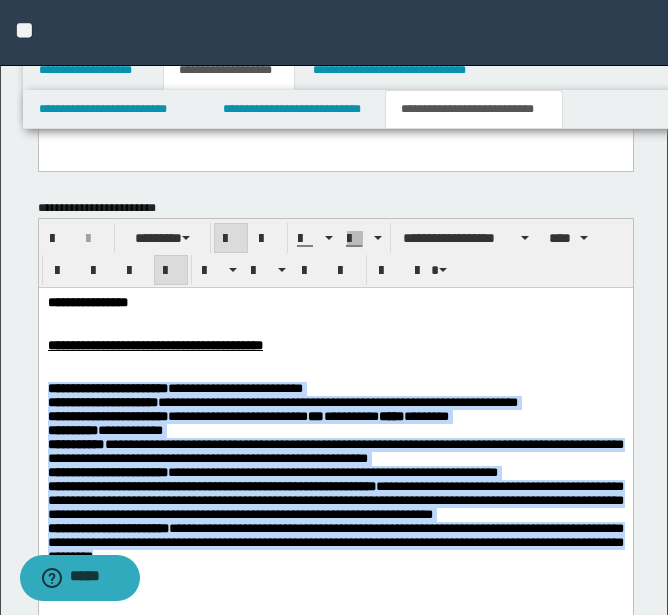 scroll, scrollTop: 667, scrollLeft: 0, axis: vertical 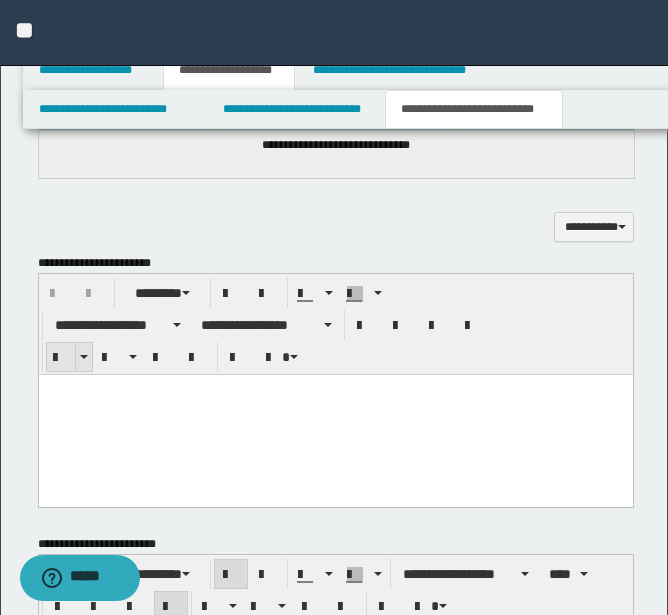 drag, startPoint x: 55, startPoint y: 351, endPoint x: 57, endPoint y: 317, distance: 34.058773 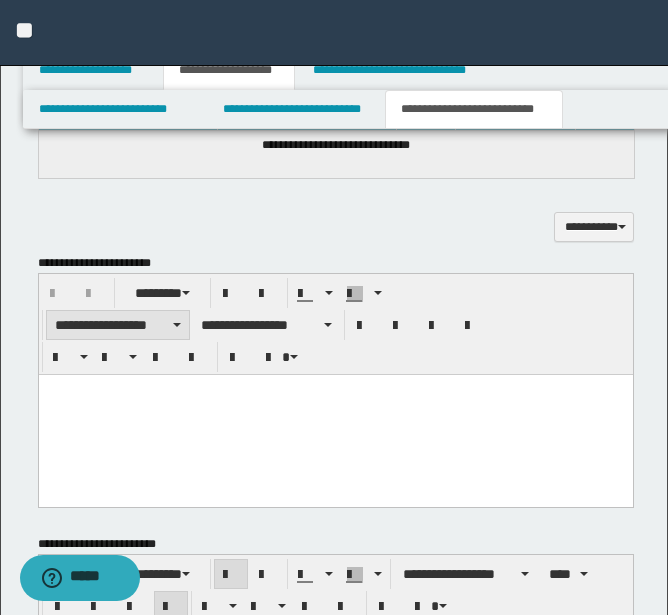 click at bounding box center (61, 358) 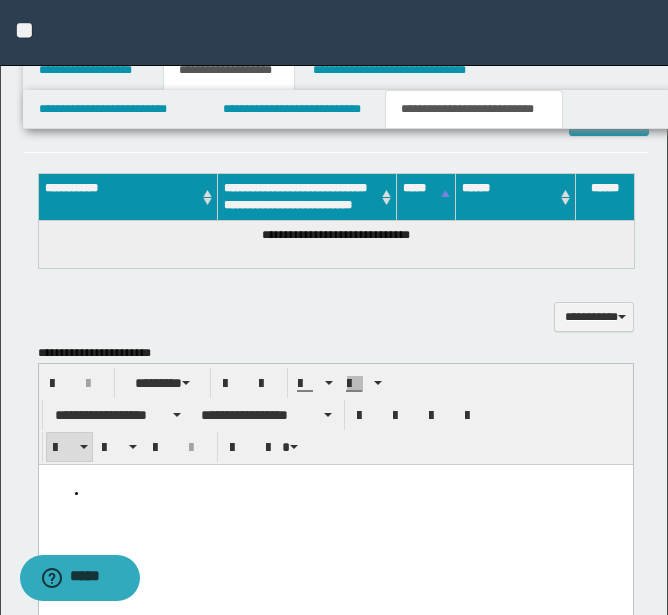 scroll, scrollTop: 767, scrollLeft: 0, axis: vertical 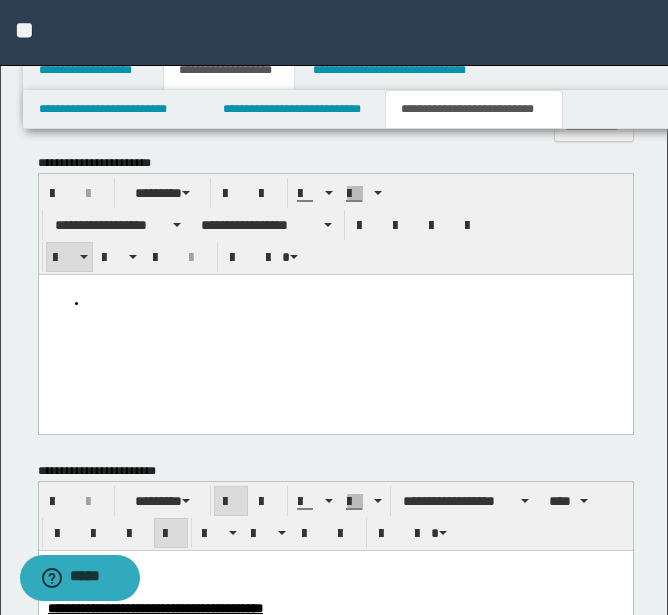 click at bounding box center [355, 303] 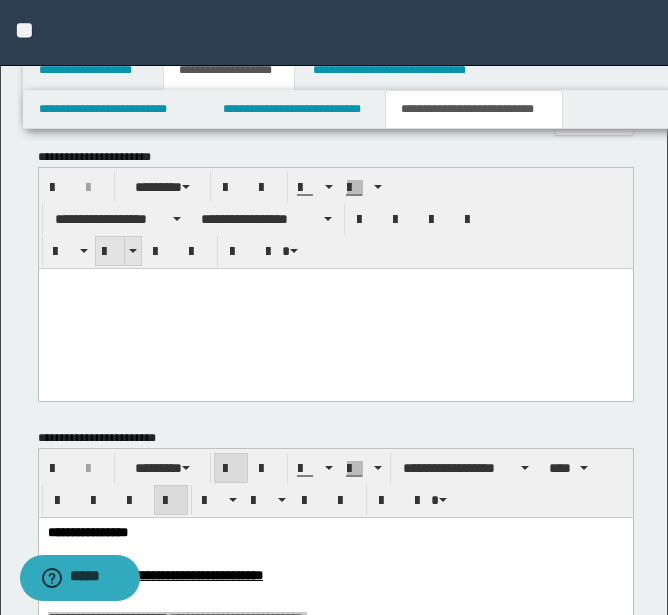 scroll, scrollTop: 767, scrollLeft: 0, axis: vertical 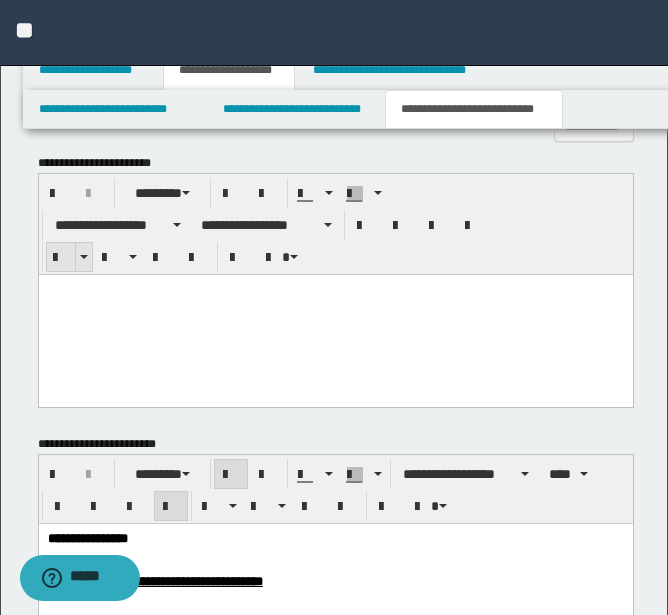 click at bounding box center [61, 258] 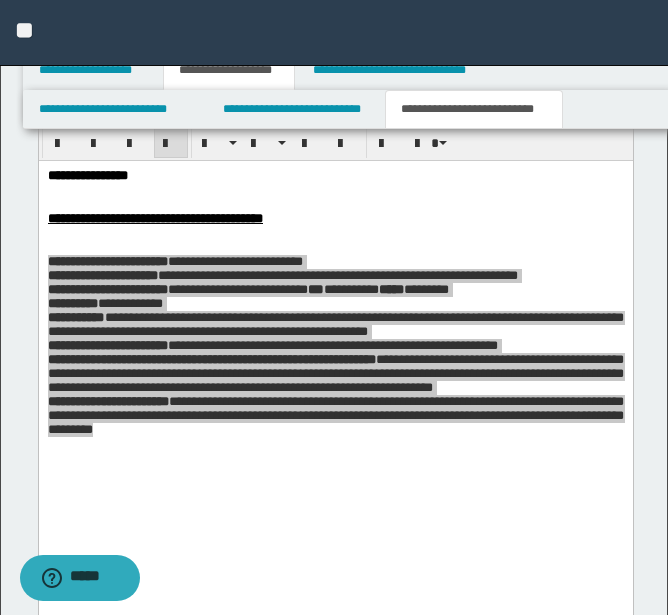 scroll, scrollTop: 1167, scrollLeft: 0, axis: vertical 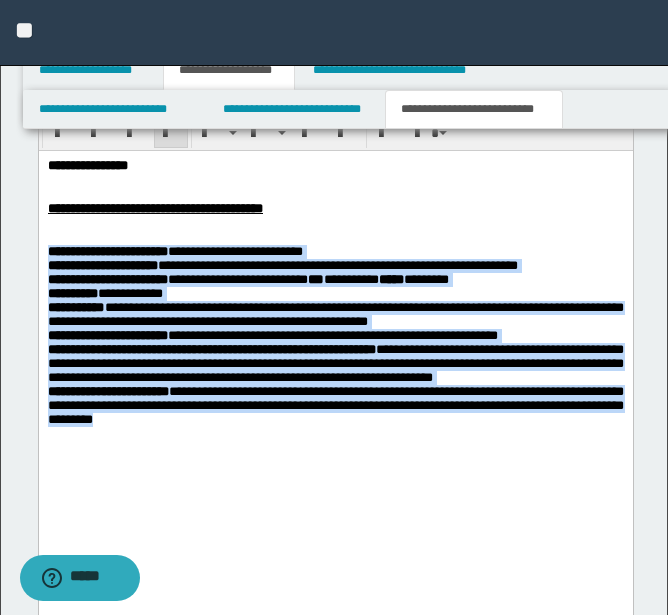 click on "**********" at bounding box center [337, 264] 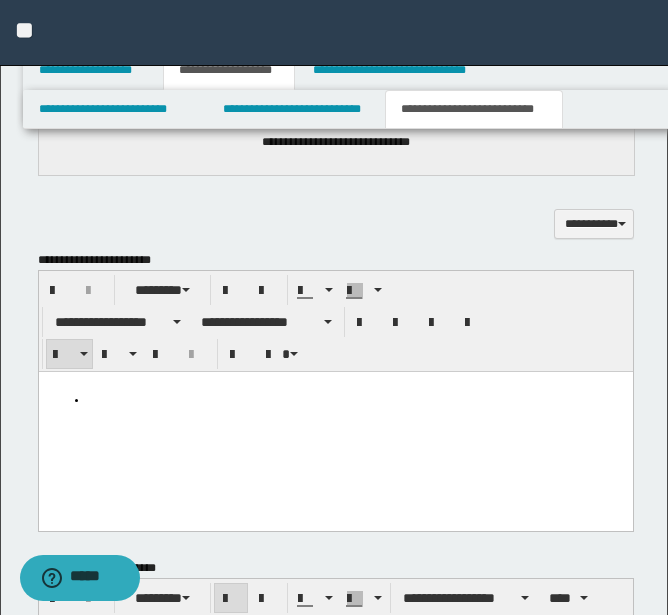 scroll, scrollTop: 667, scrollLeft: 0, axis: vertical 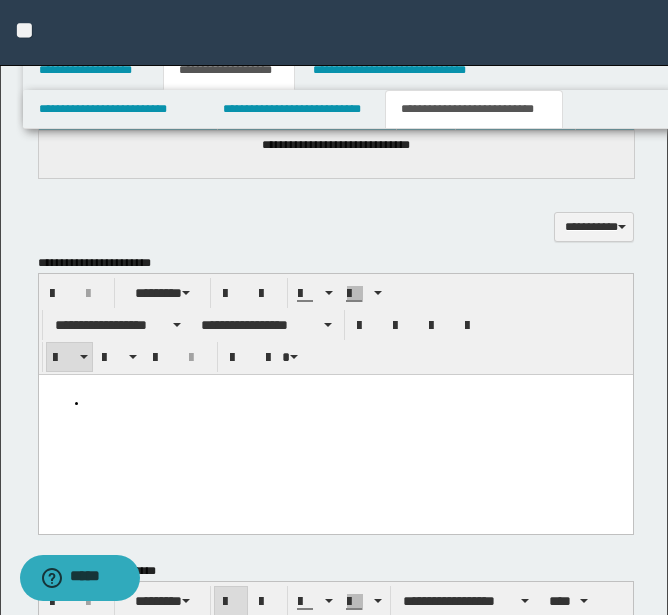click at bounding box center [335, 403] 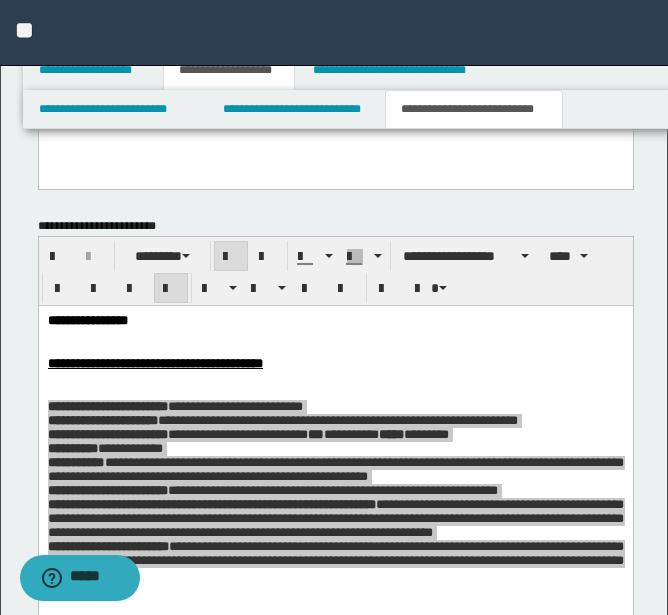 scroll, scrollTop: 1067, scrollLeft: 0, axis: vertical 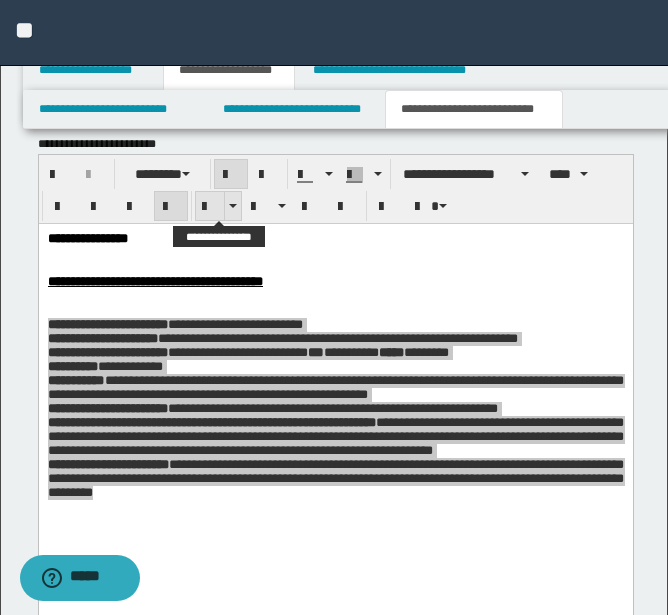 click at bounding box center [210, 207] 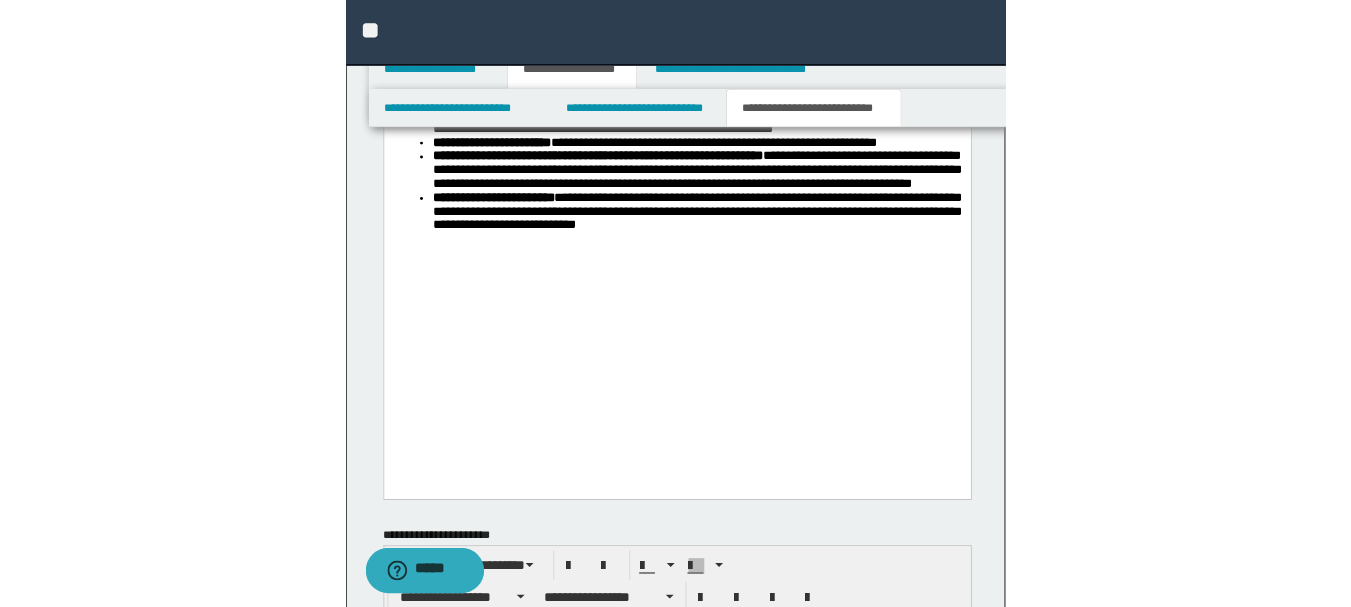 scroll, scrollTop: 1367, scrollLeft: 0, axis: vertical 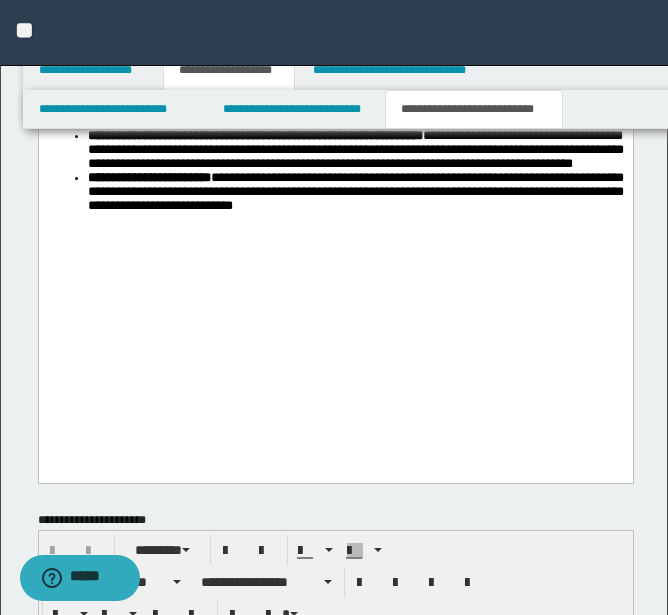 click on "**********" at bounding box center (335, 104) 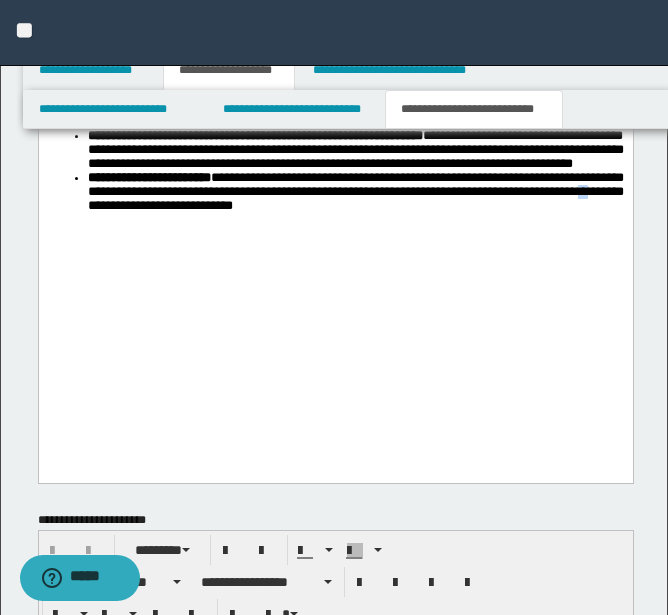 click on "**********" at bounding box center [335, 104] 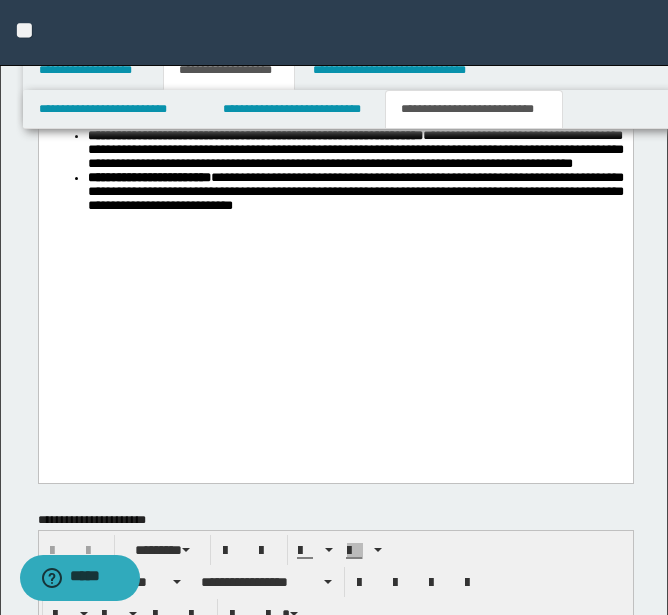 click on "**********" at bounding box center [355, 192] 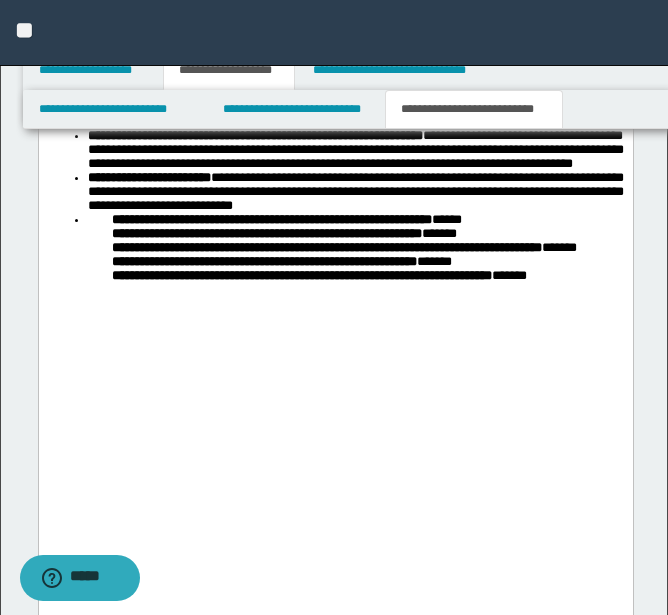click on "**********" at bounding box center (355, 191) 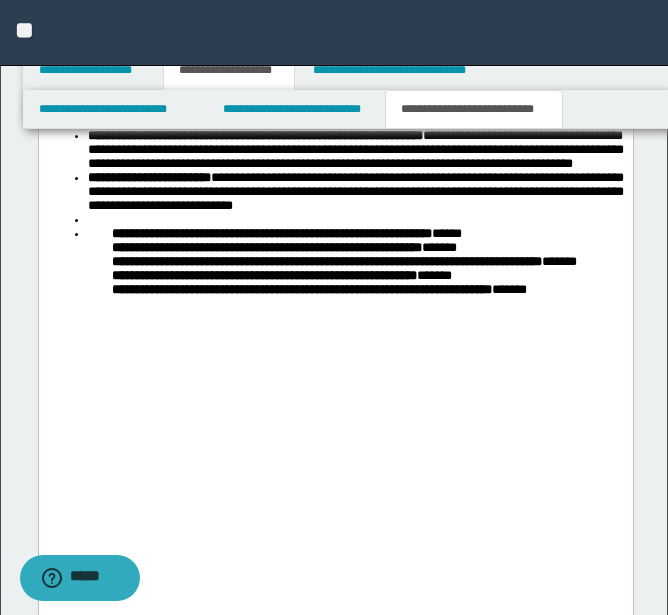 click at bounding box center (355, 220) 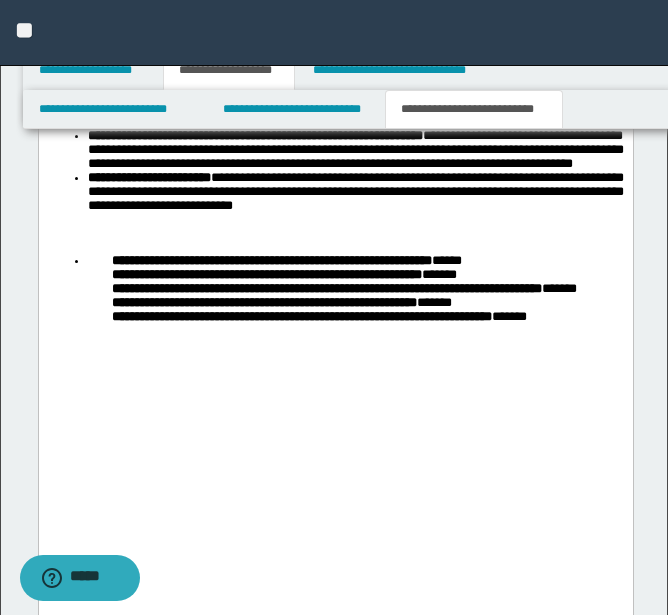 click on "**********" at bounding box center [271, 260] 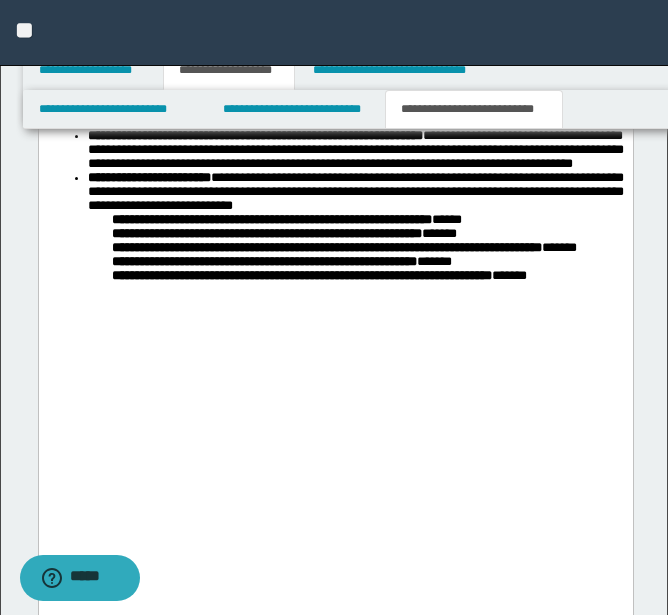 click on "**********" at bounding box center (355, 227) 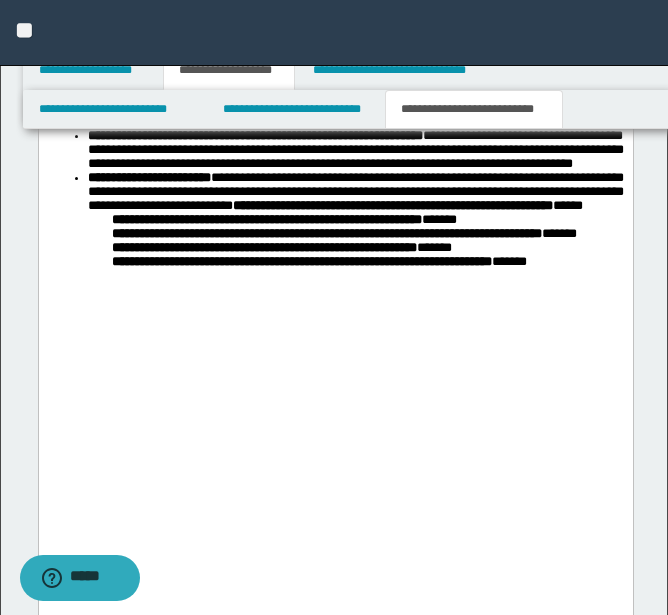 click on "**********" at bounding box center (266, 219) 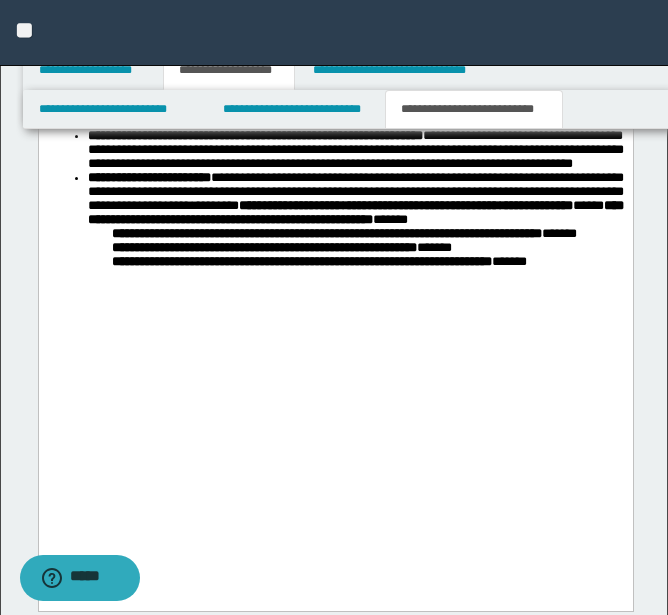 click on "**********" at bounding box center (326, 233) 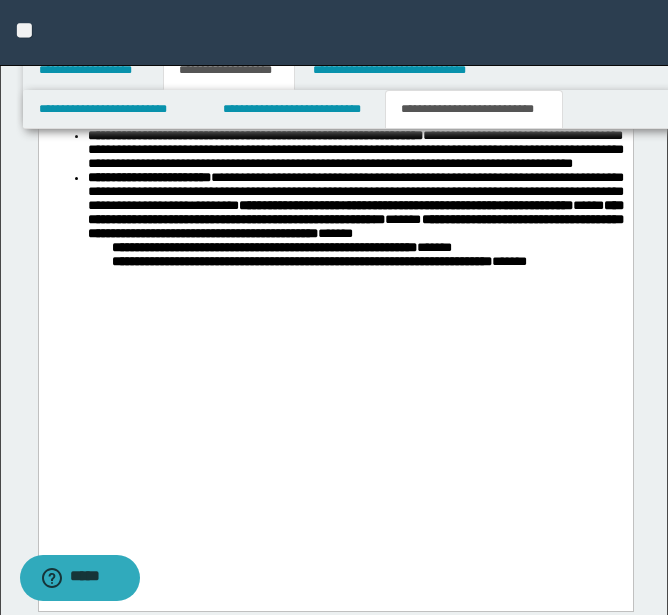 click on "**********" at bounding box center [263, 247] 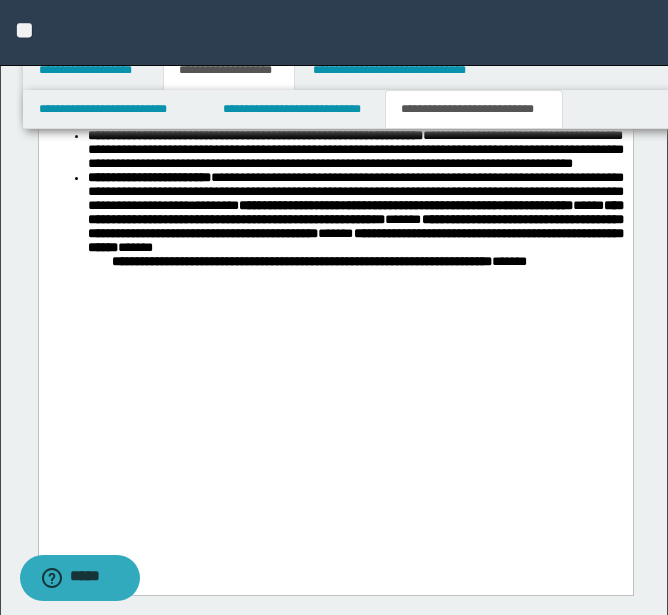 click on "**********" at bounding box center (301, 261) 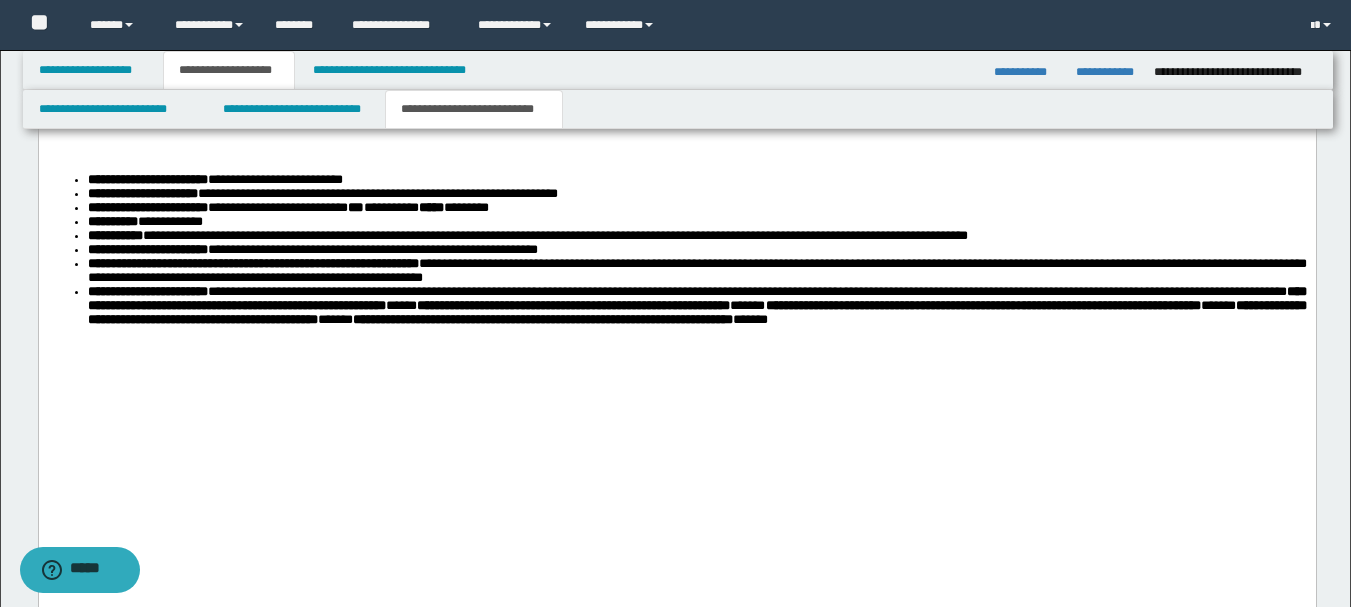 scroll, scrollTop: 1067, scrollLeft: 0, axis: vertical 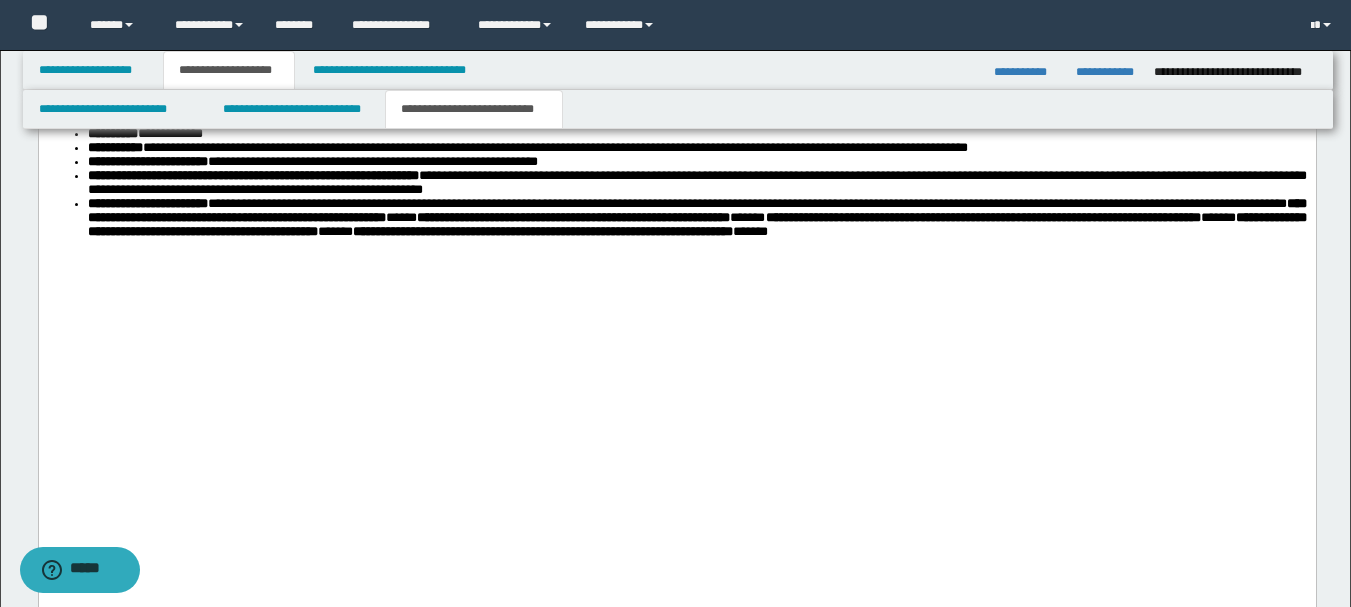 click on "**********" at bounding box center (676, 144) 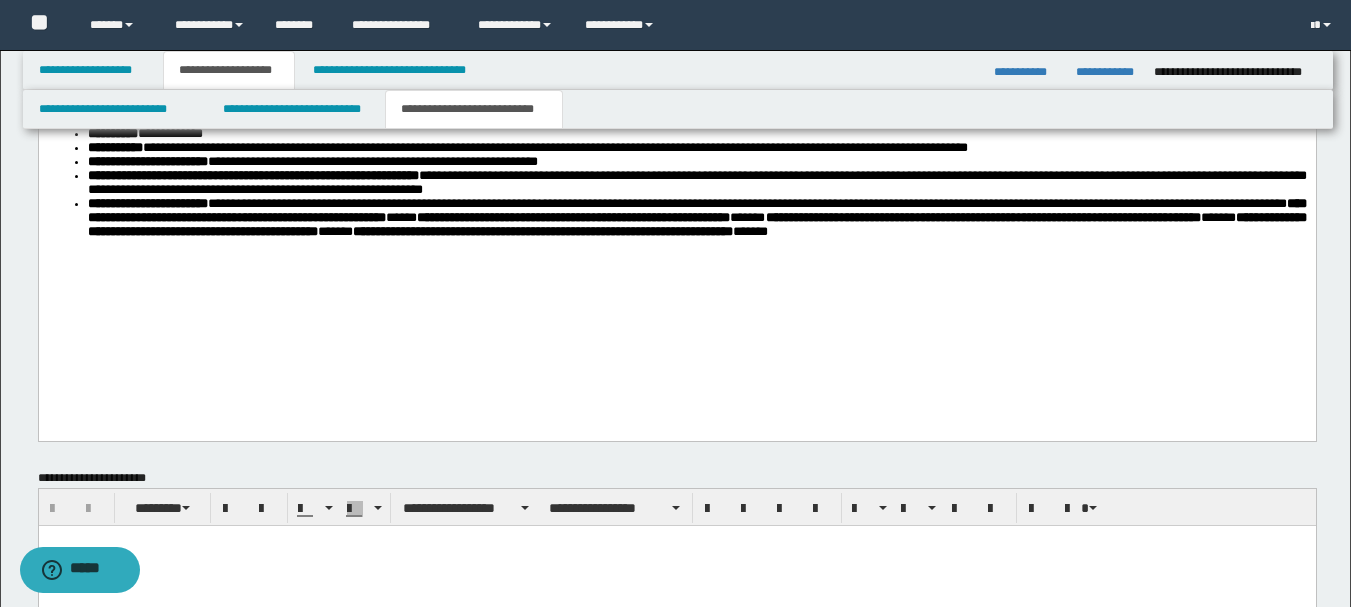 click on "**********" at bounding box center (696, 210) 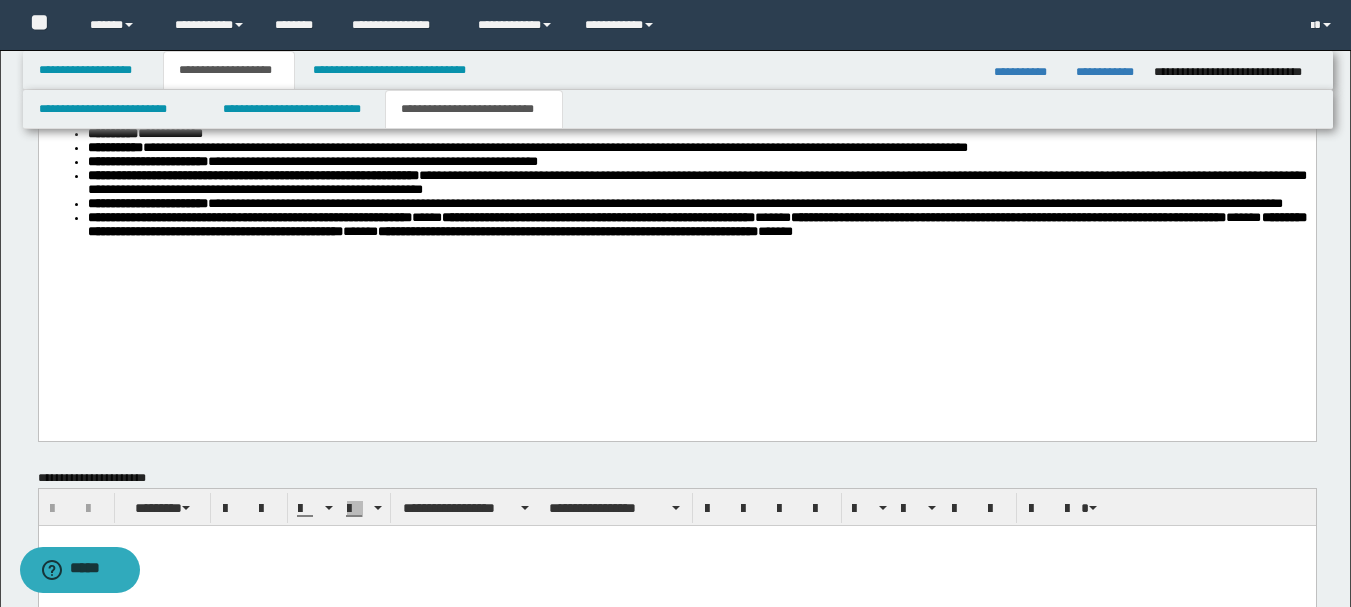 click on "**********" at bounding box center [598, 217] 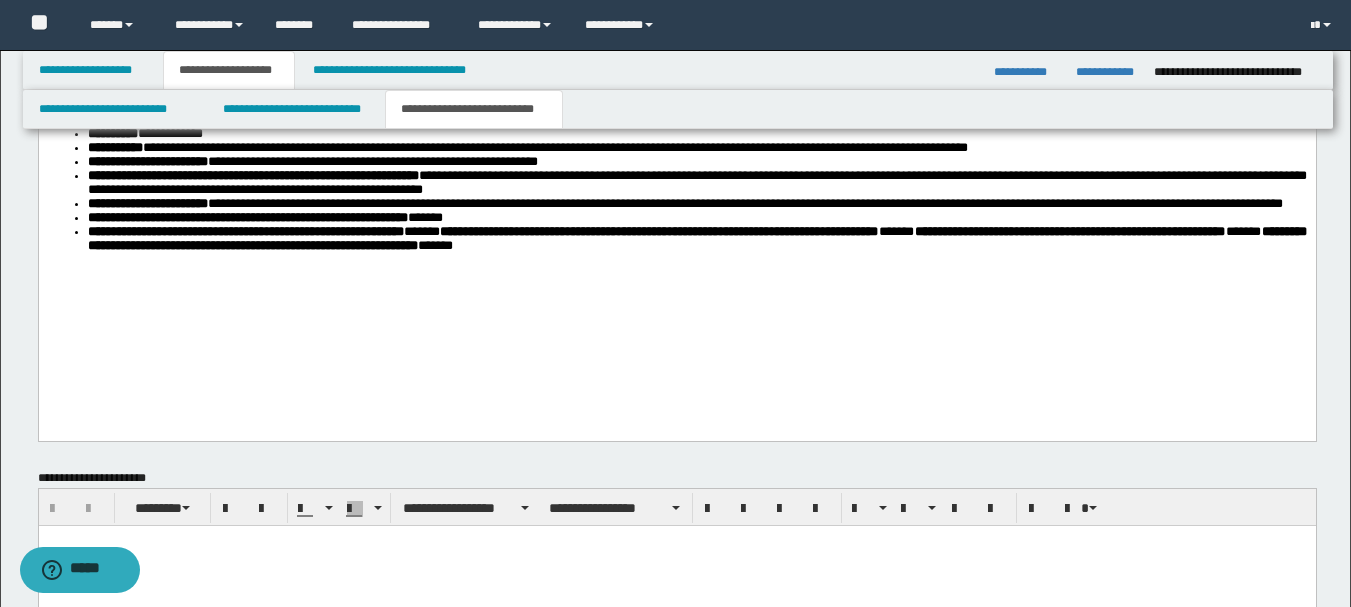 click on "**********" at bounding box center (658, 231) 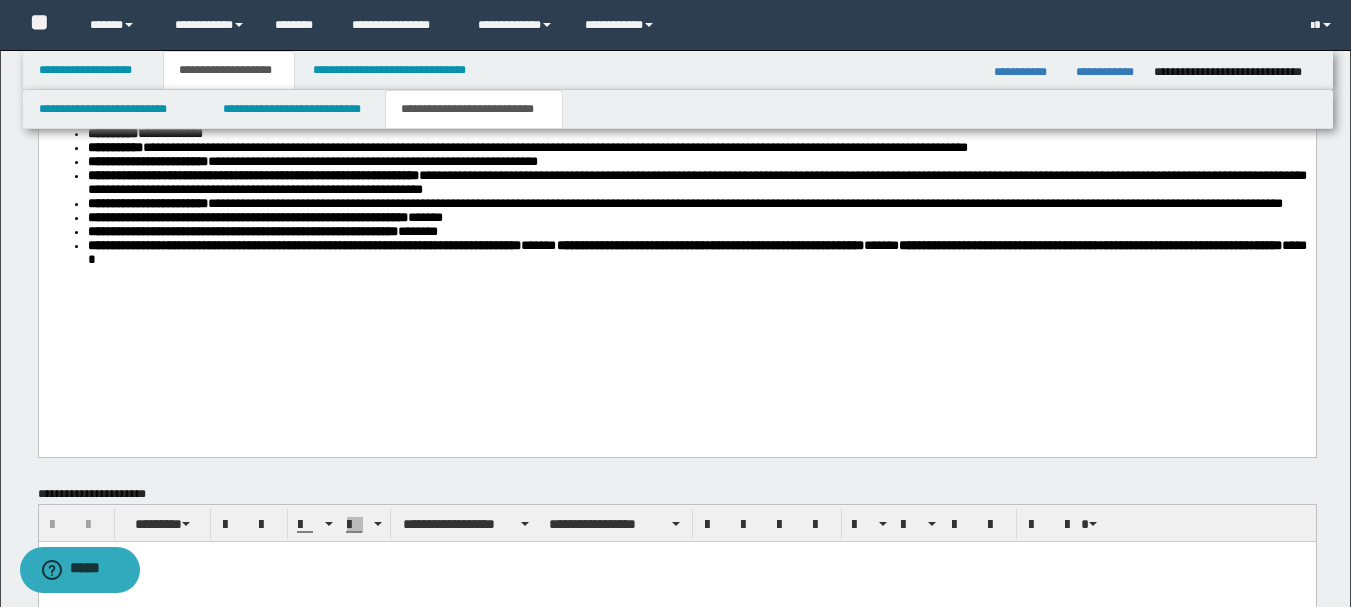 click on "**********" at bounding box center (709, 245) 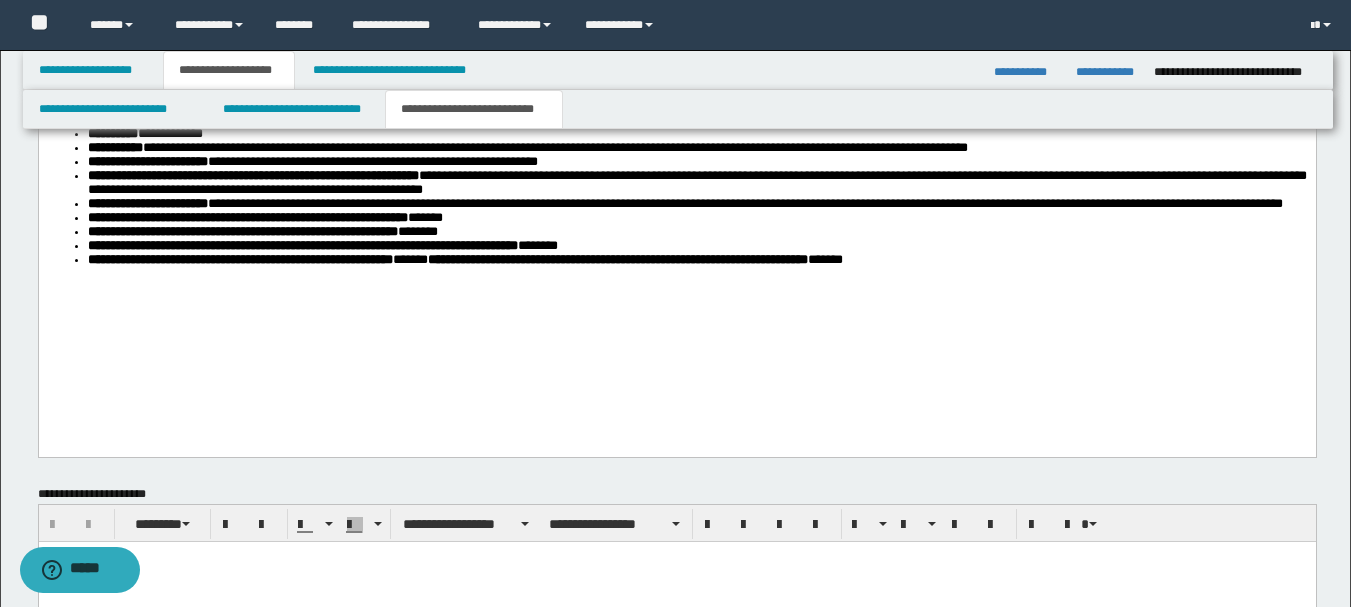 click on "**********" at bounding box center [617, 259] 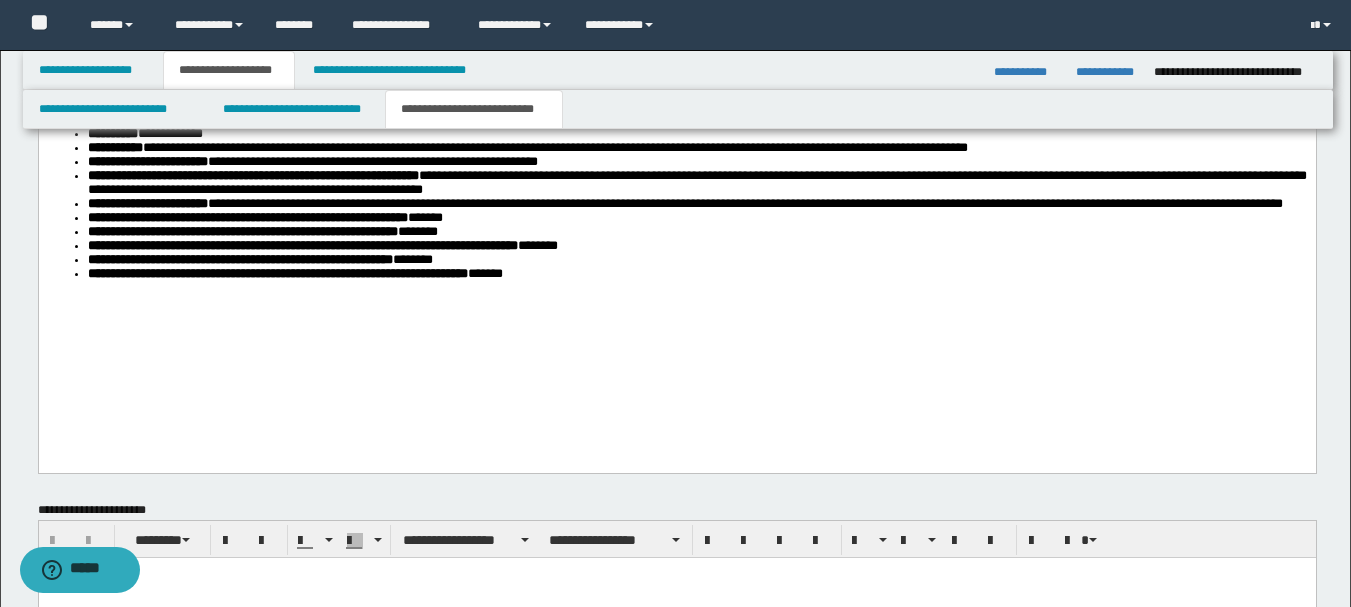click on "**********" at bounding box center [277, 273] 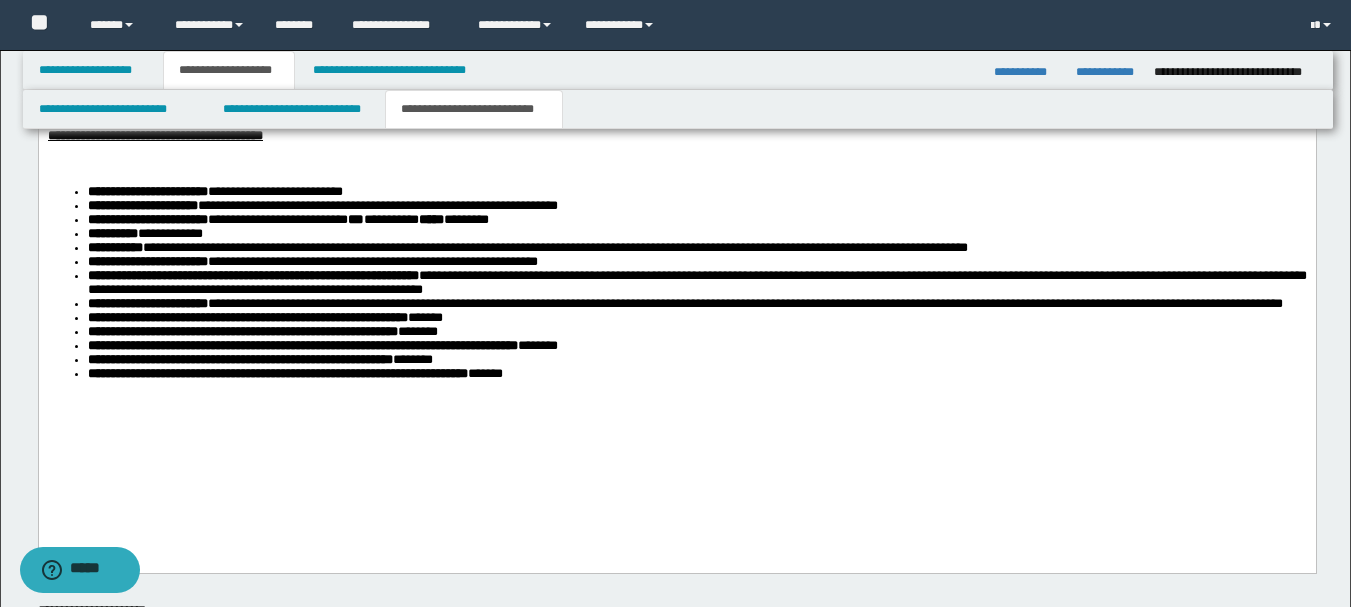 click on "**********" at bounding box center (696, 303) 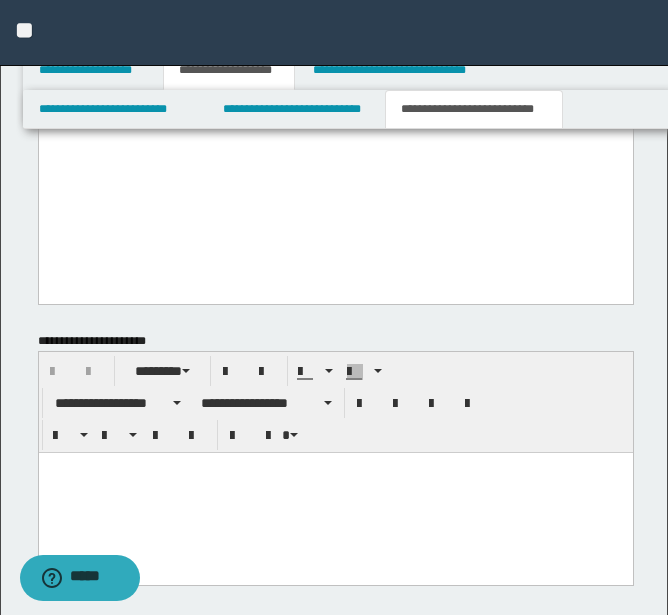 scroll, scrollTop: 1667, scrollLeft: 0, axis: vertical 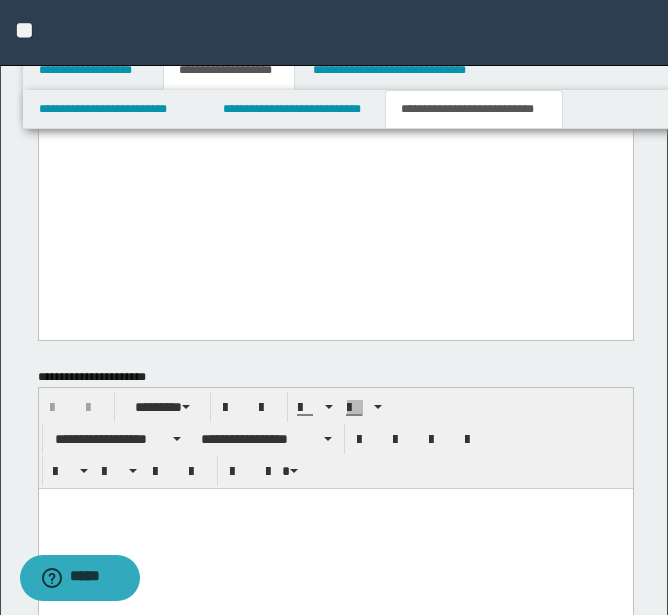click on "**********" at bounding box center [335, -154] 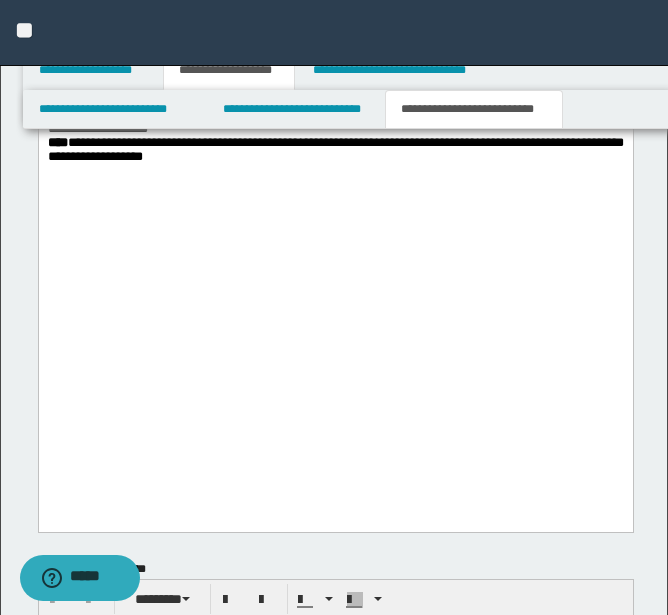 click on "**********" at bounding box center (335, 17) 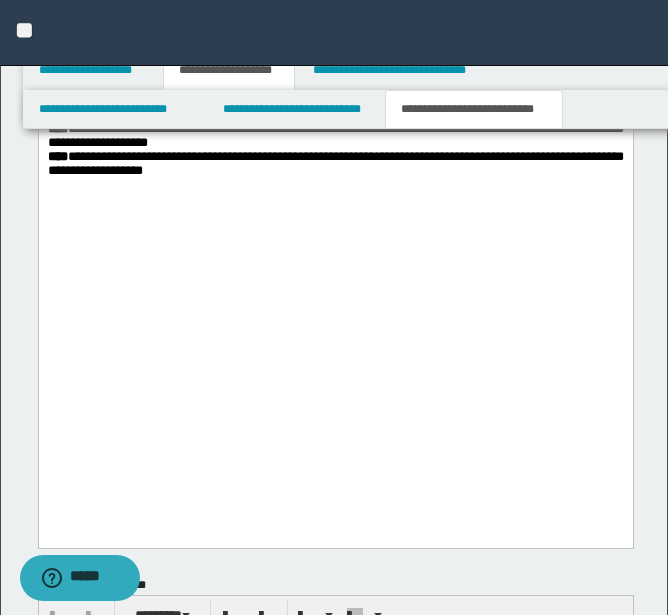 click on "**********" at bounding box center [335, 45] 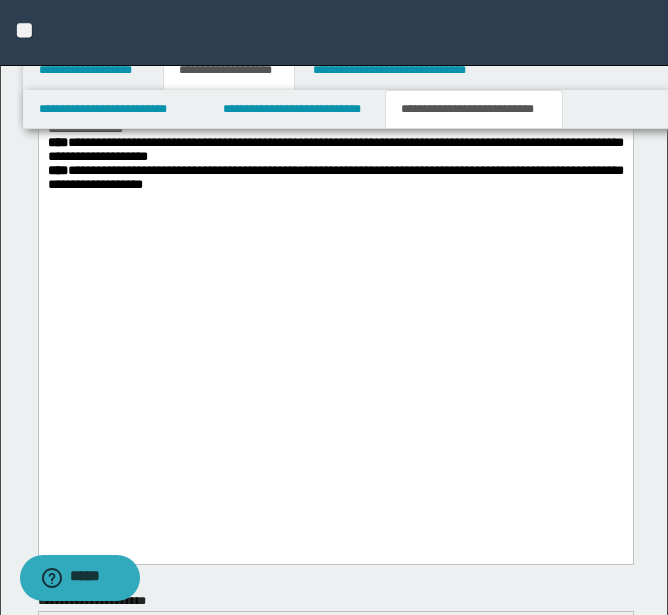 click on "**********" at bounding box center (335, -63) 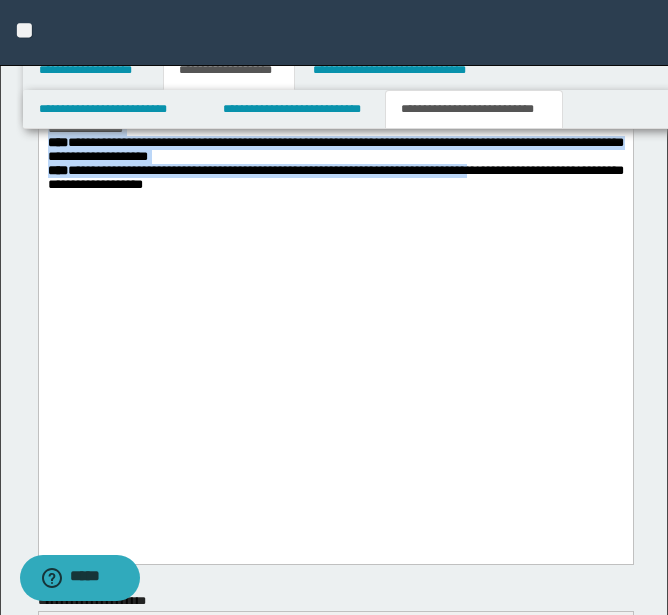 drag, startPoint x: 45, startPoint y: 299, endPoint x: 110, endPoint y: 458, distance: 171.7731 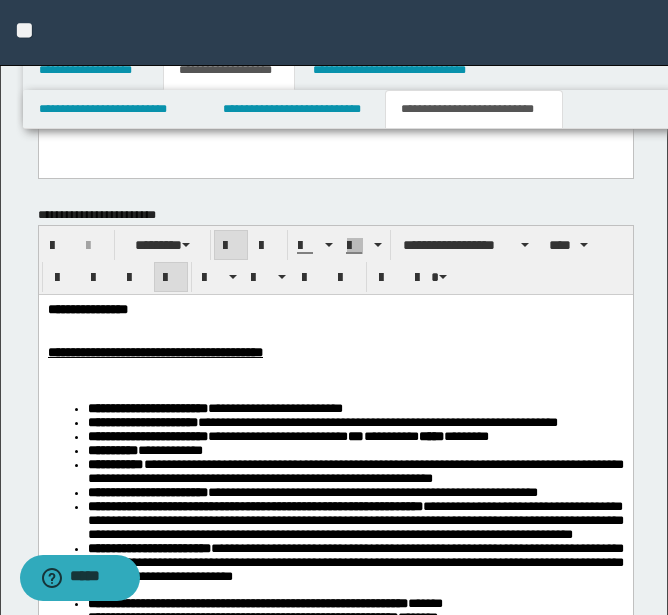 scroll, scrollTop: 967, scrollLeft: 0, axis: vertical 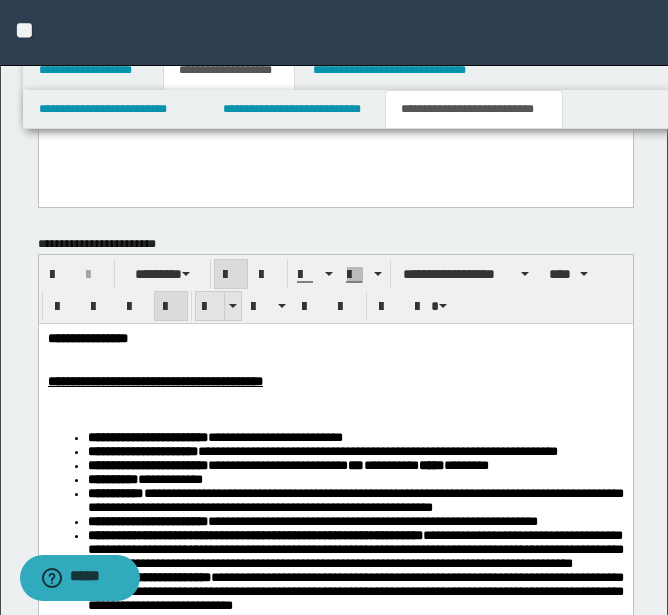 click at bounding box center (210, 307) 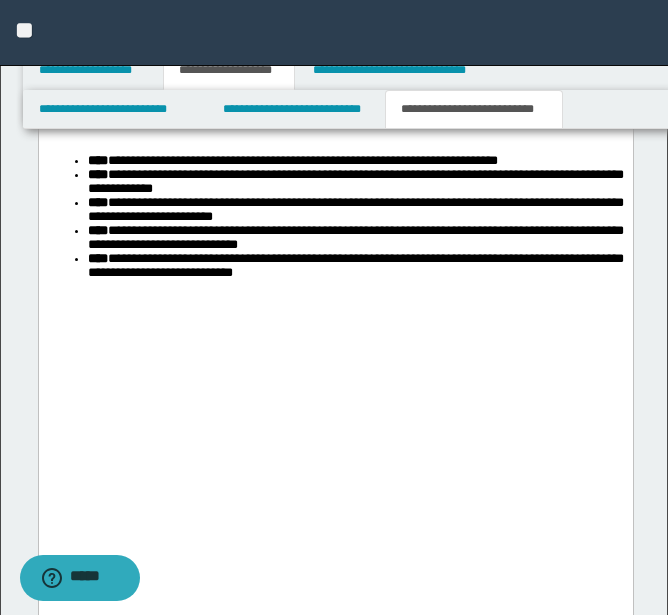 scroll, scrollTop: 1767, scrollLeft: 0, axis: vertical 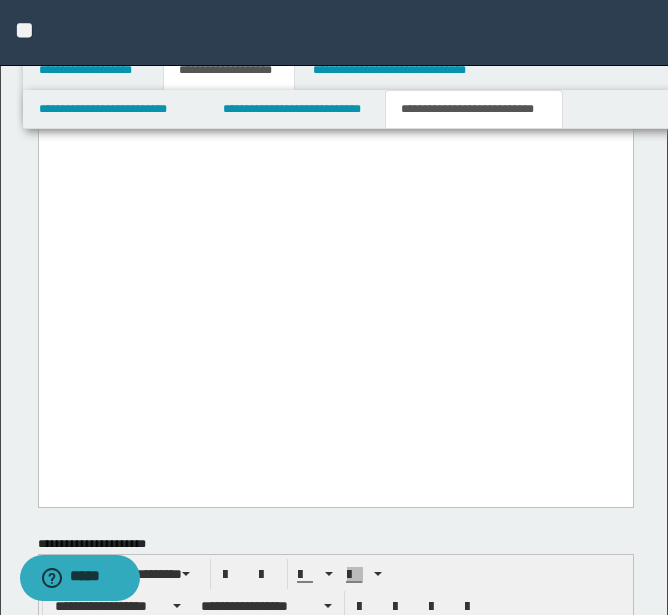 click on "**********" at bounding box center (335, -150) 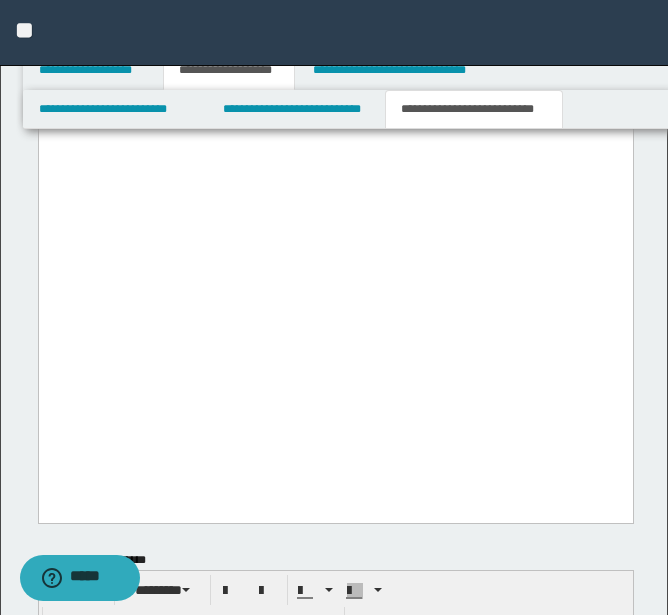 click on "**********" at bounding box center (335, -143) 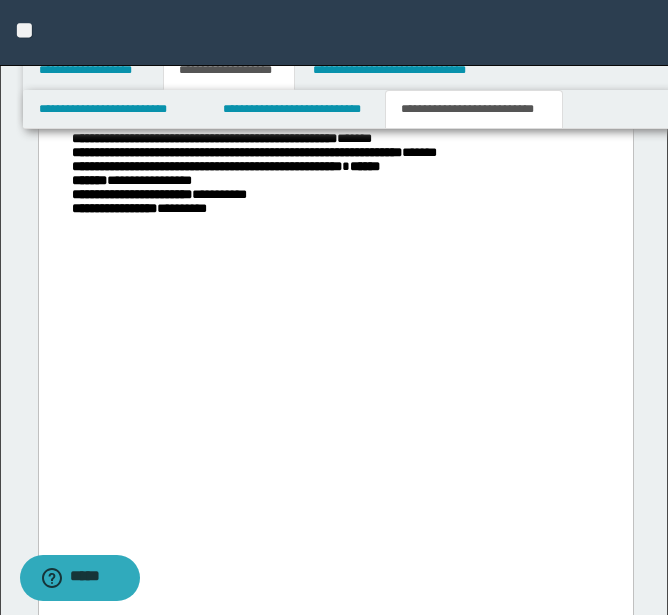 click on "**********" at bounding box center [335, 125] 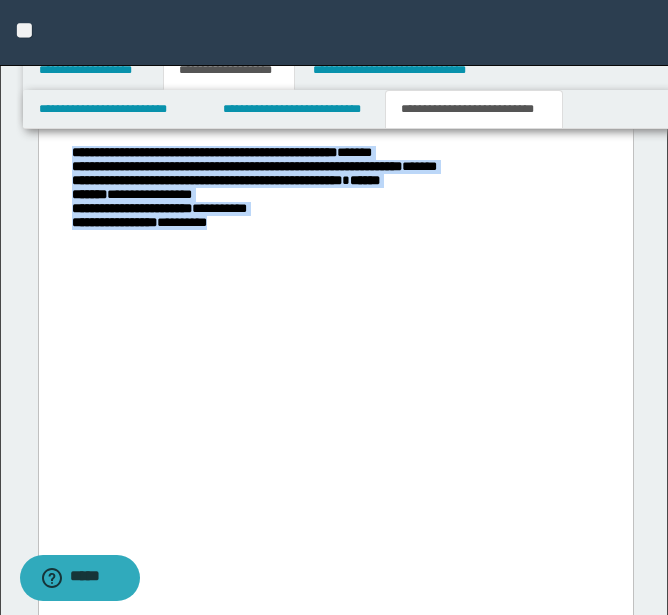 drag, startPoint x: 69, startPoint y: 439, endPoint x: 292, endPoint y: 574, distance: 260.67987 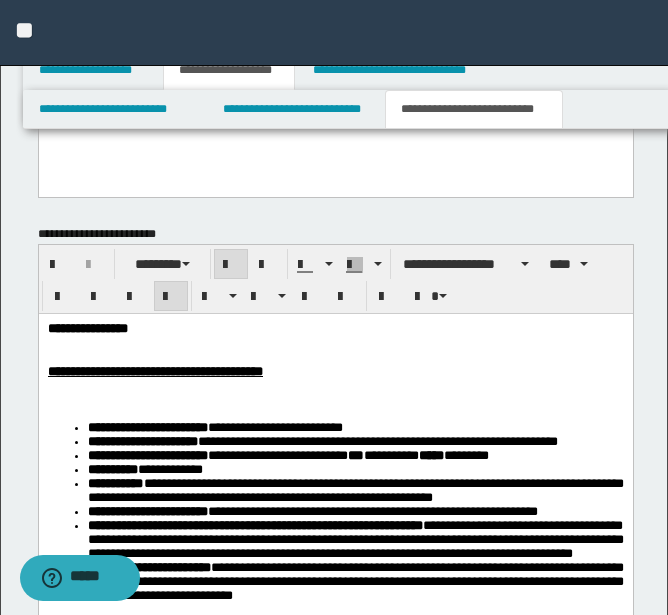 scroll, scrollTop: 967, scrollLeft: 0, axis: vertical 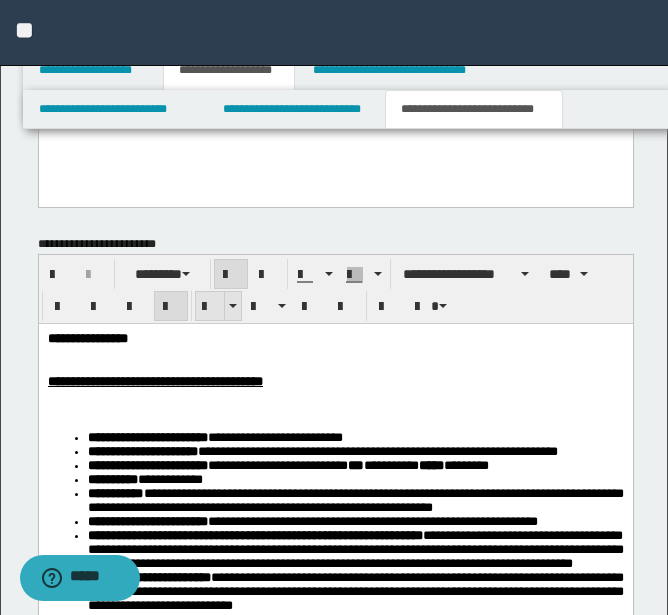 click at bounding box center [210, 307] 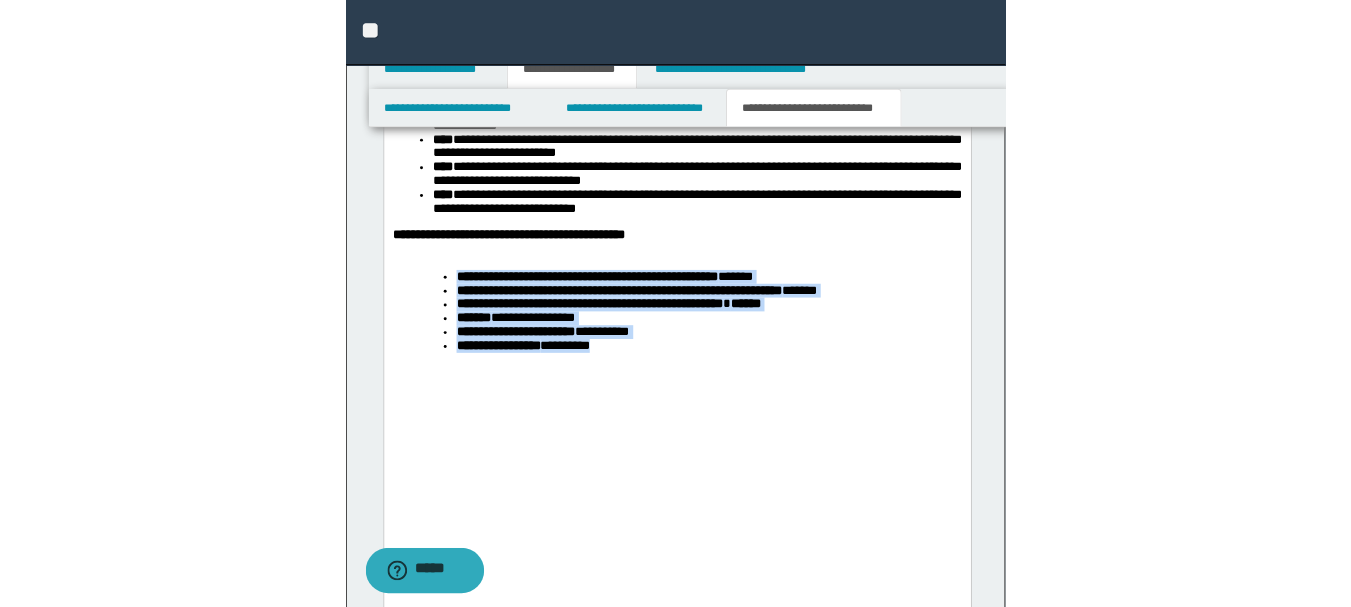 scroll, scrollTop: 1667, scrollLeft: 0, axis: vertical 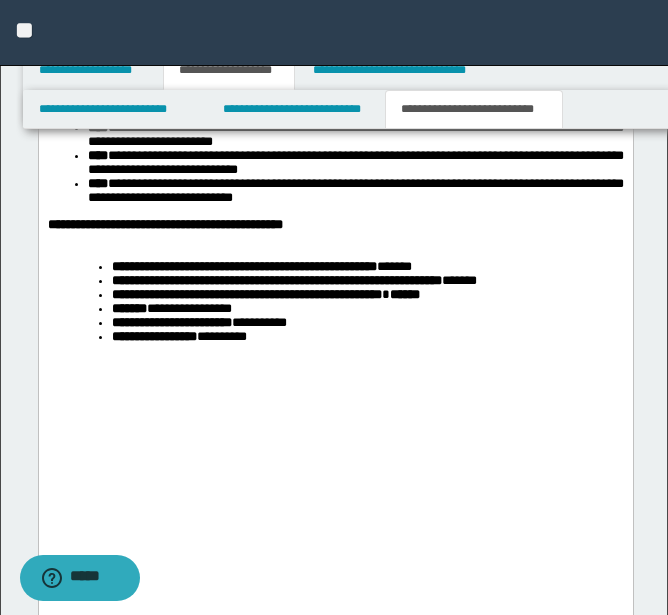 click on "**********" at bounding box center [335, 19] 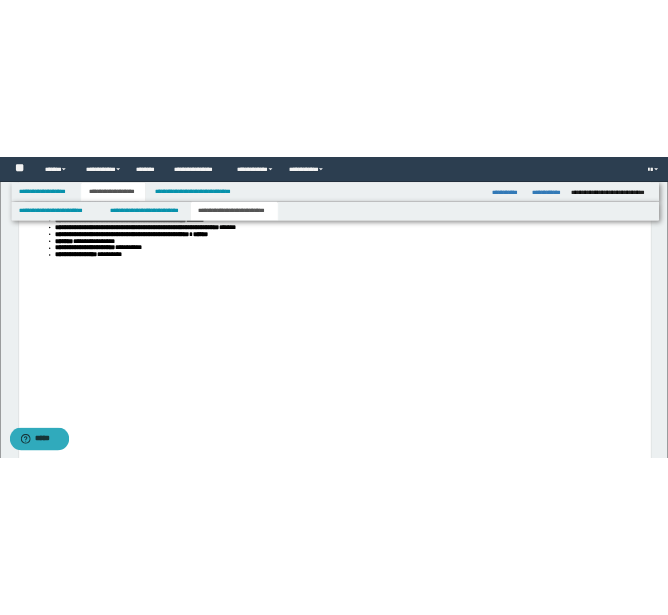 scroll, scrollTop: 1467, scrollLeft: 0, axis: vertical 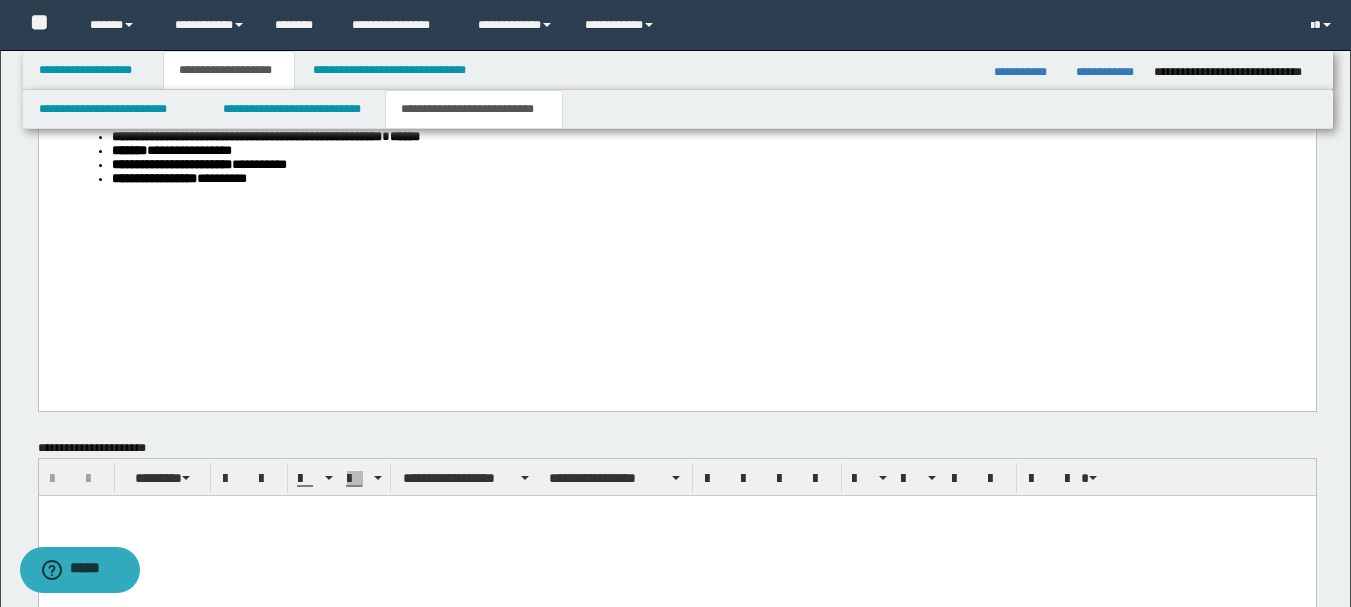 click on "**********" at bounding box center (676, -83) 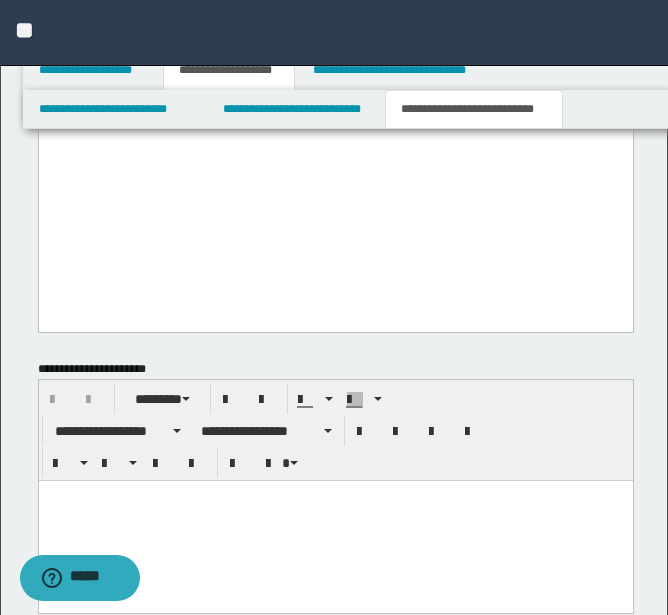 scroll, scrollTop: 2235, scrollLeft: 0, axis: vertical 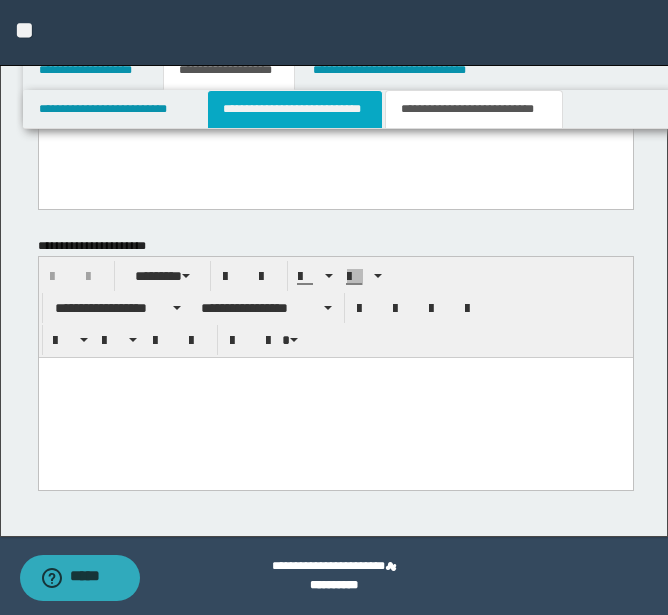 click on "**********" at bounding box center (295, 109) 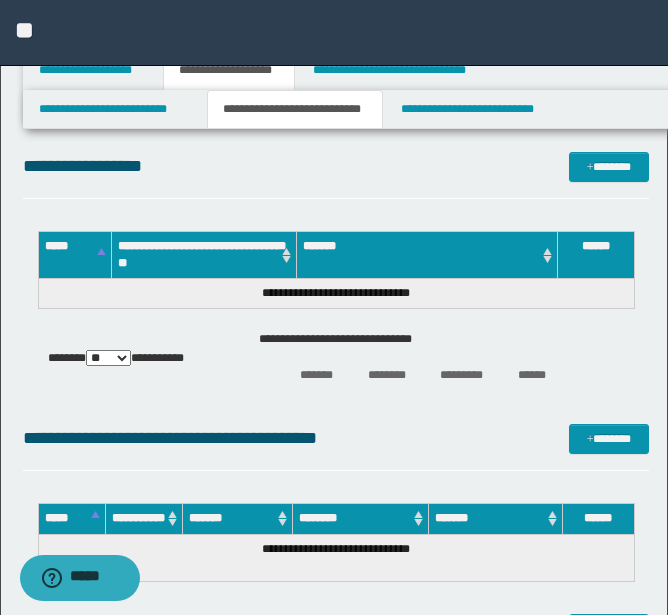 scroll, scrollTop: 2235, scrollLeft: 0, axis: vertical 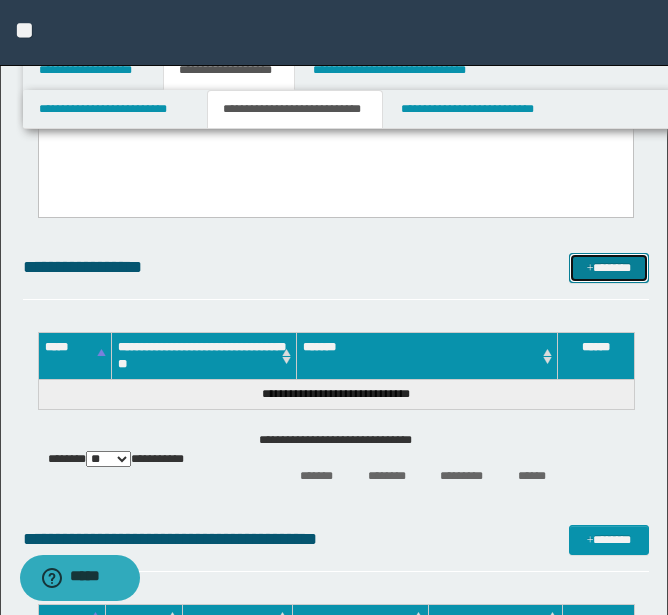 click on "*******" at bounding box center [609, 268] 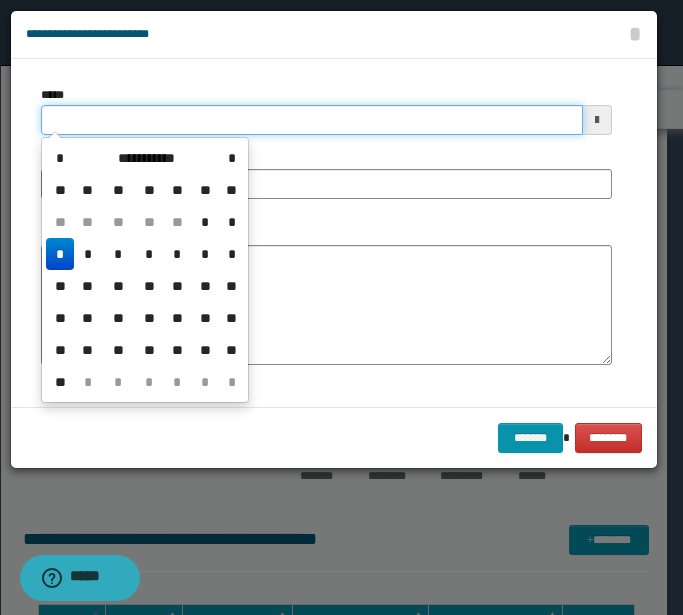 click on "*****" at bounding box center (312, 120) 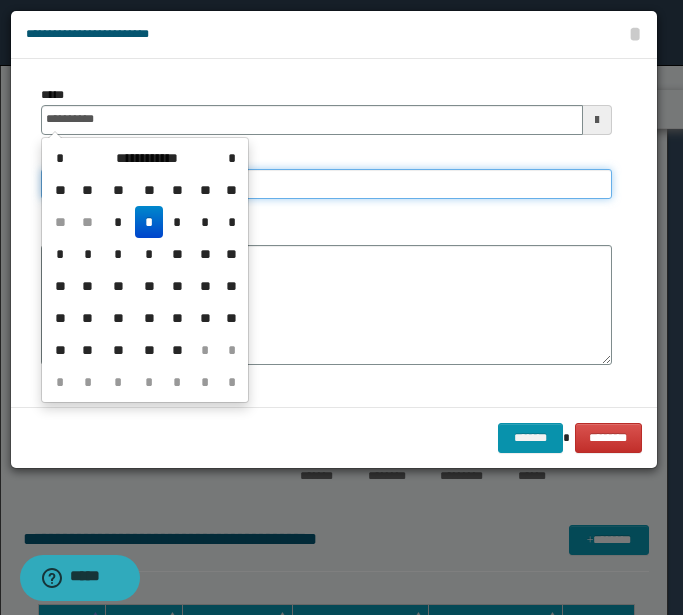 type on "**********" 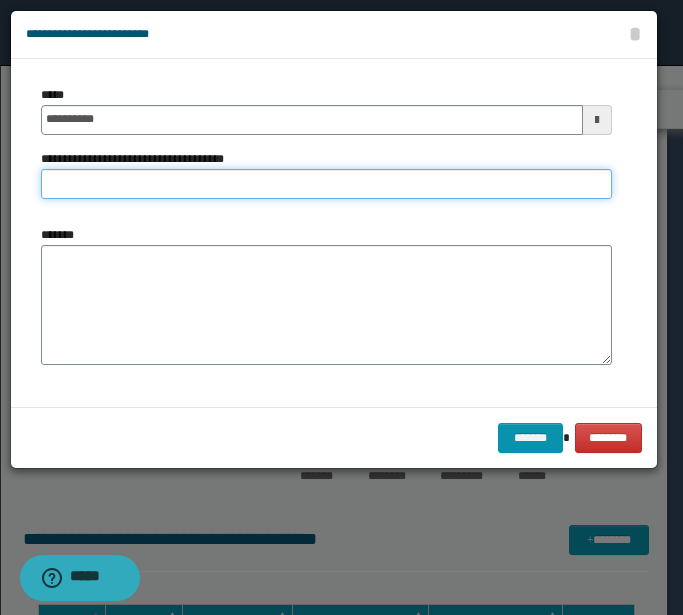 click on "**********" at bounding box center [326, 184] 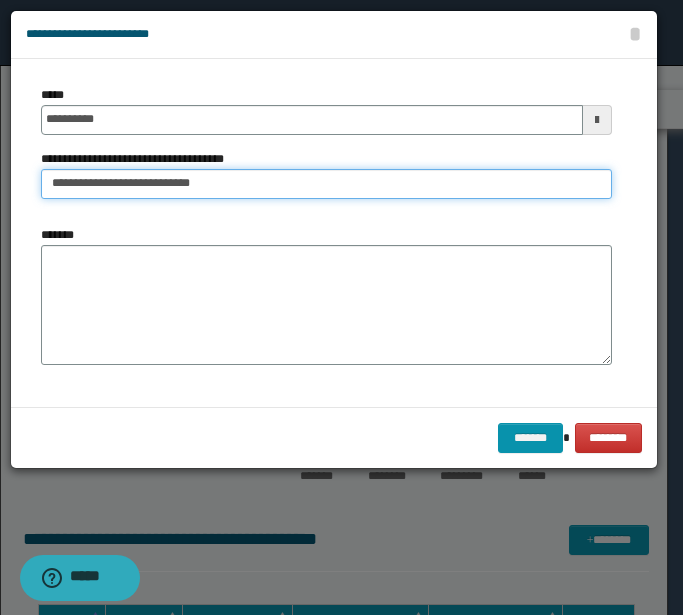 type on "**********" 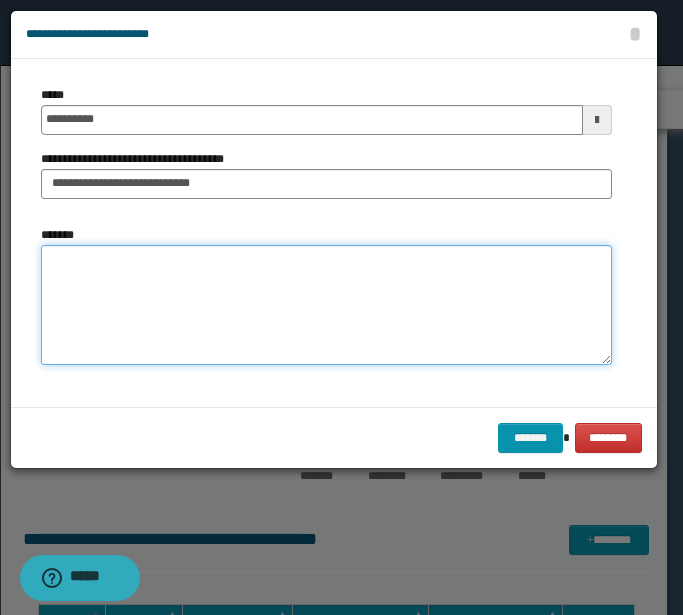 click on "*******" at bounding box center (326, 305) 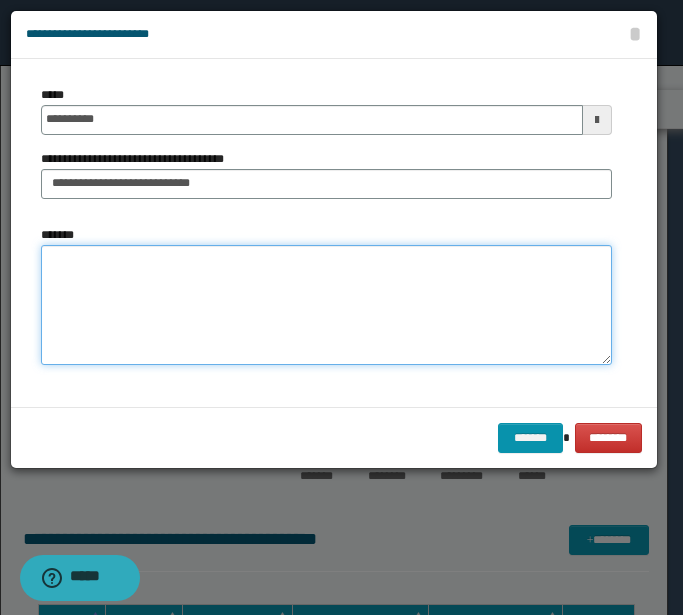 click on "*******" at bounding box center [326, 305] 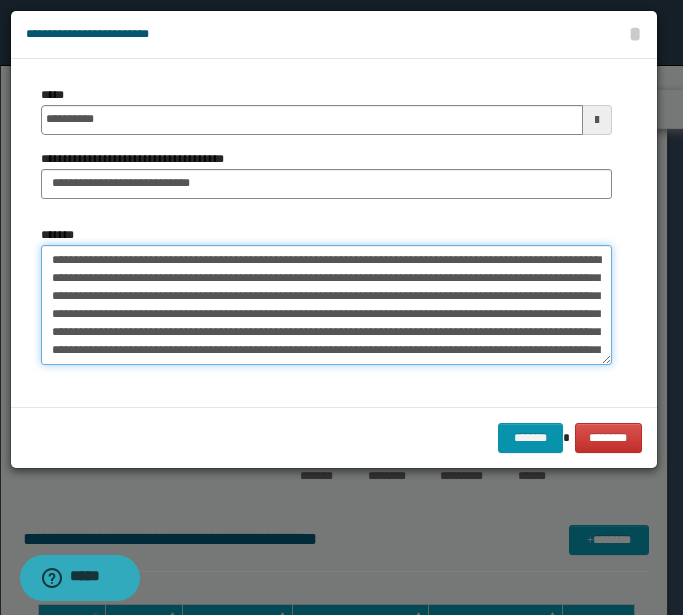 scroll, scrollTop: 552, scrollLeft: 0, axis: vertical 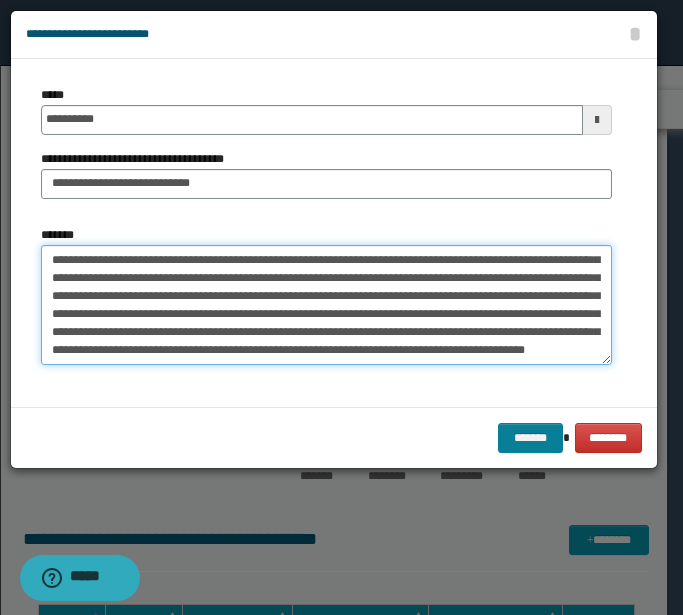 type on "**********" 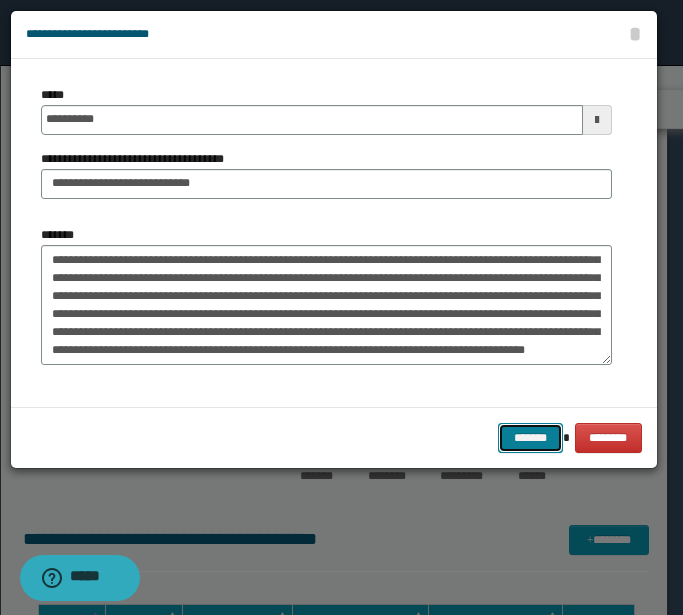 click on "*******" at bounding box center [530, 438] 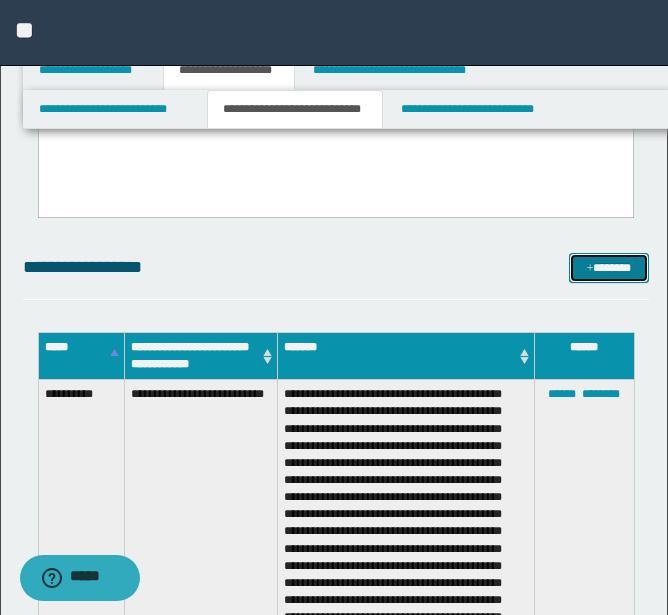 click on "*******" at bounding box center (609, 268) 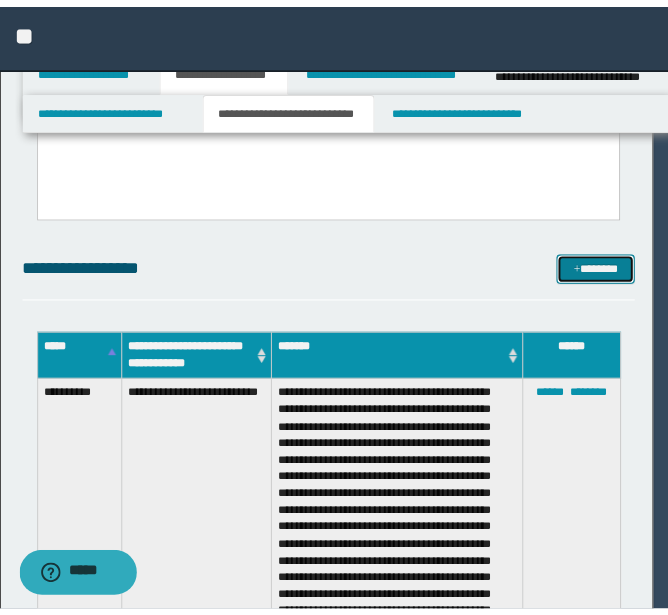 scroll, scrollTop: 0, scrollLeft: 0, axis: both 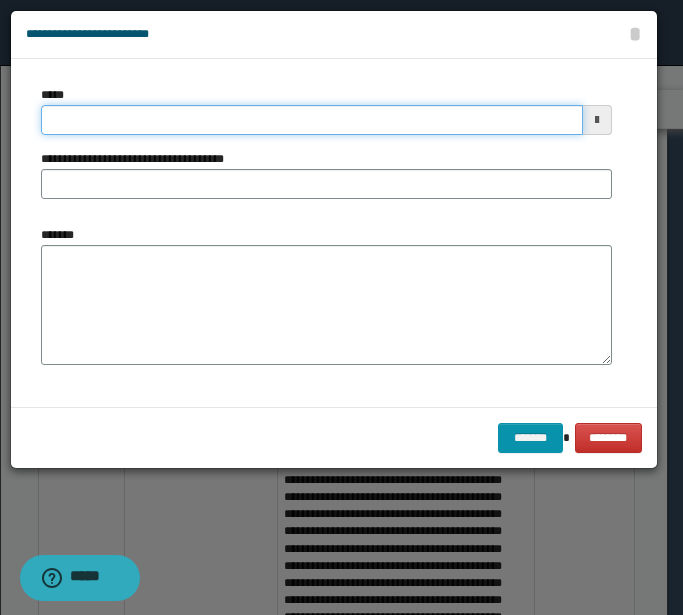 click on "*****" at bounding box center (312, 120) 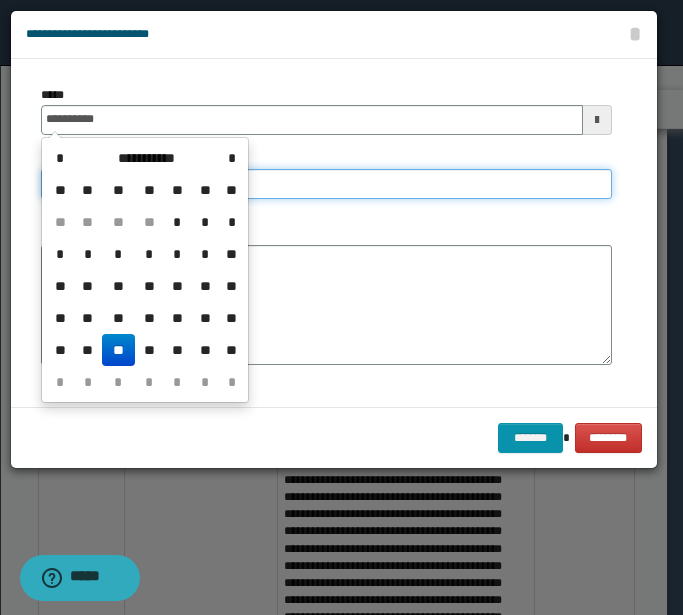 type on "**********" 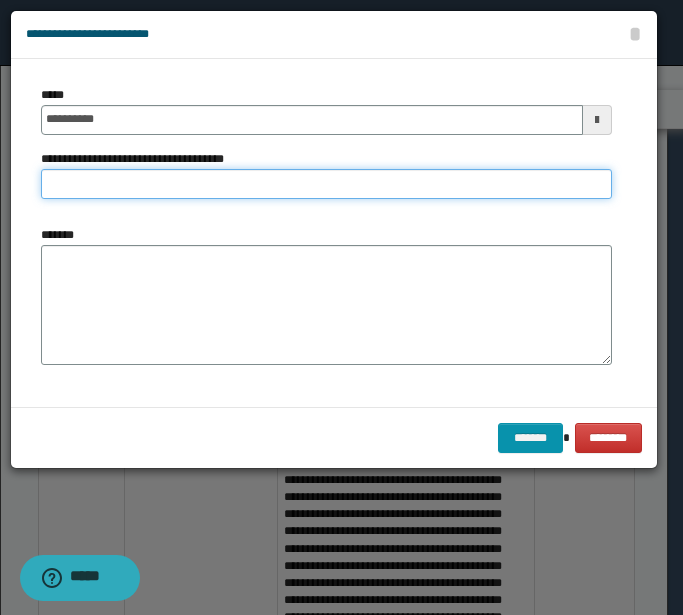 click on "**********" at bounding box center (326, 184) 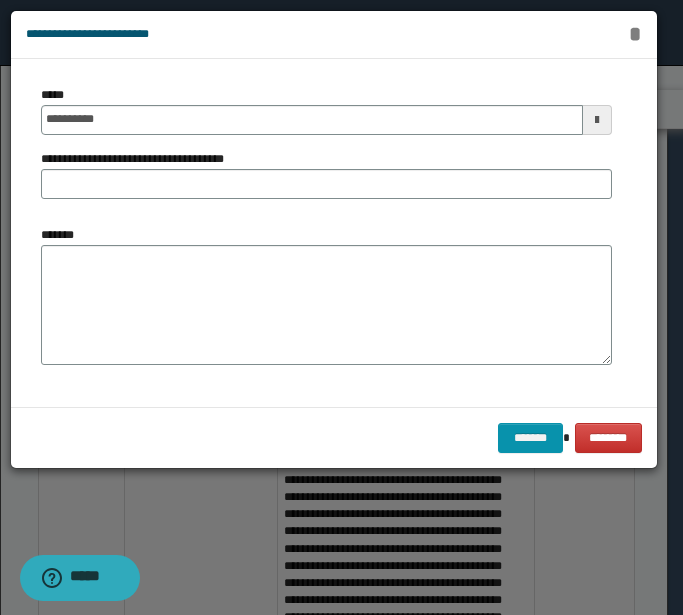 click on "*" at bounding box center (634, 34) 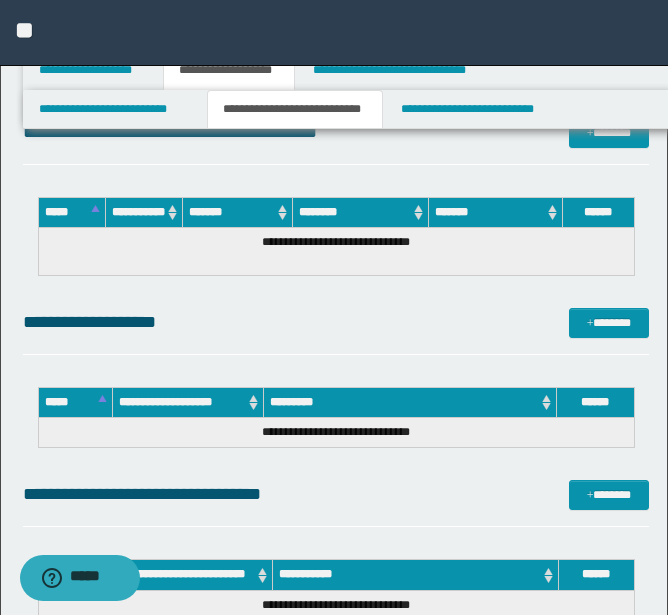 scroll, scrollTop: 4035, scrollLeft: 0, axis: vertical 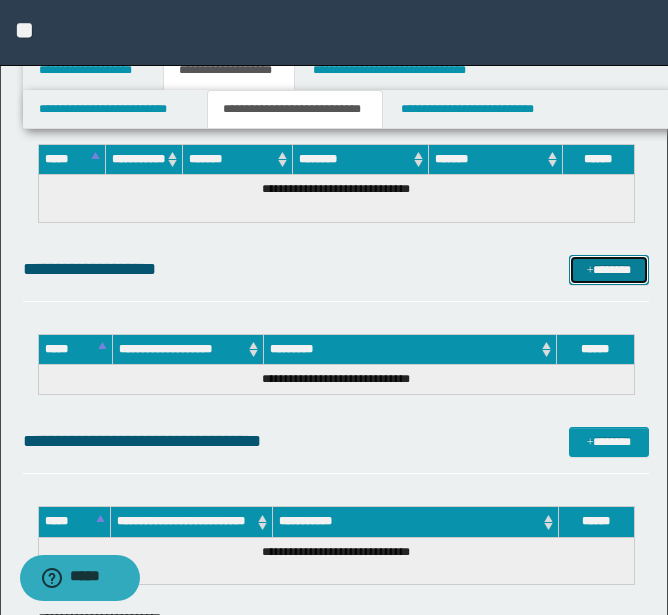 click on "*******" at bounding box center (609, 270) 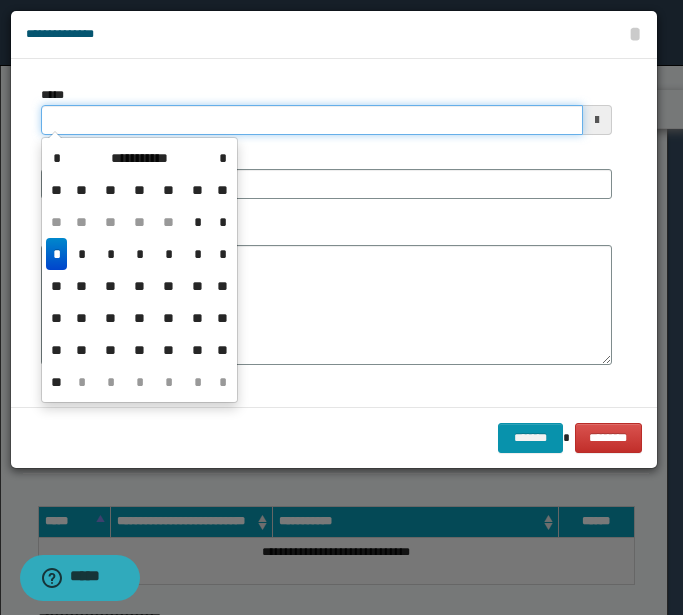 click on "*****" at bounding box center [312, 120] 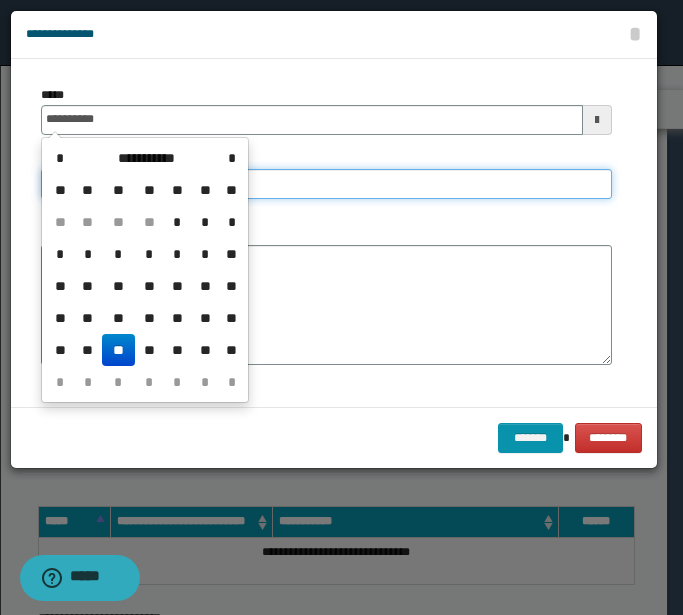 type on "**********" 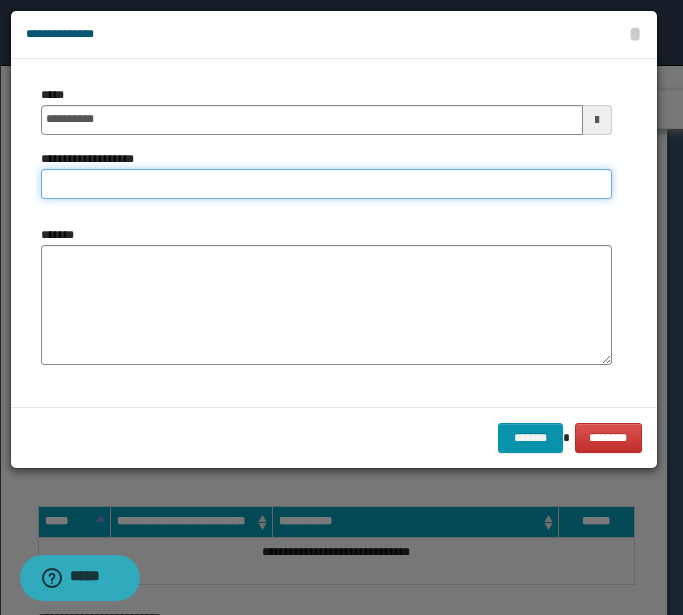 click on "**********" at bounding box center [326, 184] 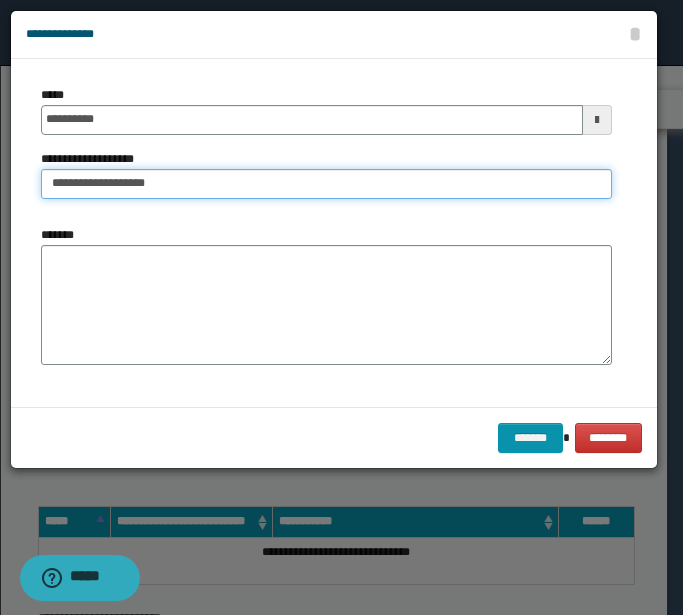 type on "**********" 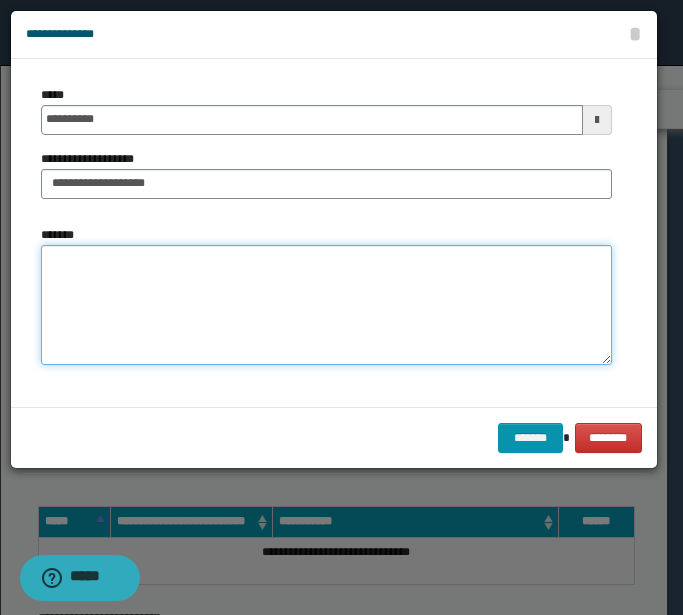 click on "*******" at bounding box center (326, 305) 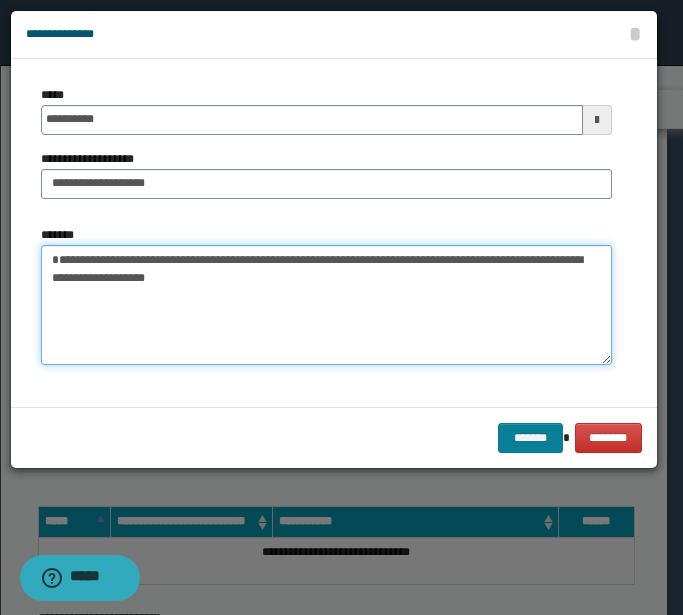 type on "**********" 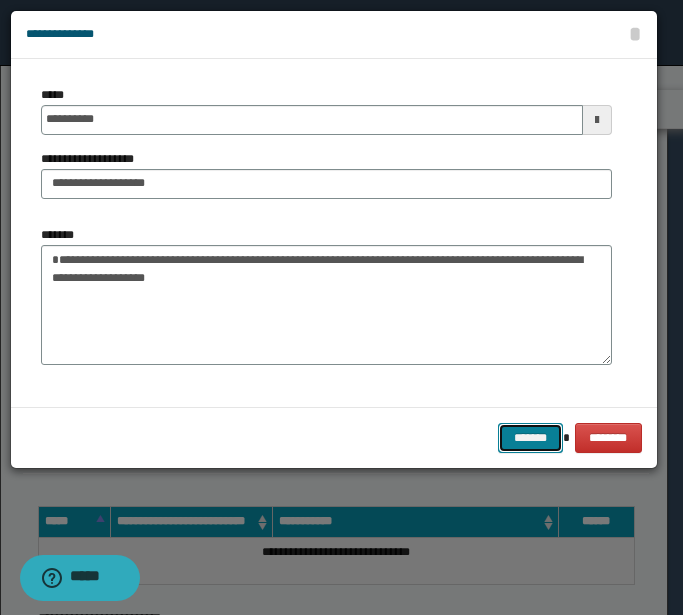 click on "*******" at bounding box center [530, 438] 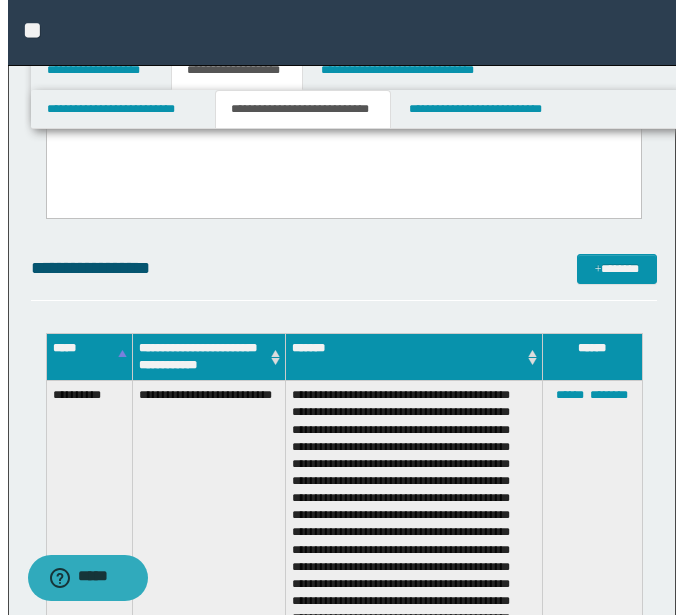 scroll, scrollTop: 2135, scrollLeft: 0, axis: vertical 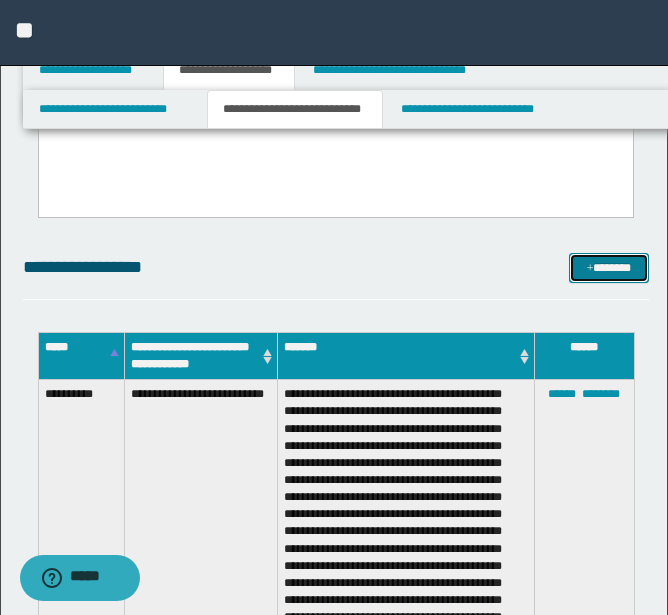 click on "*******" at bounding box center [609, 268] 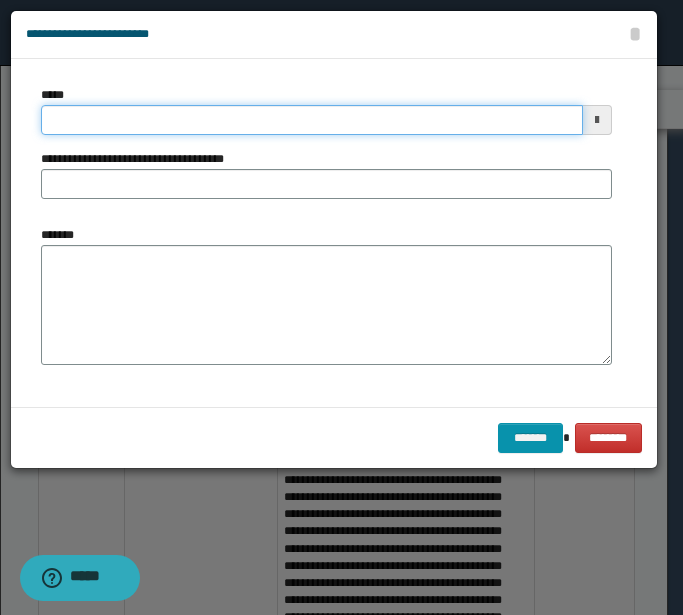 click on "*****" at bounding box center (312, 120) 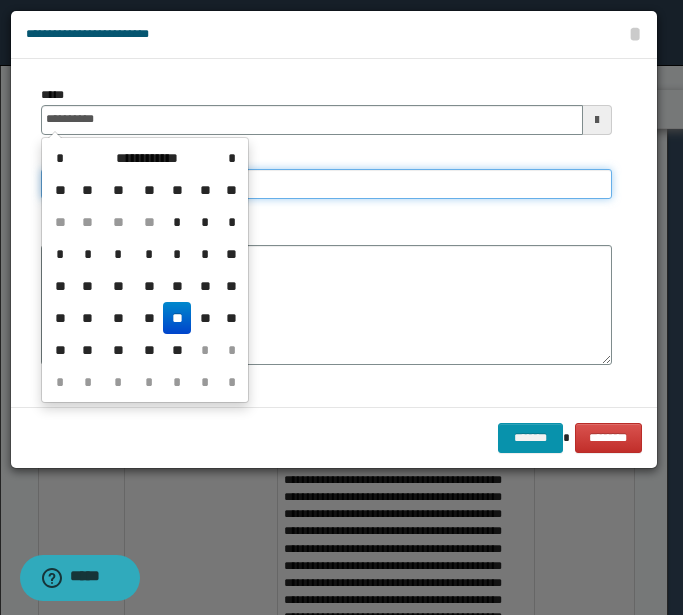 type on "**********" 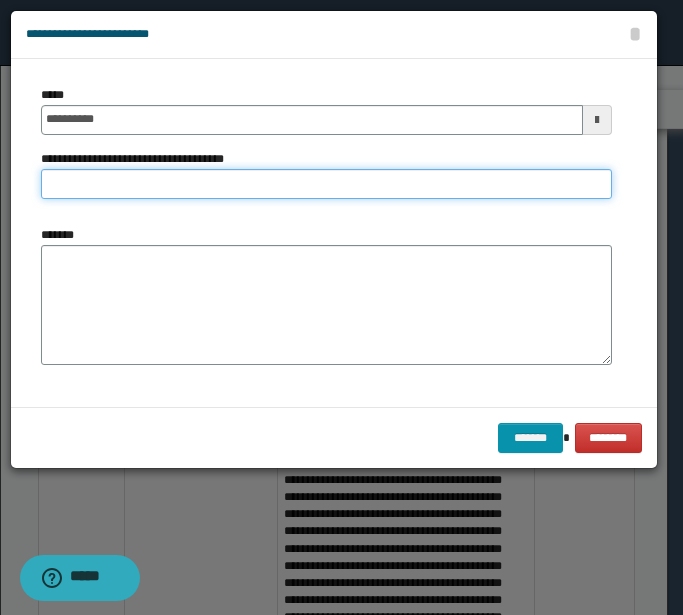 click on "**********" at bounding box center (326, 184) 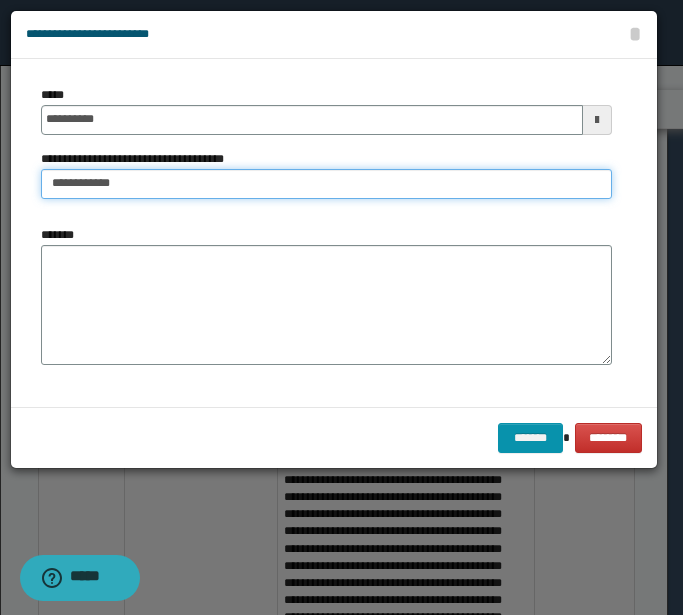 type on "**********" 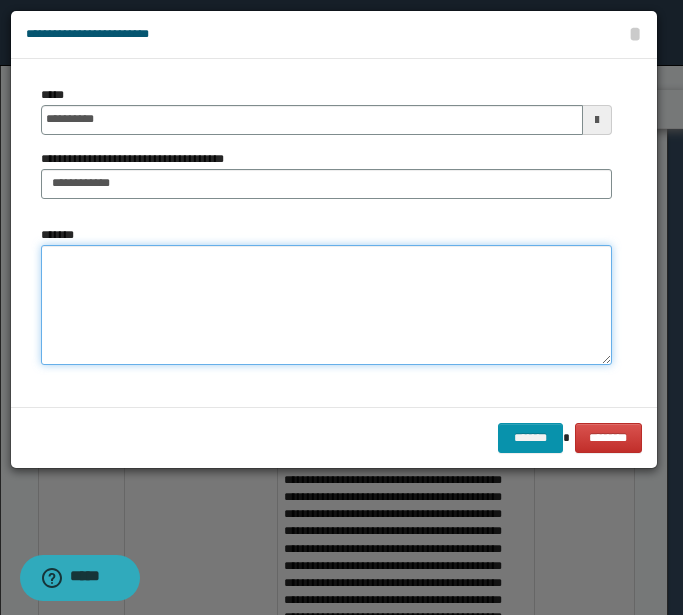 click on "*******" at bounding box center [326, 305] 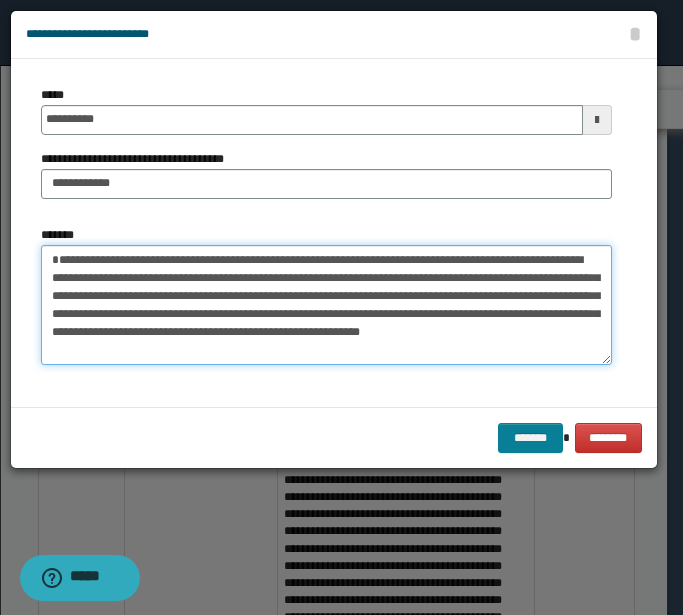 type on "**********" 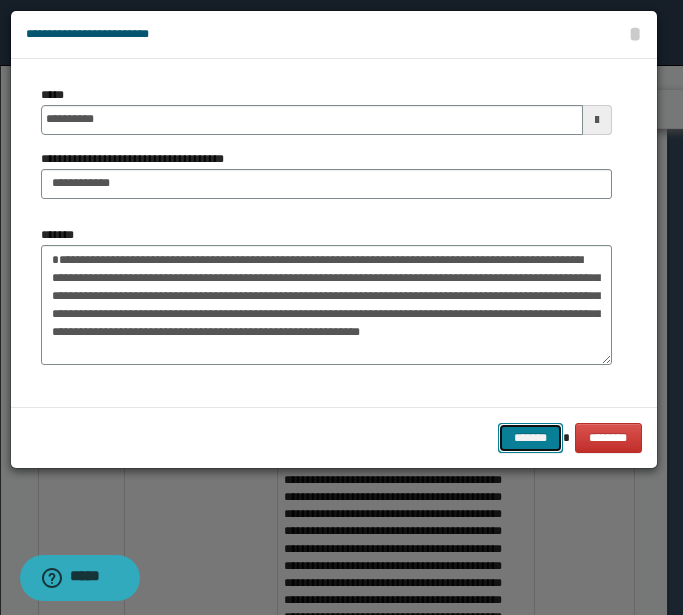 click on "*******" at bounding box center (530, 438) 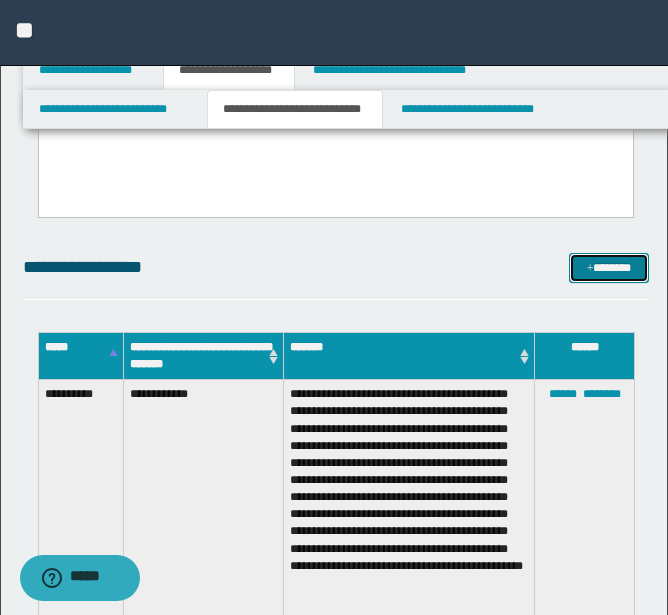click on "*******" at bounding box center [609, 268] 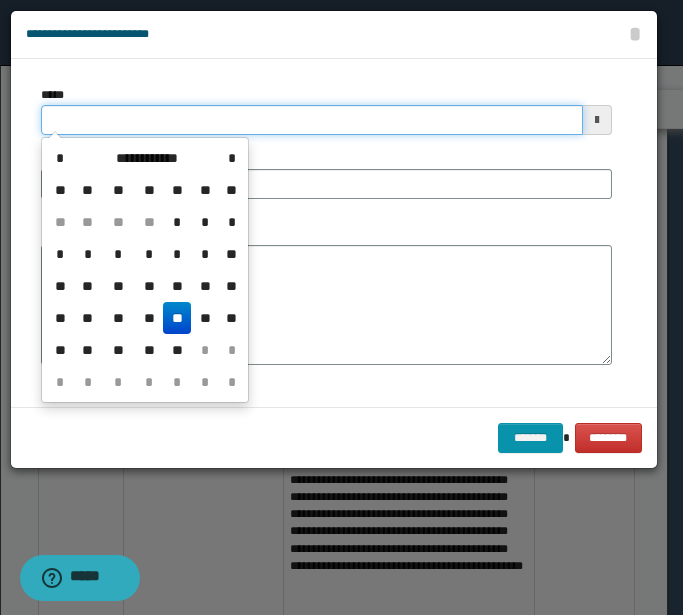 click on "*****" at bounding box center (312, 120) 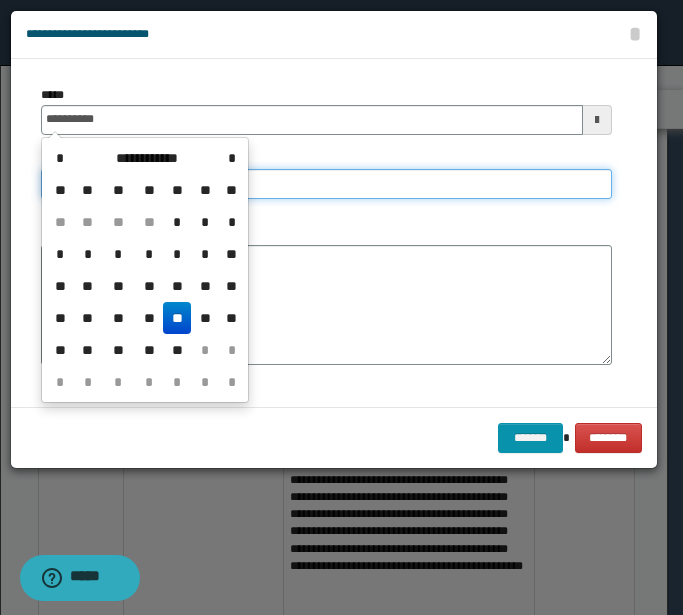 type on "**********" 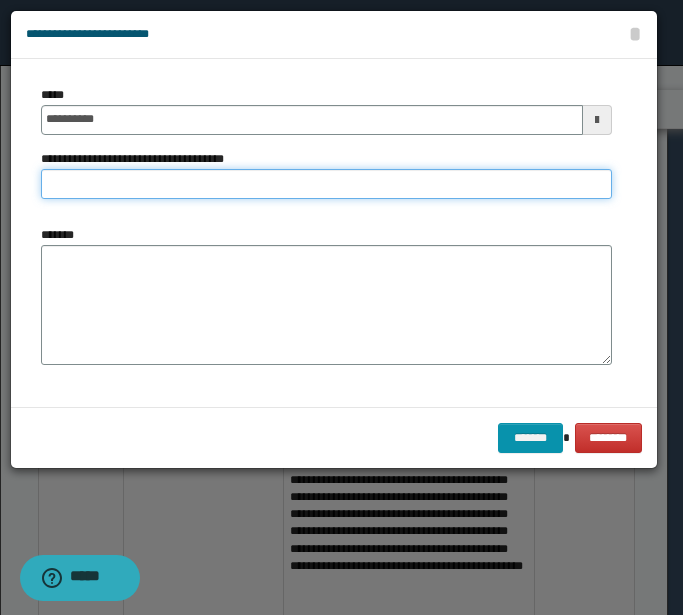 click on "**********" at bounding box center [326, 184] 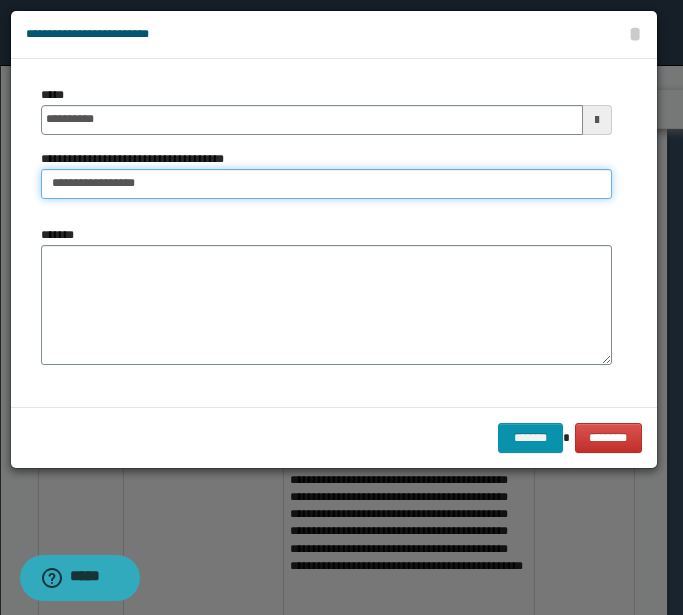 type on "**********" 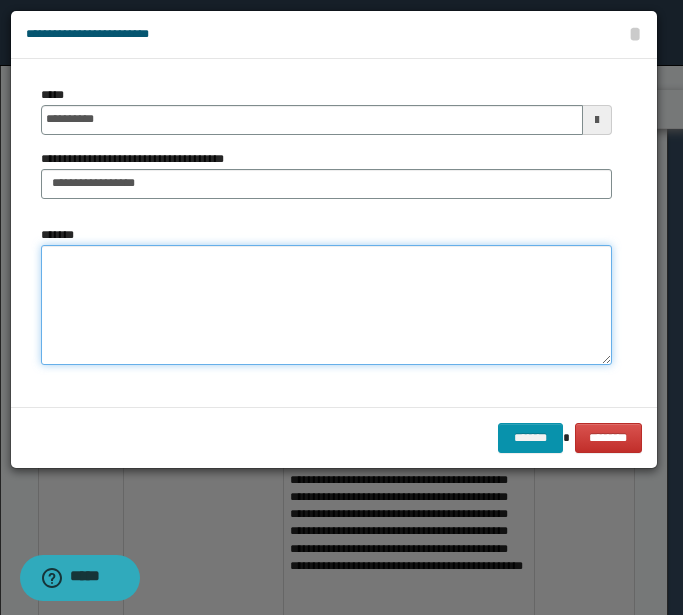 click on "*******" at bounding box center (326, 305) 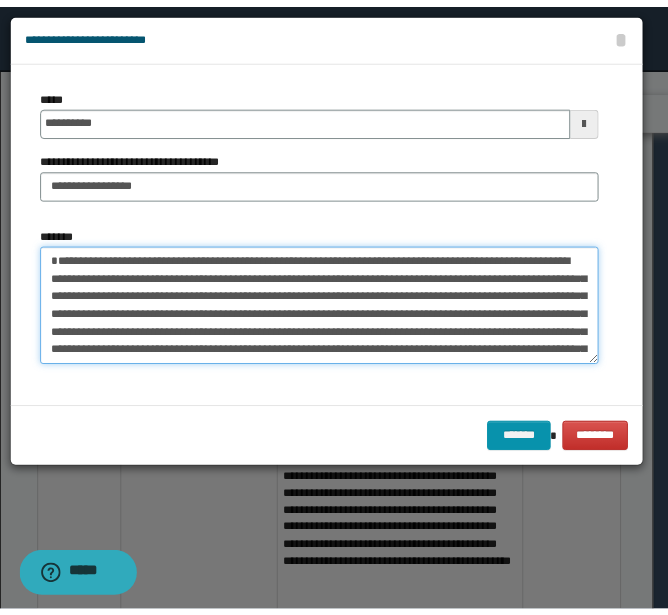 scroll, scrollTop: 300, scrollLeft: 0, axis: vertical 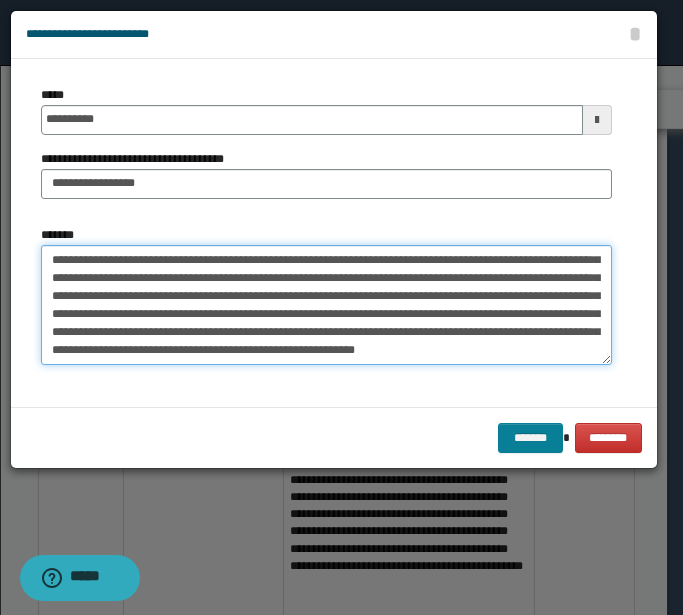 type on "**********" 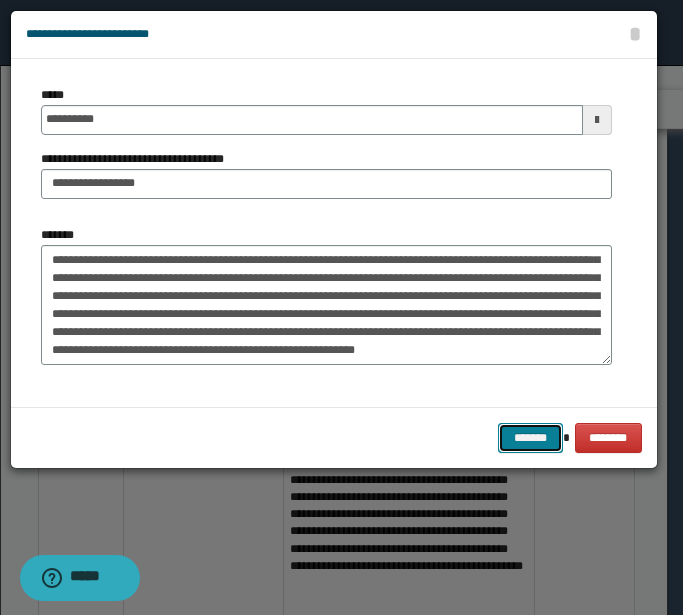click on "*******" at bounding box center (530, 438) 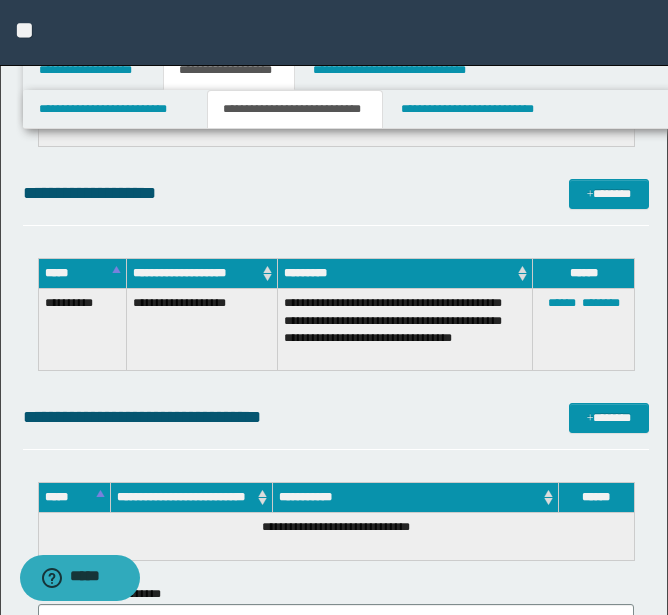 scroll, scrollTop: 5535, scrollLeft: 0, axis: vertical 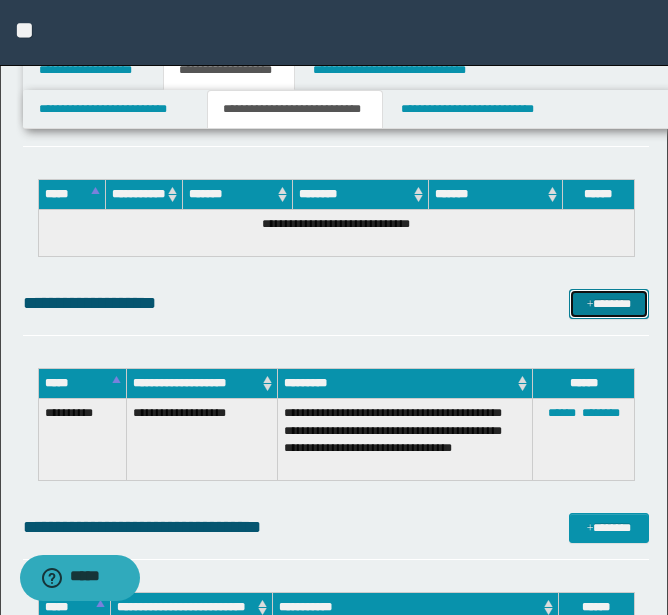 click on "*******" at bounding box center [609, 304] 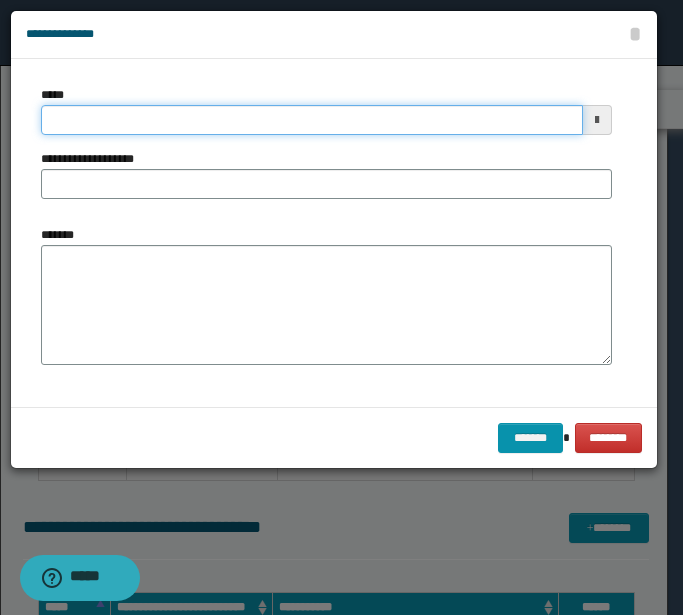 click on "*****" at bounding box center [312, 120] 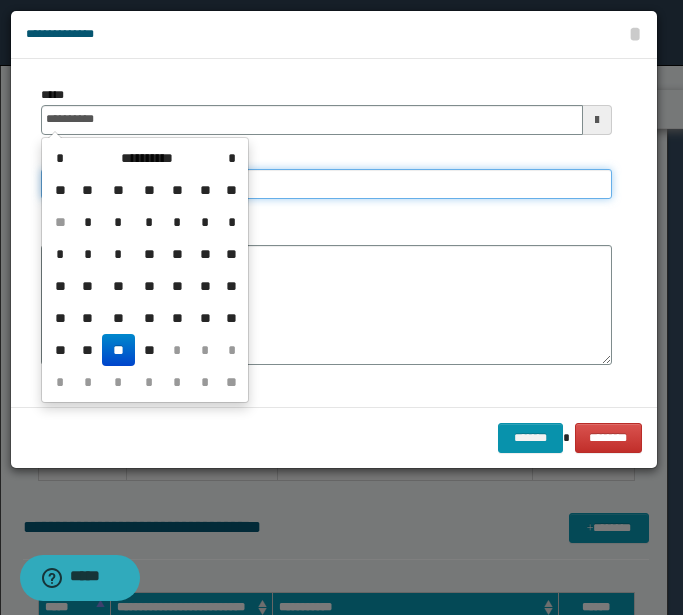 type on "**********" 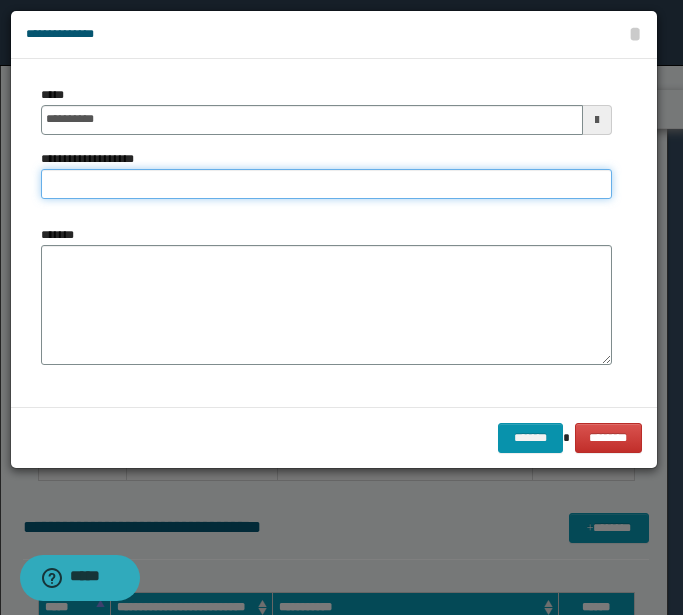 drag, startPoint x: 302, startPoint y: 175, endPoint x: 280, endPoint y: 174, distance: 22.022715 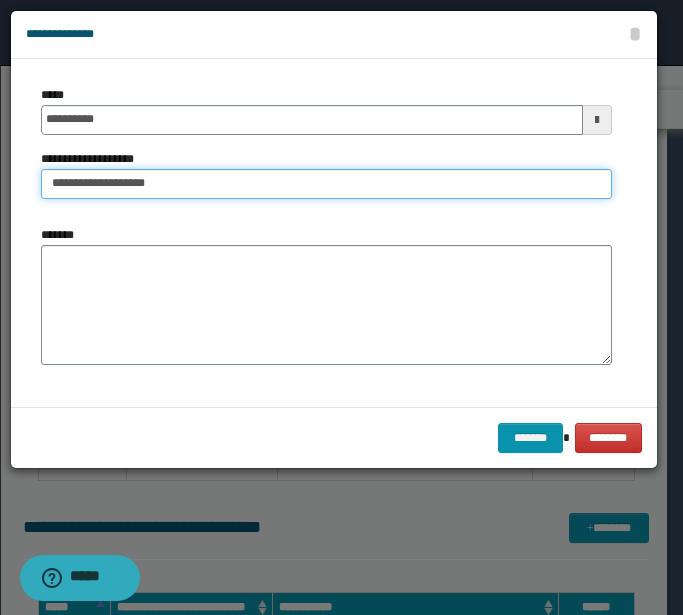type on "**********" 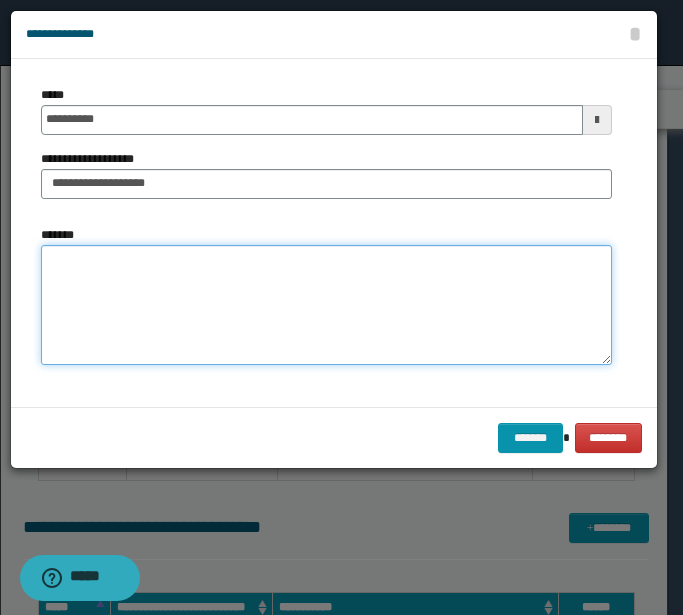 click on "*******" at bounding box center [326, 305] 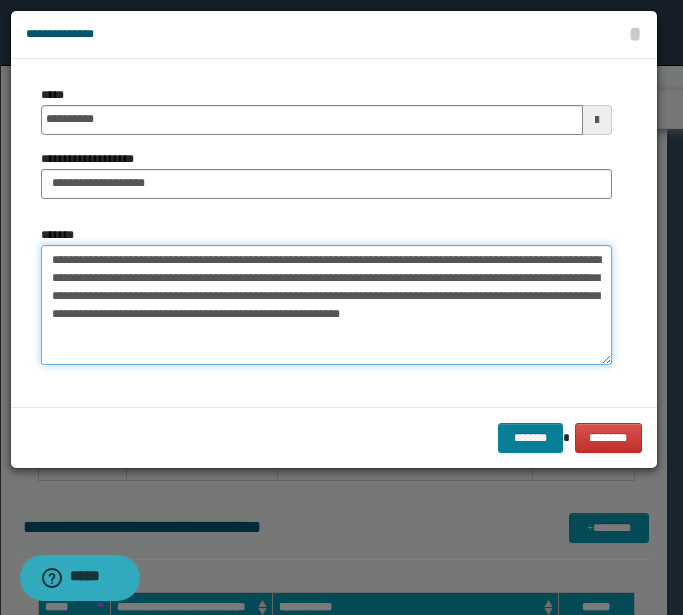 type on "**********" 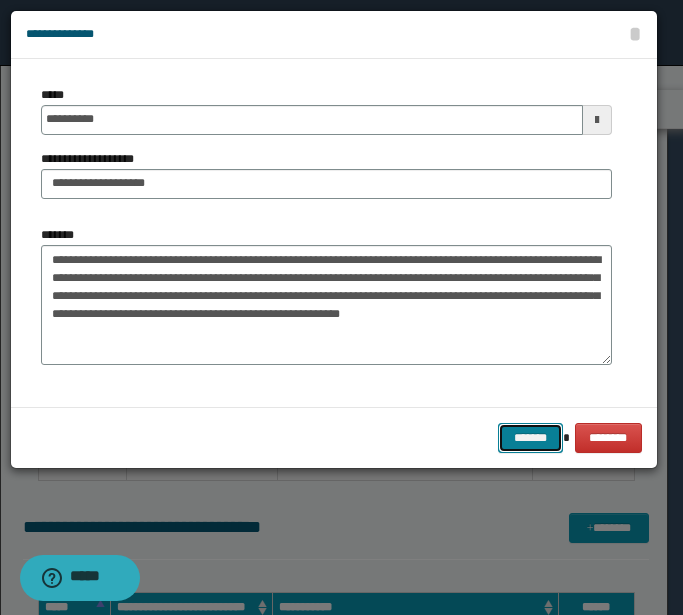 click on "*******" at bounding box center [530, 438] 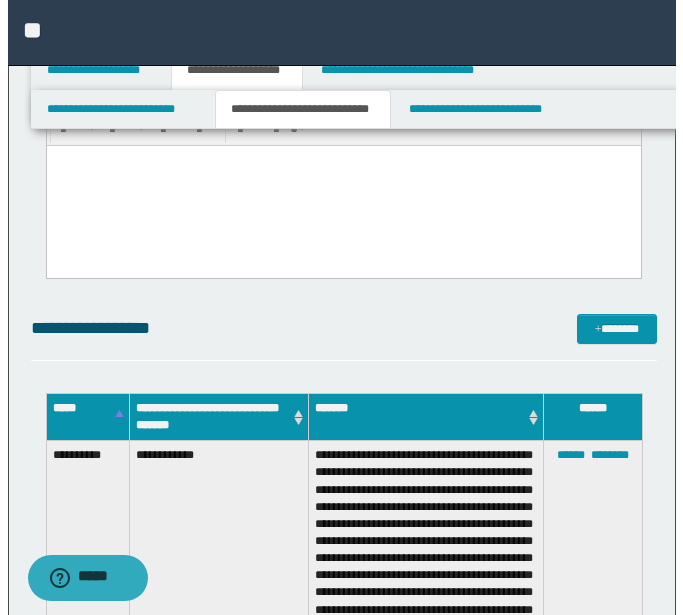 scroll, scrollTop: 2235, scrollLeft: 0, axis: vertical 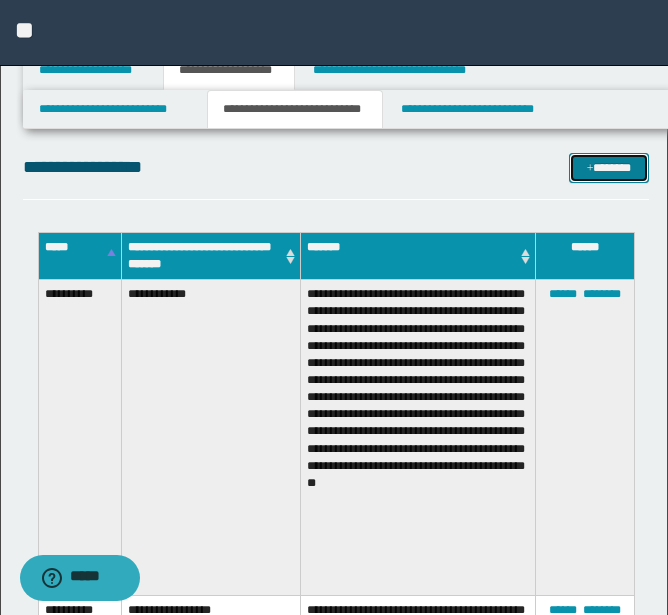 click on "*******" at bounding box center (609, 168) 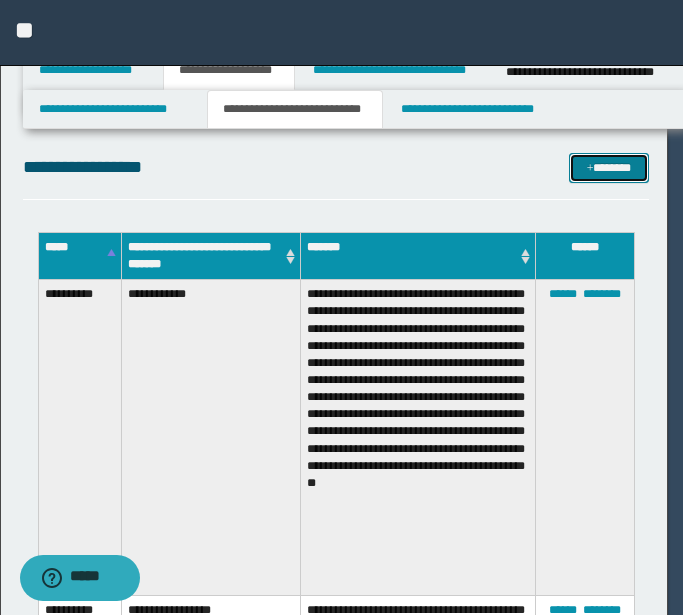 scroll, scrollTop: 0, scrollLeft: 0, axis: both 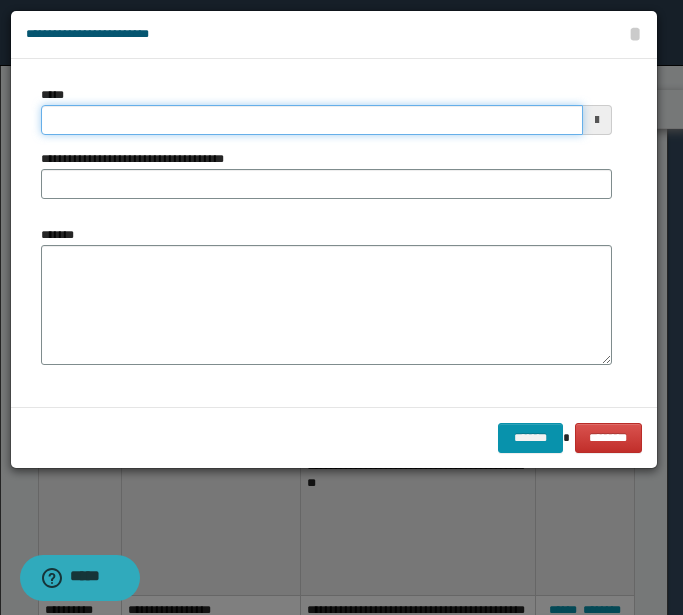 click on "*****" at bounding box center [312, 120] 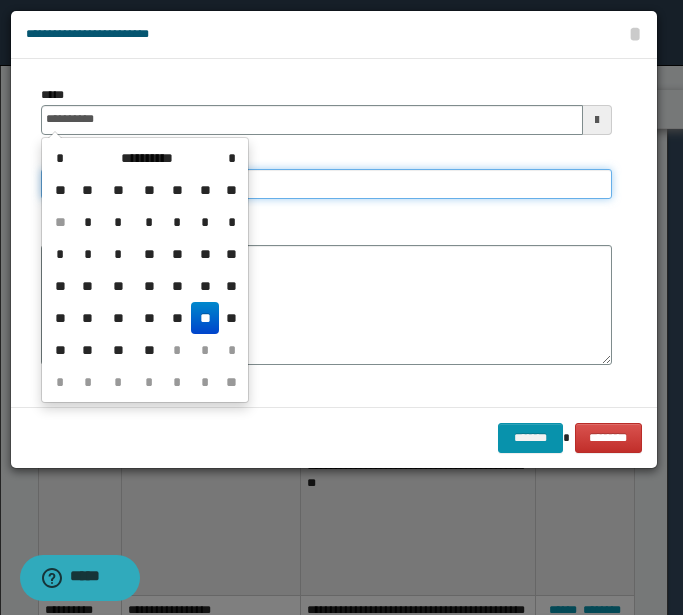 type on "**********" 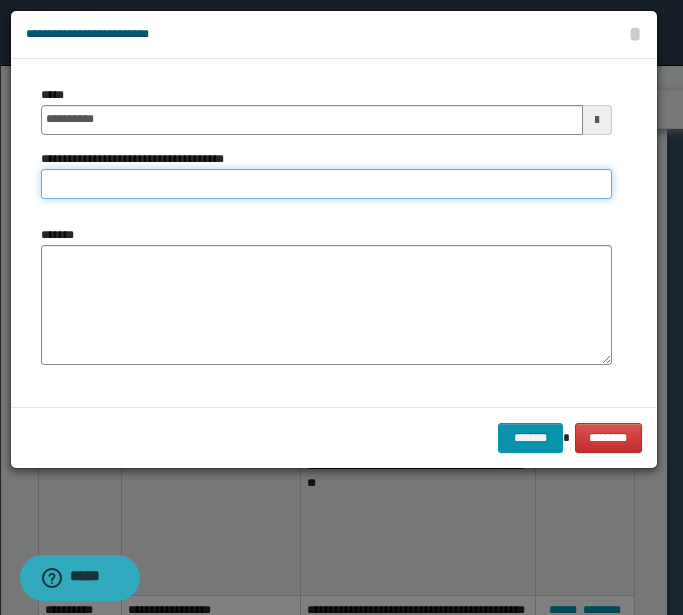 click on "**********" at bounding box center [326, 184] 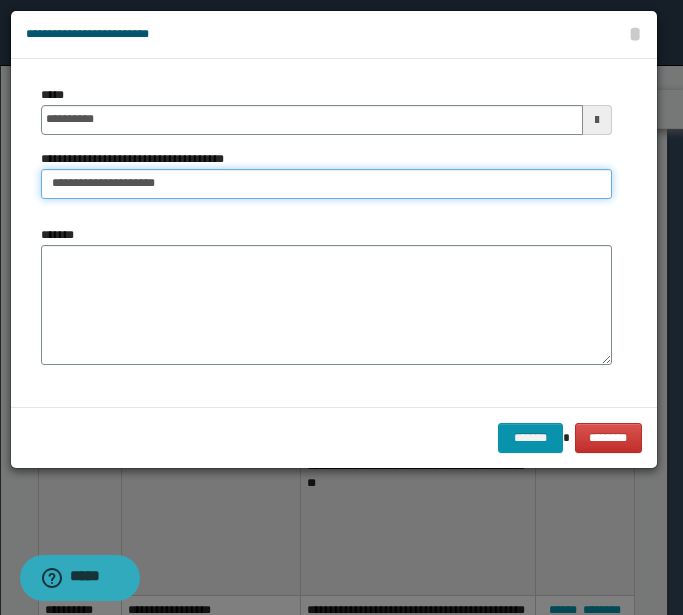 type on "**********" 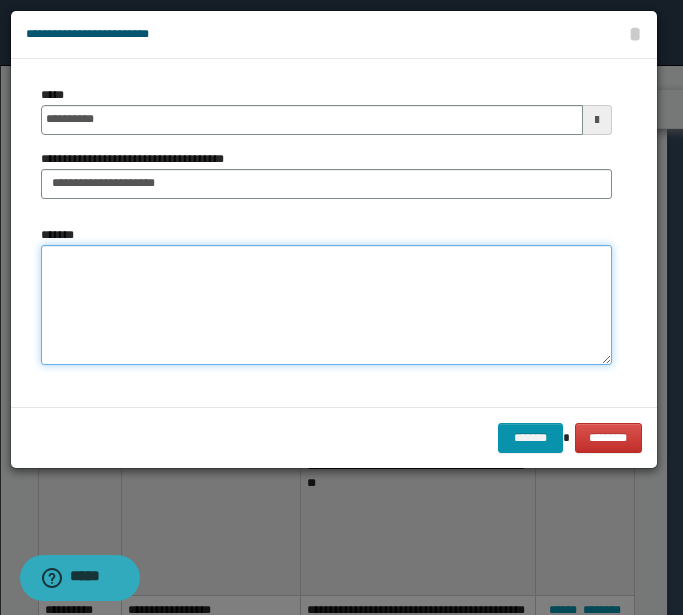 click on "*******" at bounding box center [326, 305] 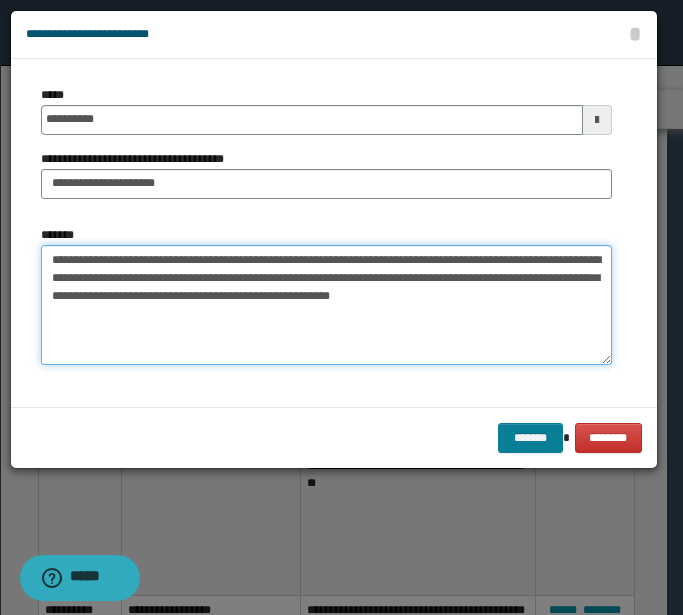 type on "**********" 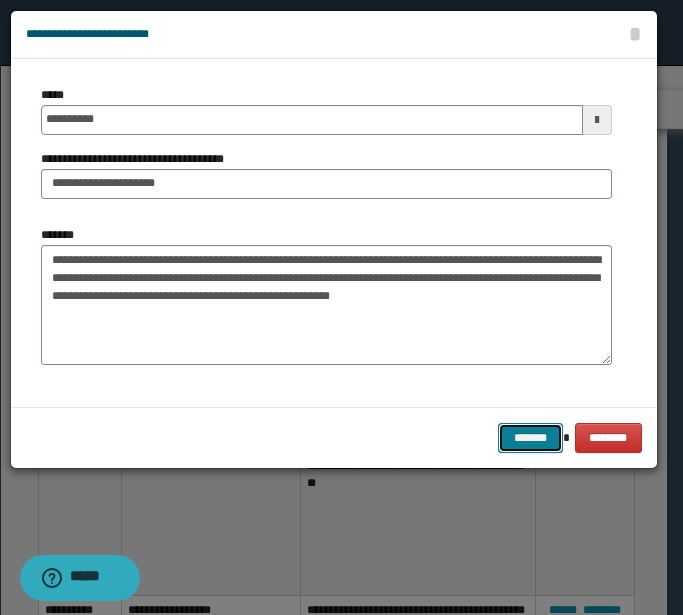 click on "*******" at bounding box center [530, 438] 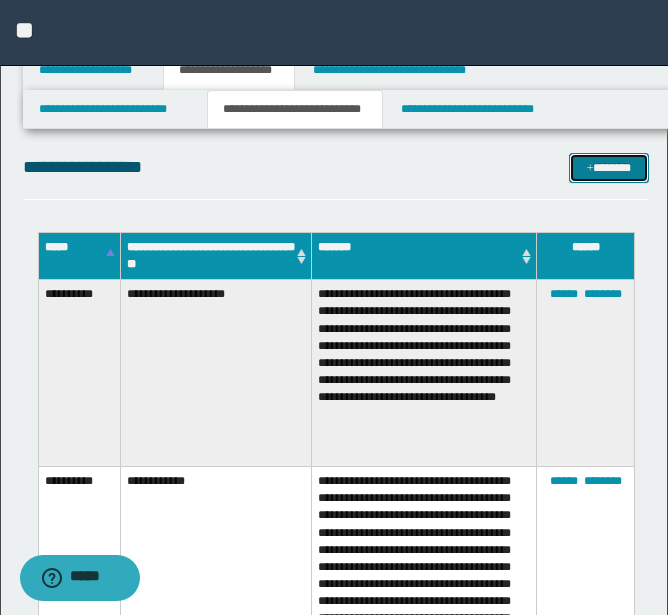 click on "*******" at bounding box center (609, 168) 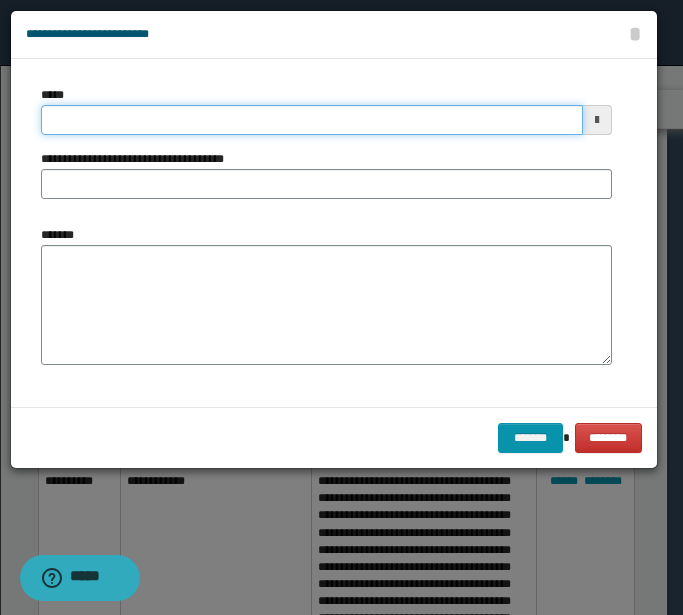 click on "*****" at bounding box center [312, 120] 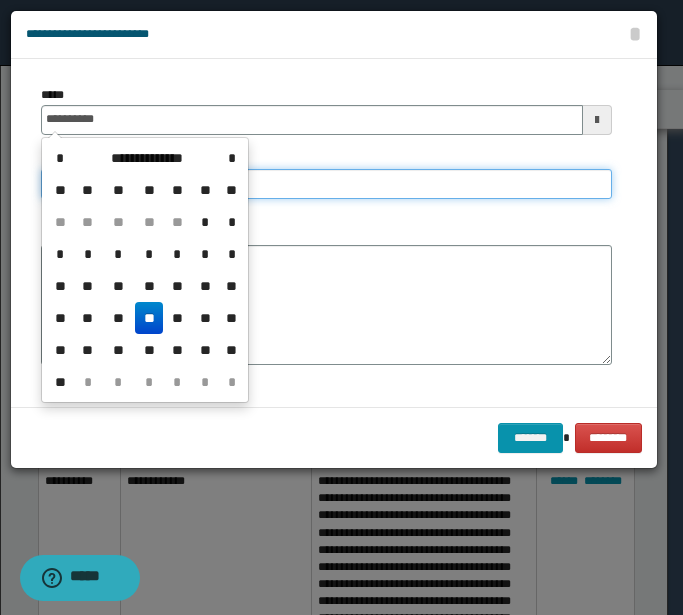 type on "**********" 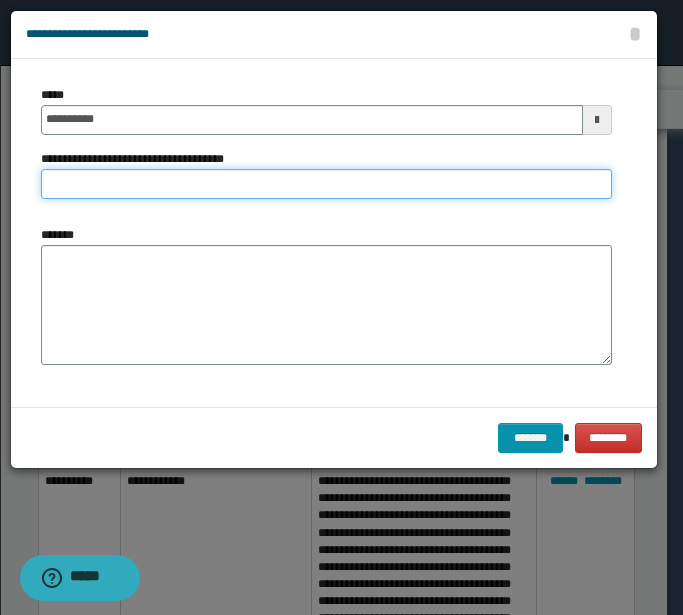 click on "**********" at bounding box center (326, 184) 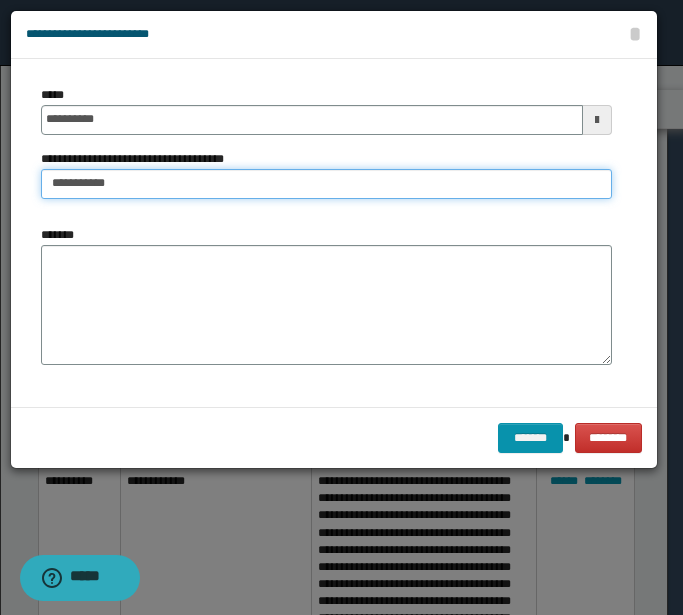 type on "**********" 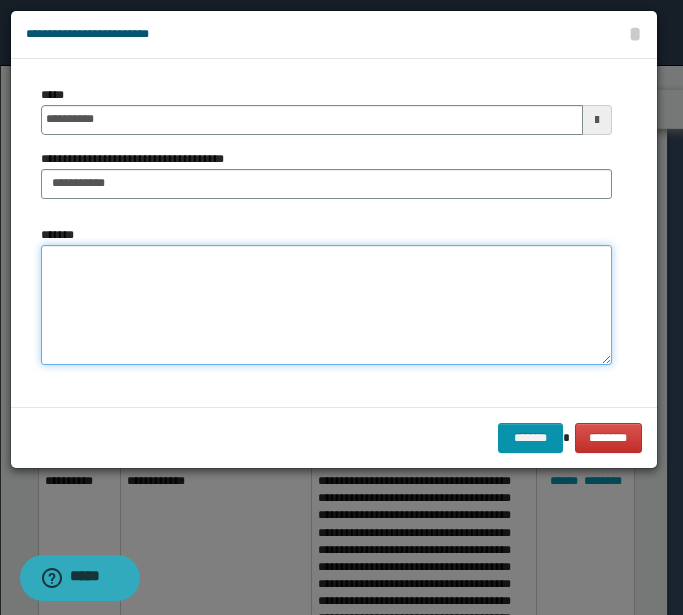 click on "*******" at bounding box center [326, 305] 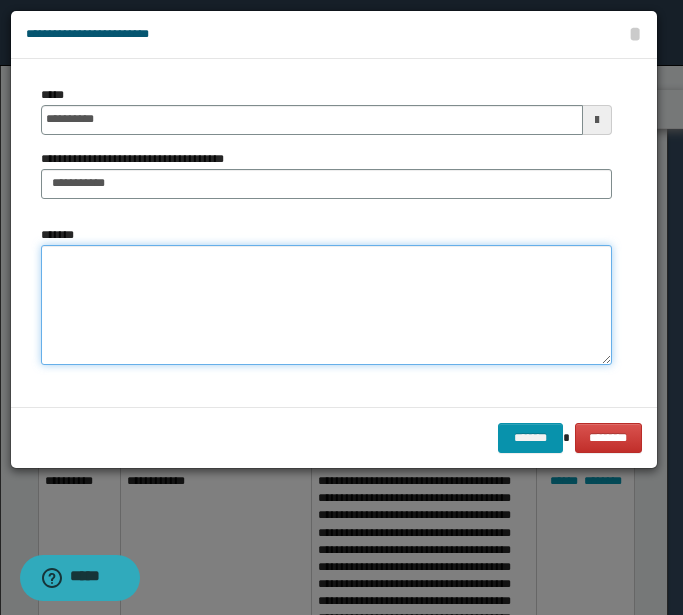 paste on "**********" 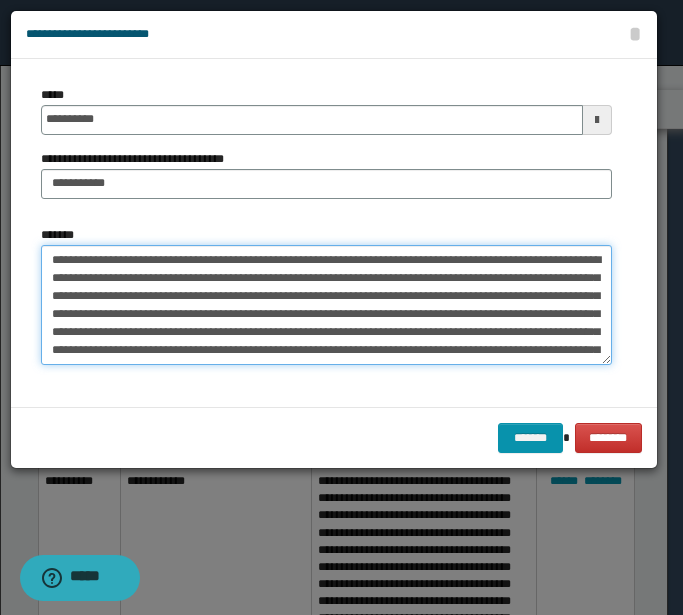 scroll, scrollTop: 246, scrollLeft: 0, axis: vertical 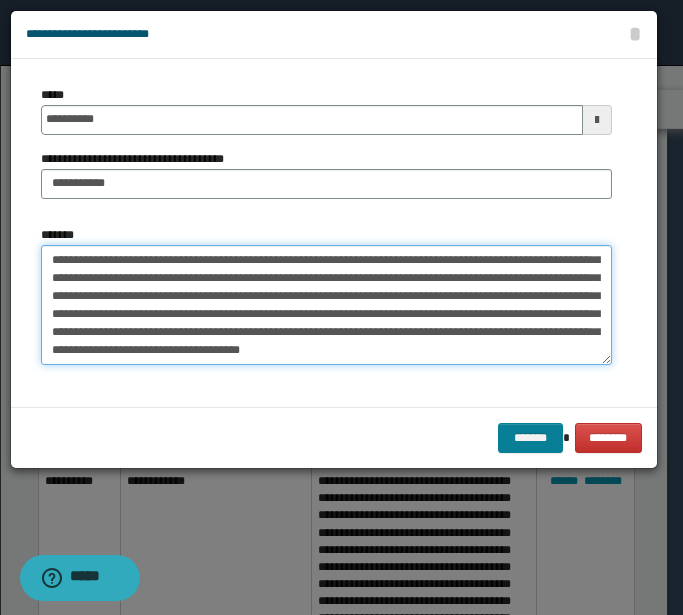 type on "**********" 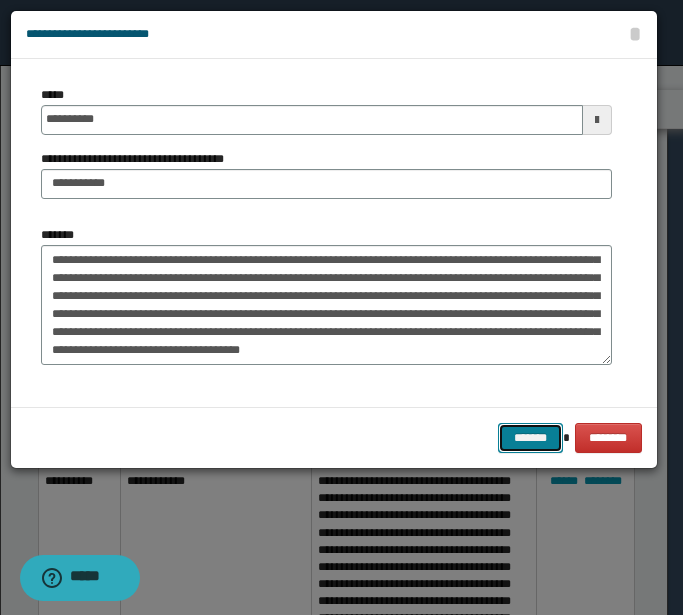 click on "*******" at bounding box center [530, 438] 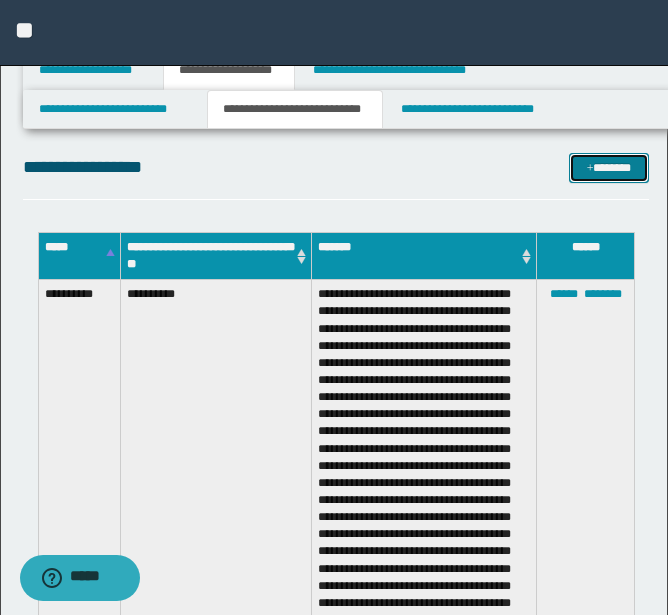 click on "*******" at bounding box center [609, 168] 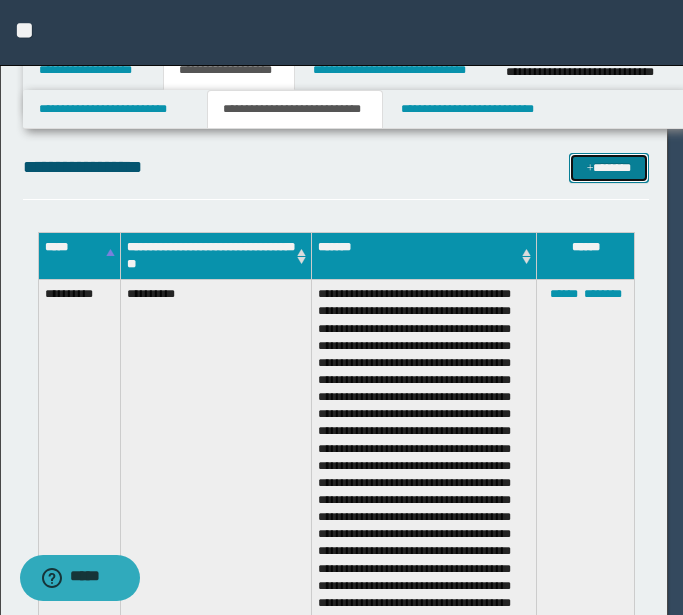 scroll, scrollTop: 0, scrollLeft: 0, axis: both 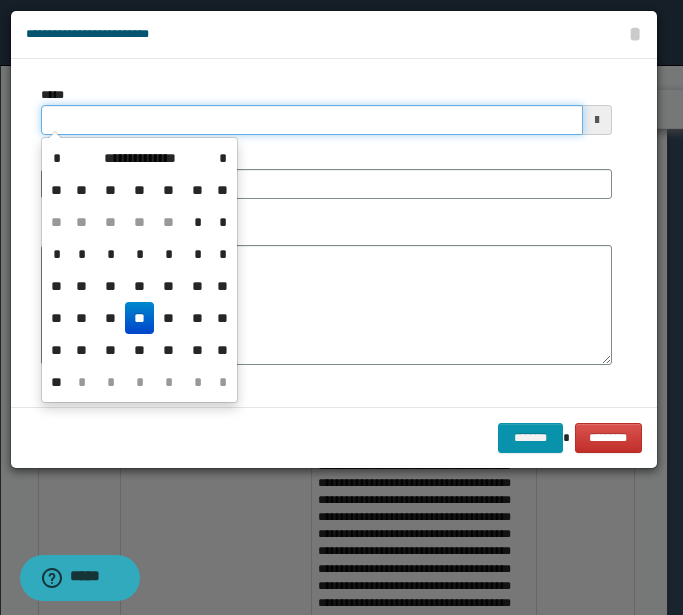 click on "*****" at bounding box center (312, 120) 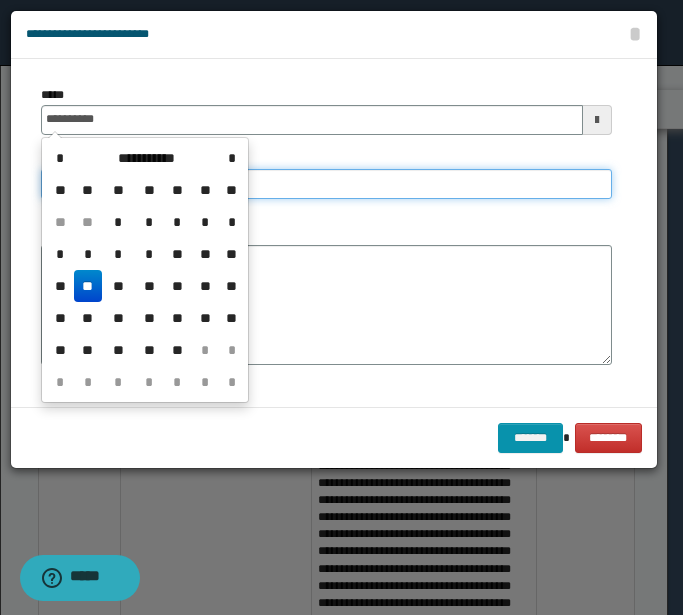 type on "**********" 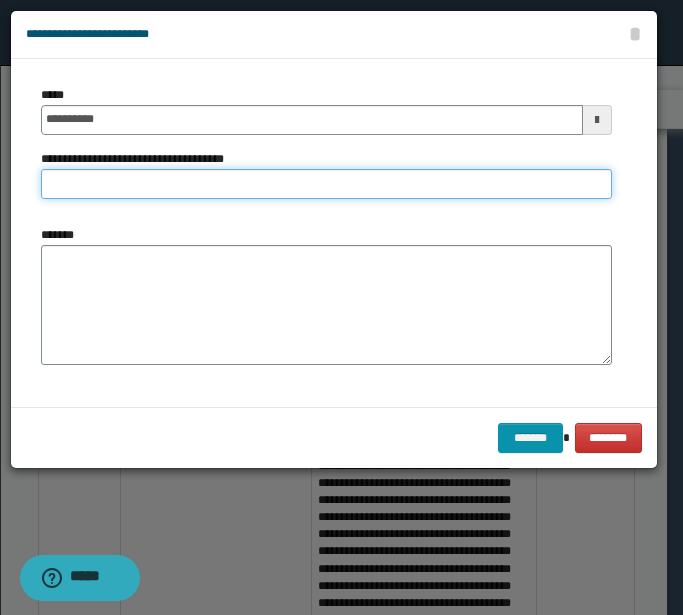 click on "**********" at bounding box center (326, 184) 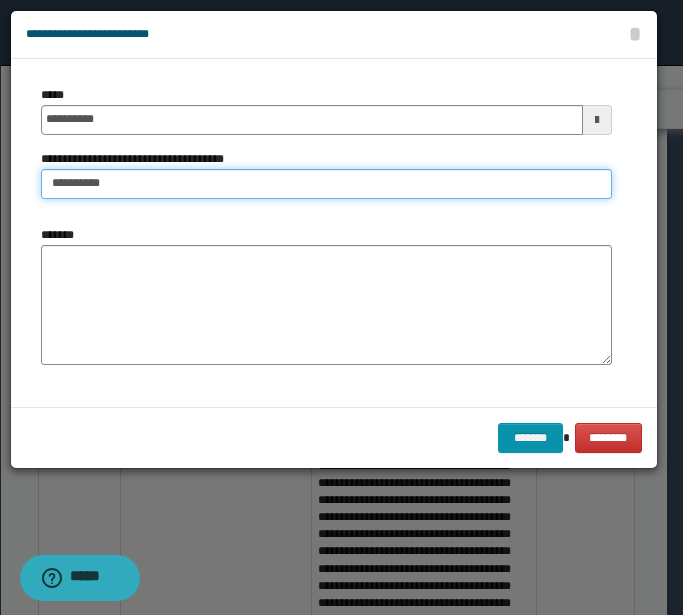 type on "********" 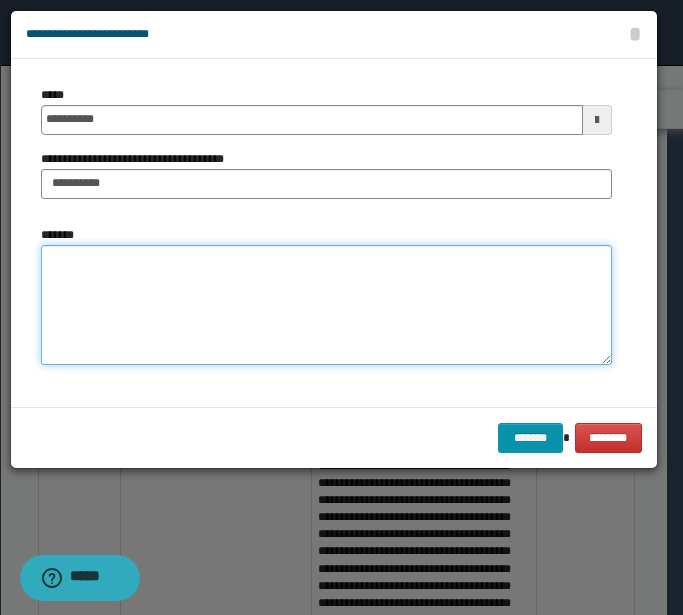 click on "*******" at bounding box center (326, 305) 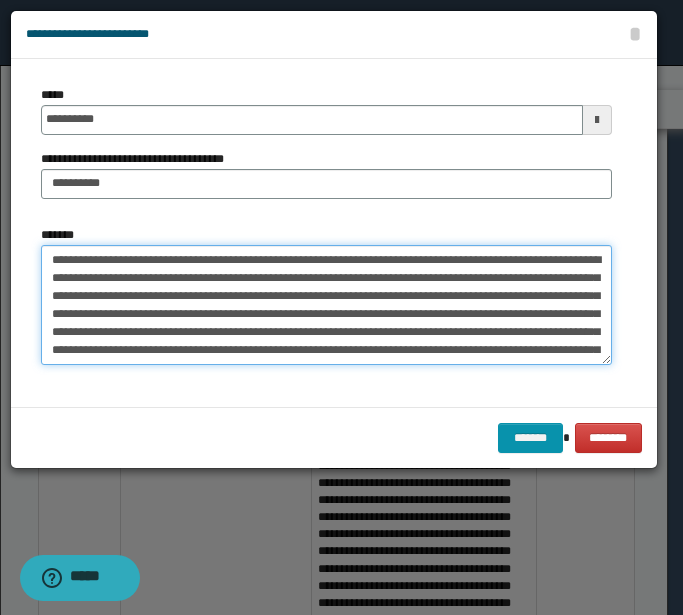 scroll, scrollTop: 264, scrollLeft: 0, axis: vertical 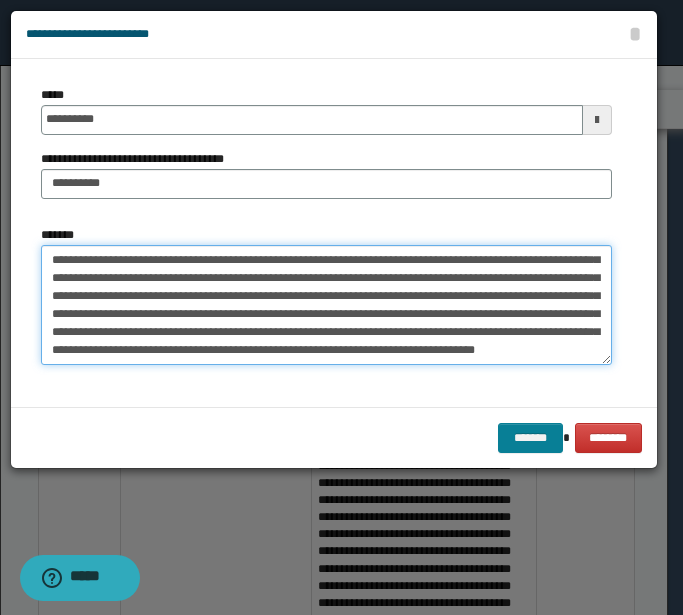 type on "**********" 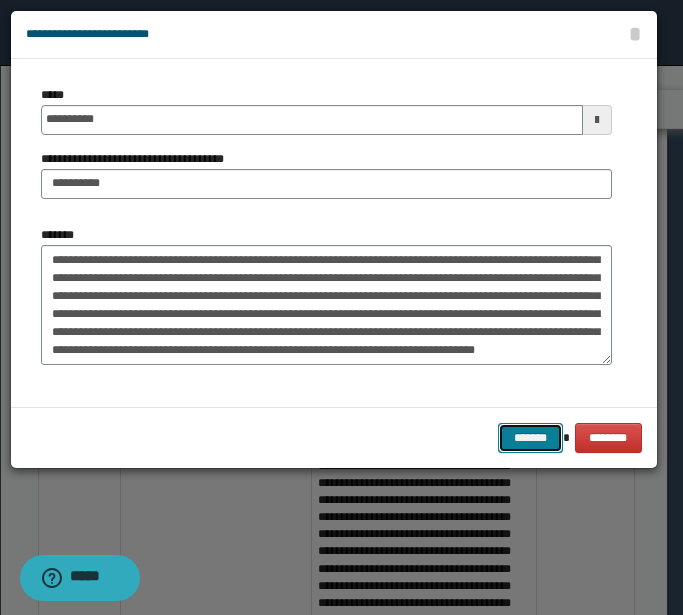 click on "*******" at bounding box center [530, 438] 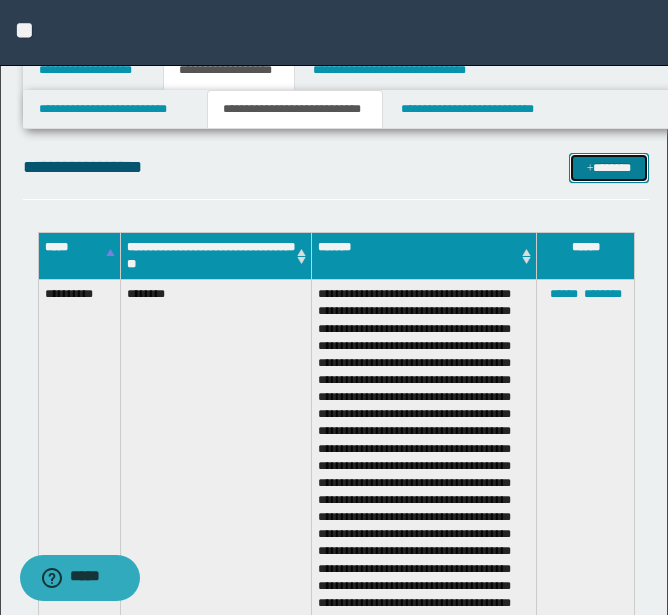 click at bounding box center (590, 169) 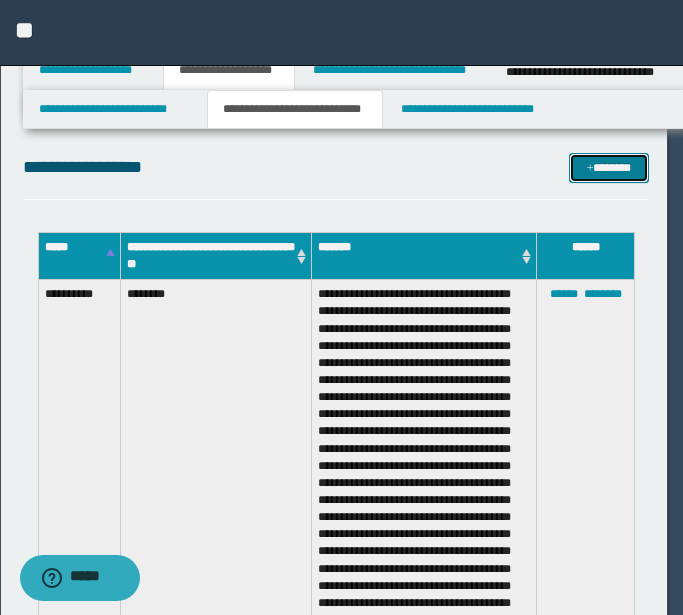 scroll, scrollTop: 0, scrollLeft: 0, axis: both 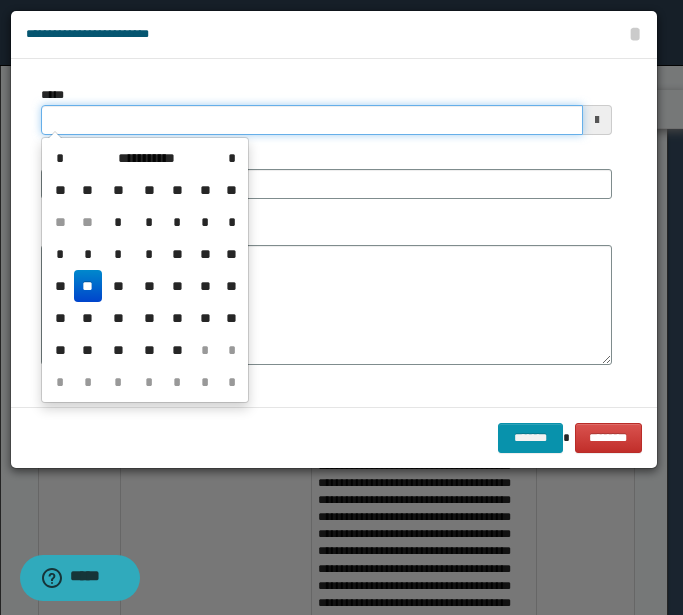 click on "*****" at bounding box center [312, 120] 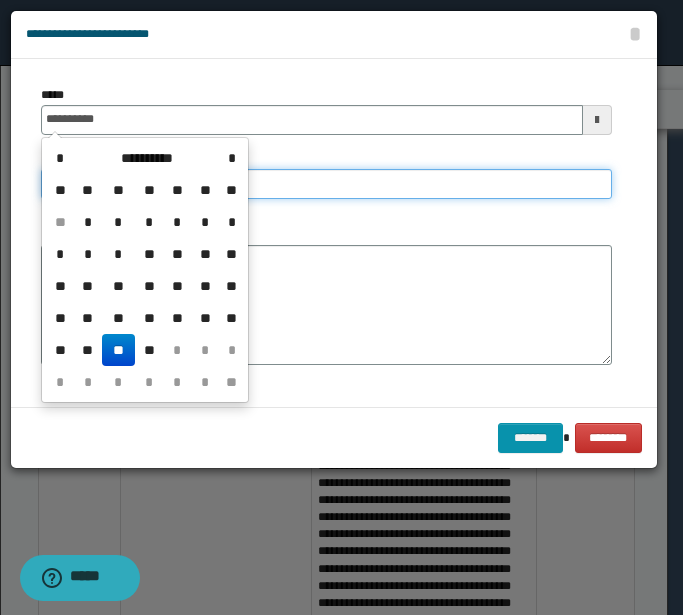 type on "**********" 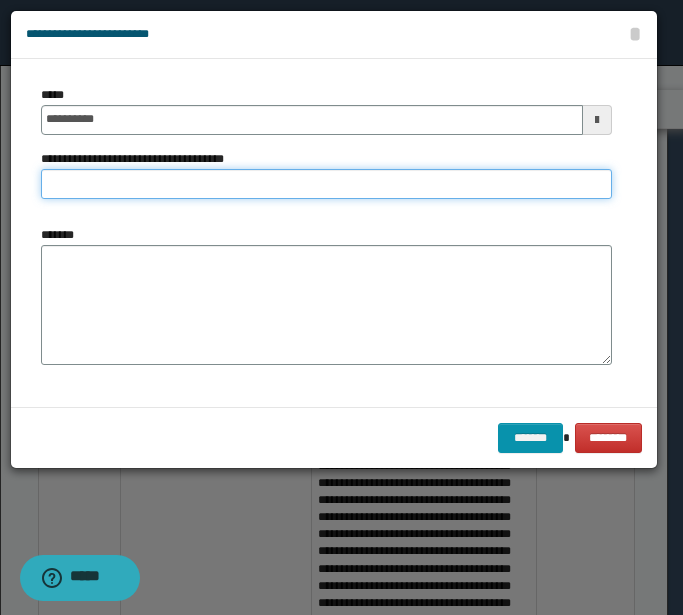 click on "**********" at bounding box center (326, 184) 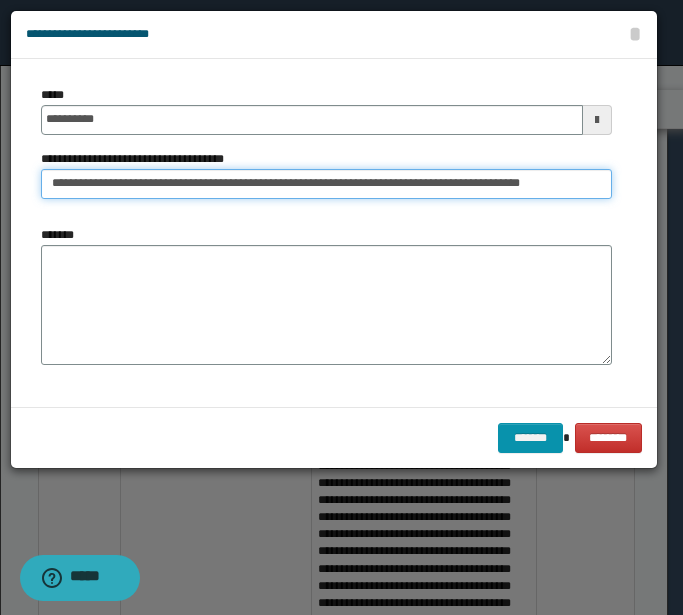 scroll, scrollTop: 0, scrollLeft: 58, axis: horizontal 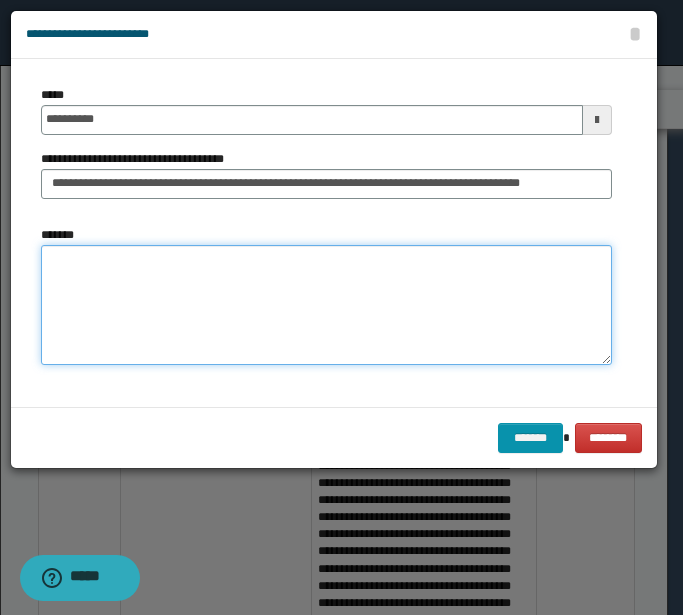 click on "*******" at bounding box center [326, 305] 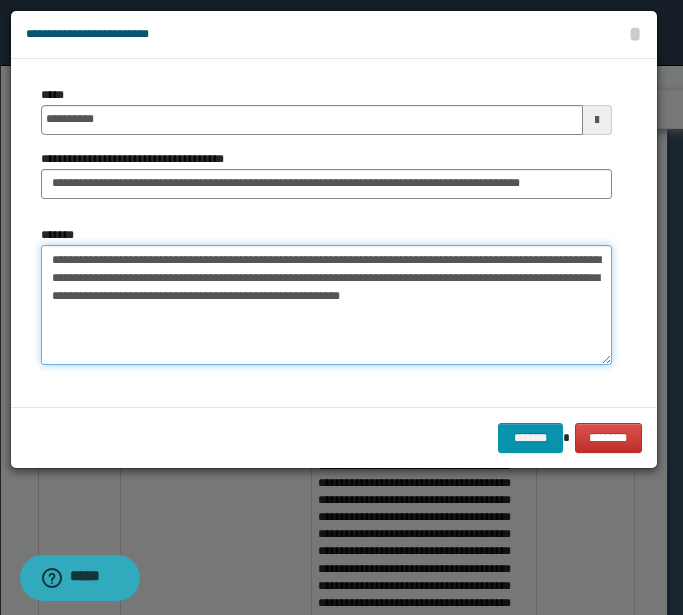 type on "**********" 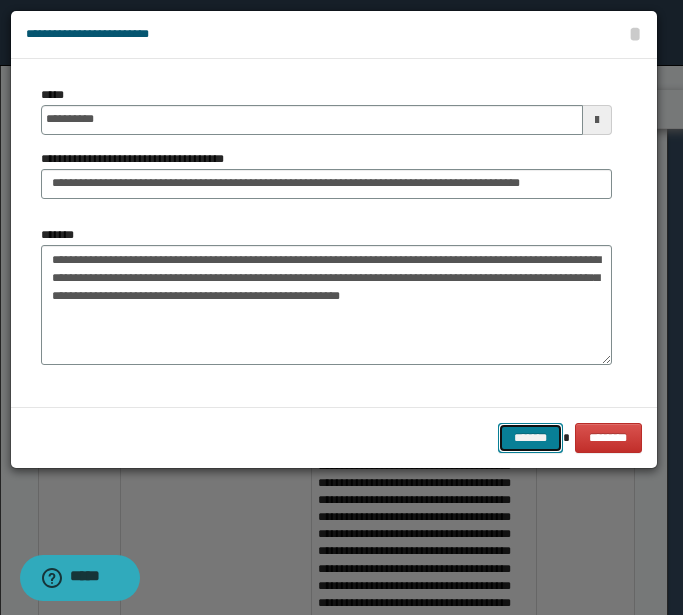 click on "*******" at bounding box center (530, 438) 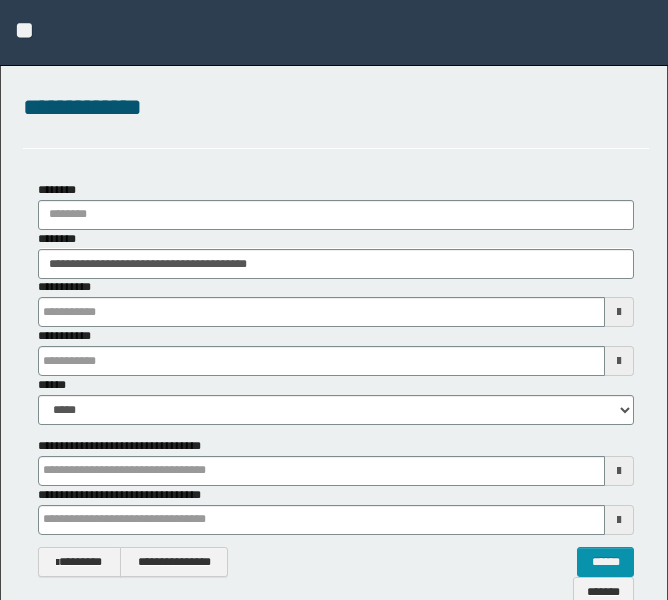 scroll, scrollTop: 0, scrollLeft: 0, axis: both 